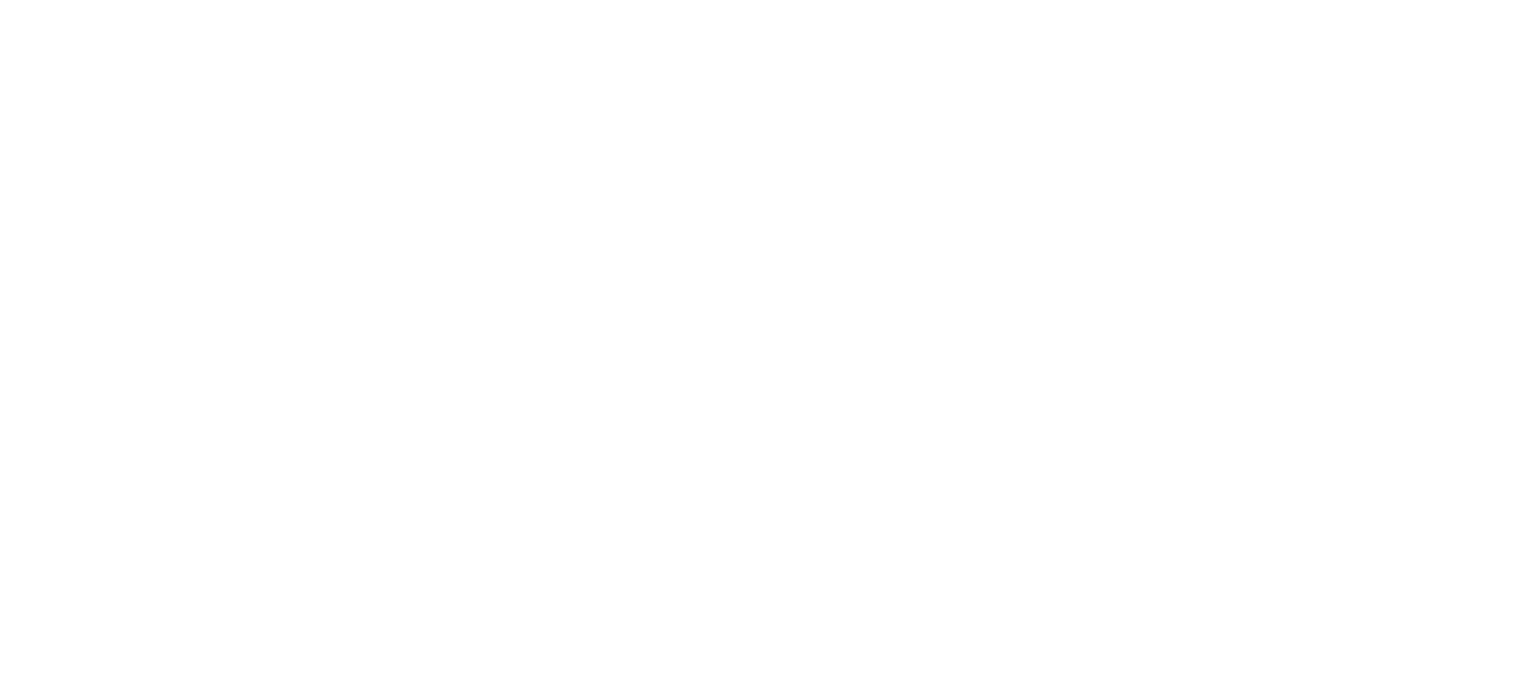 scroll, scrollTop: 0, scrollLeft: 0, axis: both 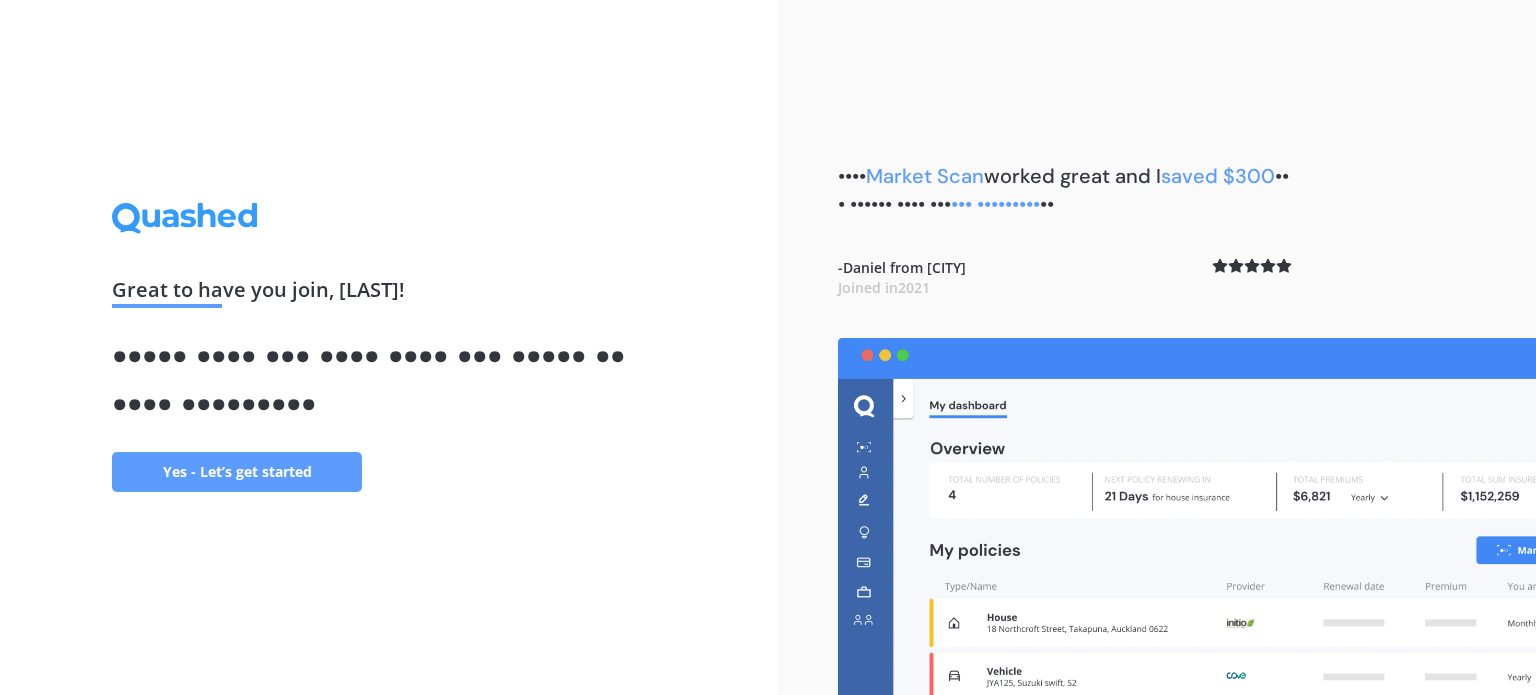 click on "Yes - Let’s get started" at bounding box center [237, 472] 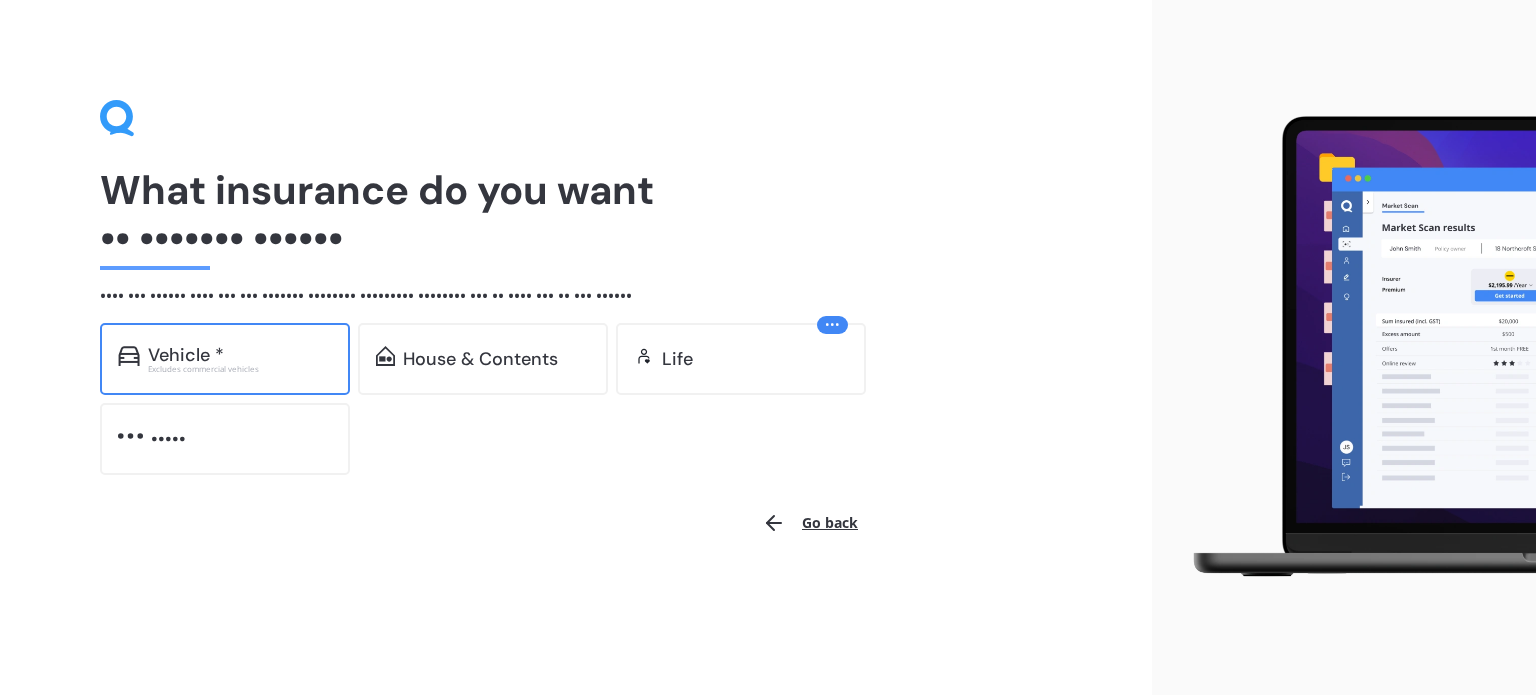 click on "Vehicle *" at bounding box center [240, 355] 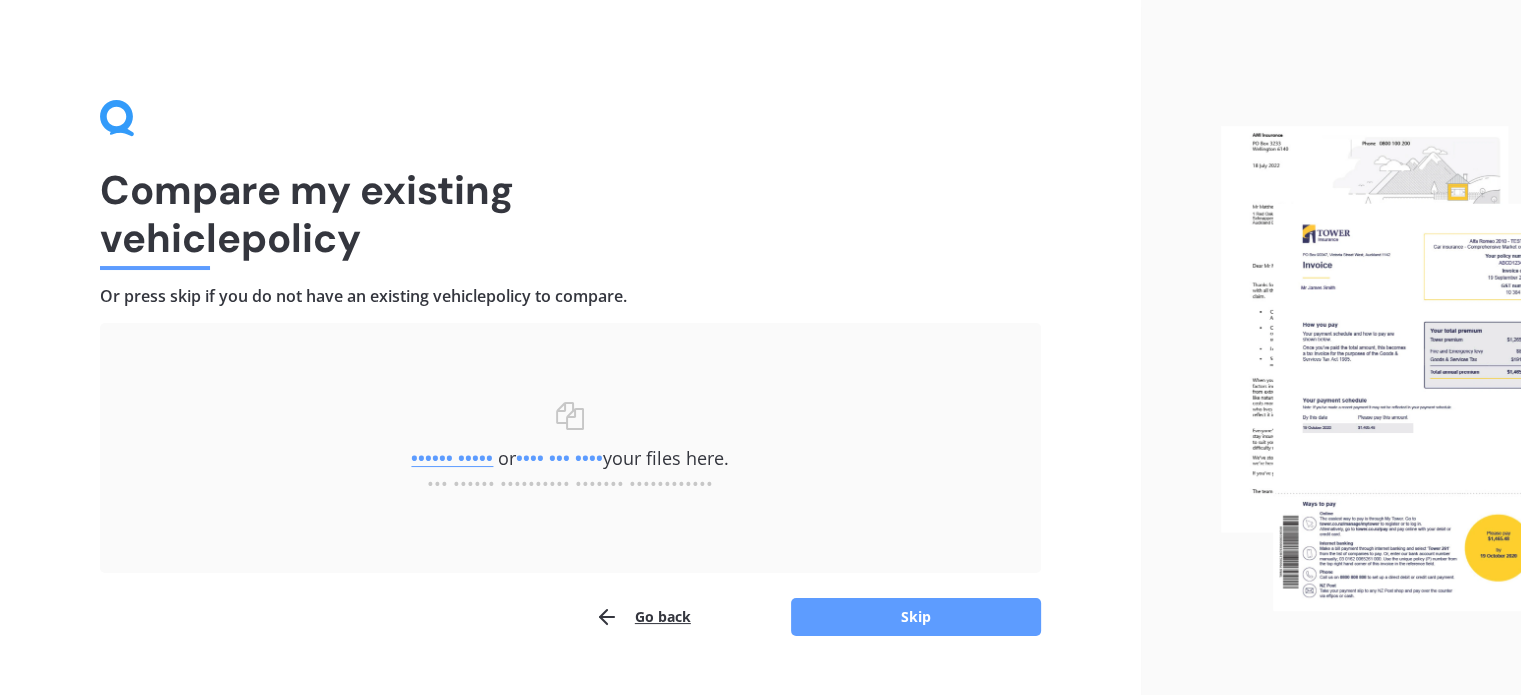scroll, scrollTop: 41, scrollLeft: 0, axis: vertical 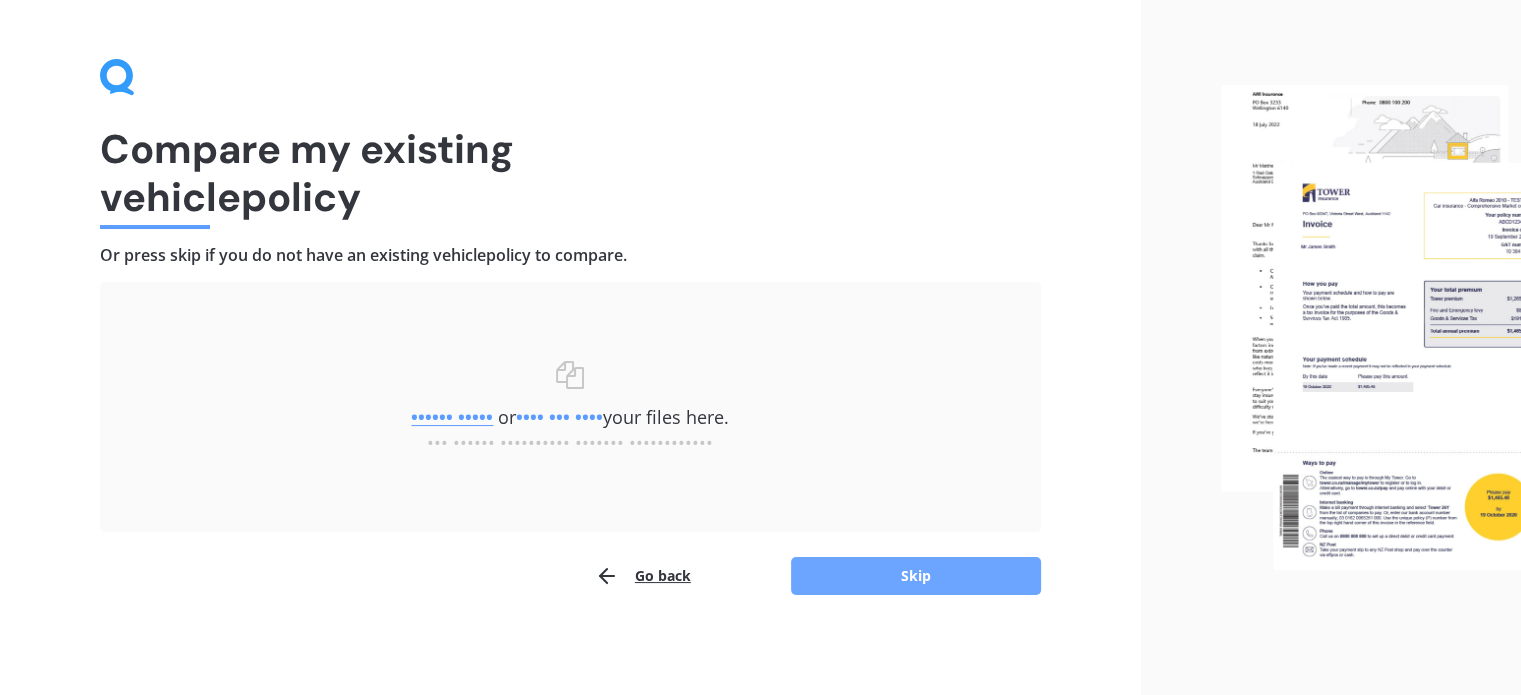 click on "Skip" at bounding box center [916, 576] 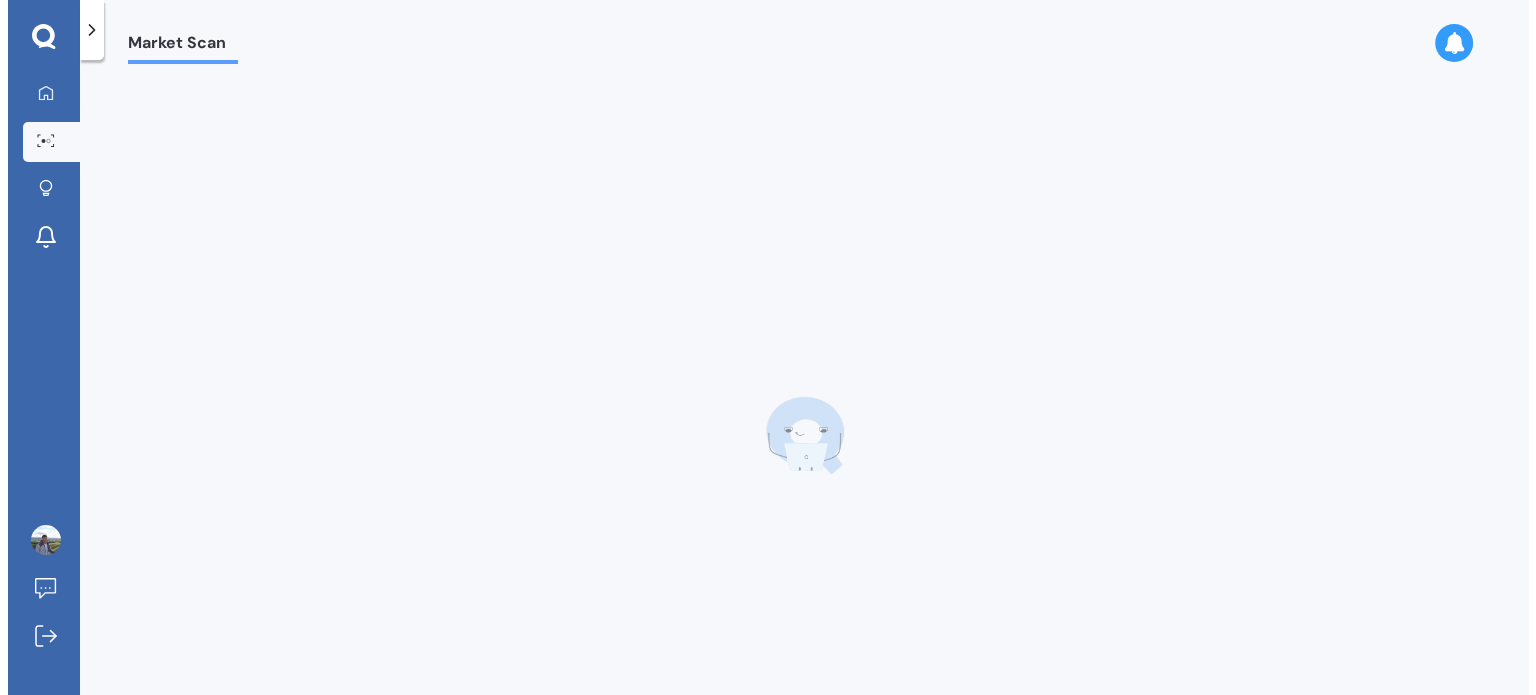 scroll, scrollTop: 0, scrollLeft: 0, axis: both 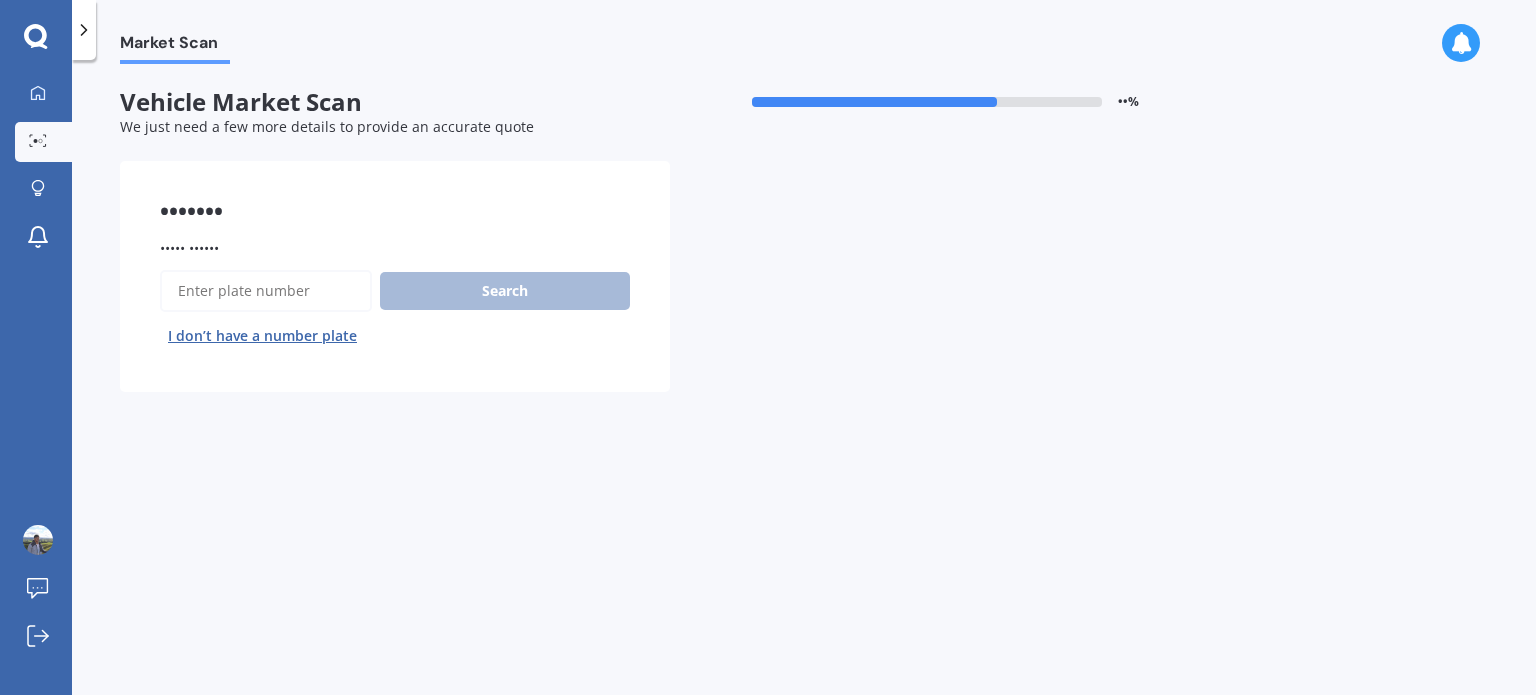 click on "••••• ••••••" at bounding box center [266, 291] 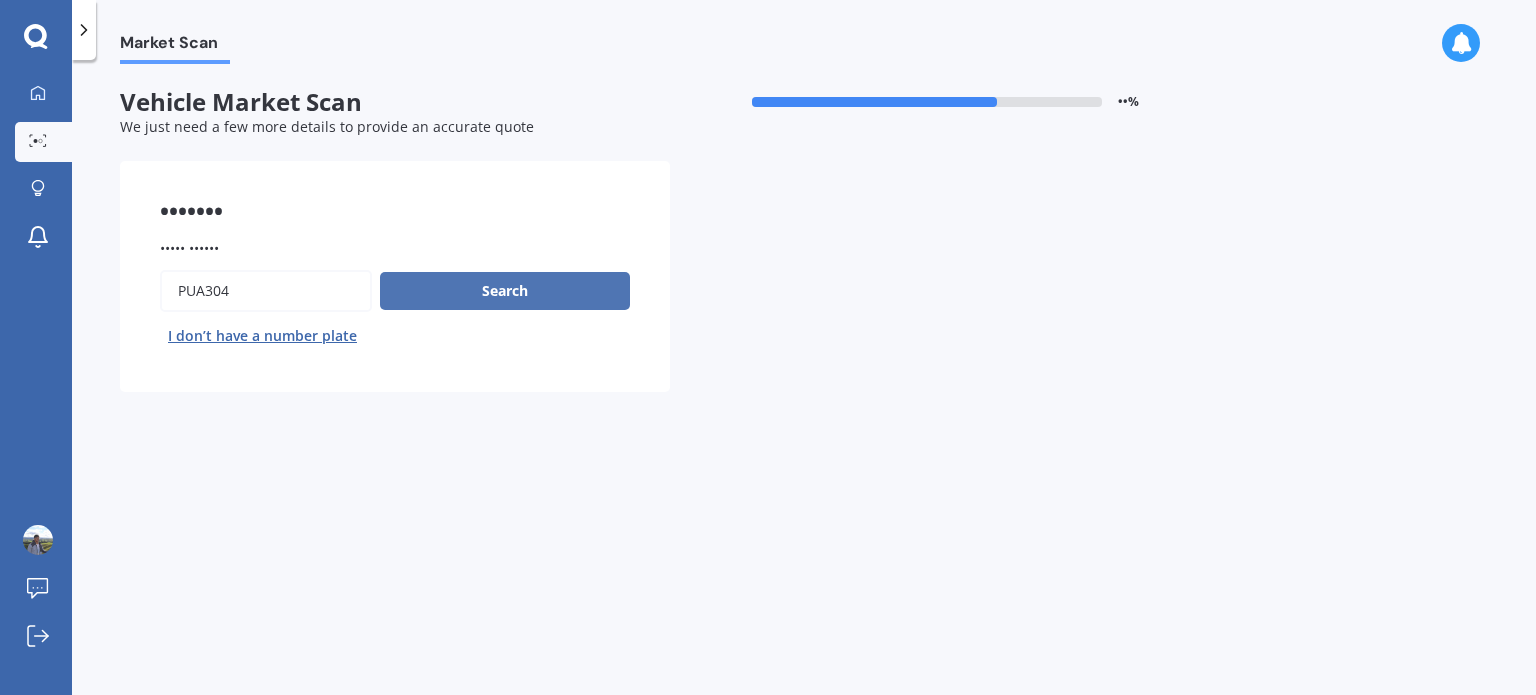 type on "pua304" 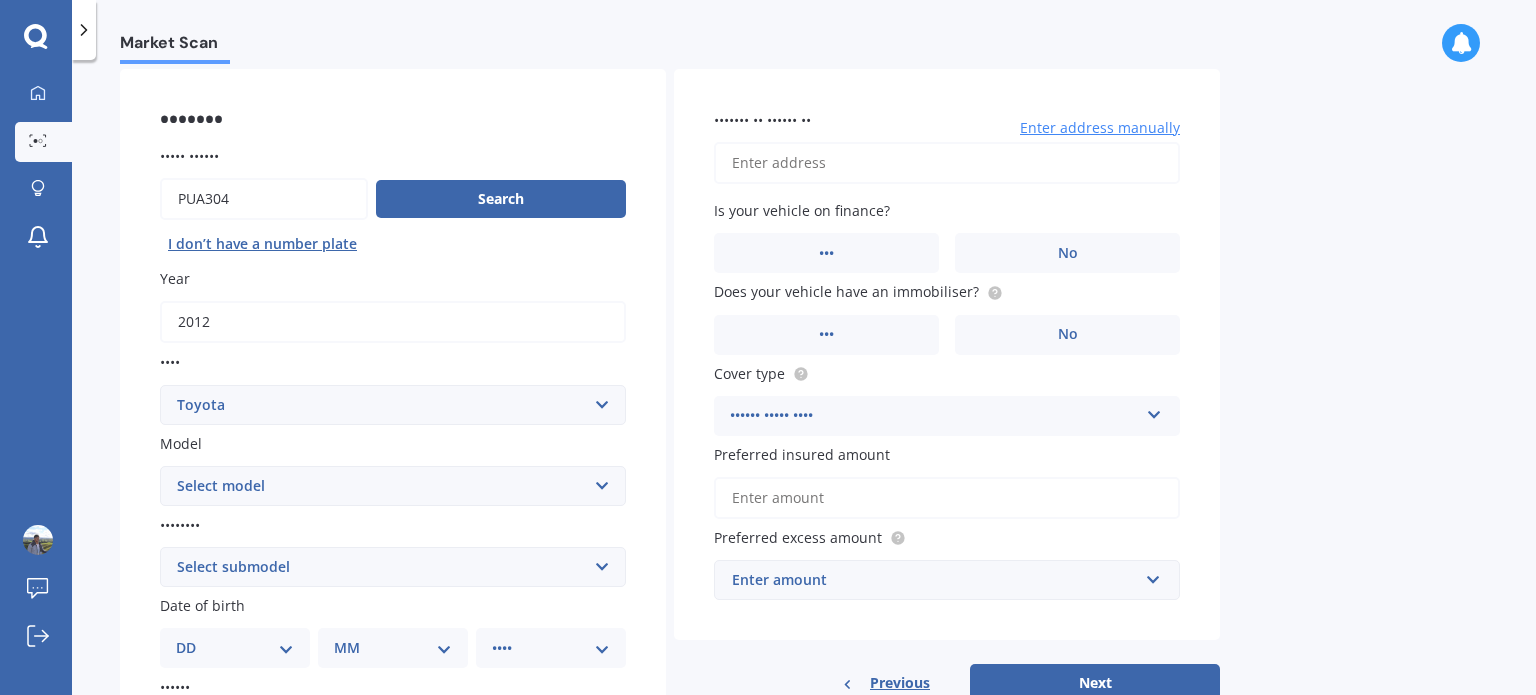 scroll, scrollTop: 94, scrollLeft: 0, axis: vertical 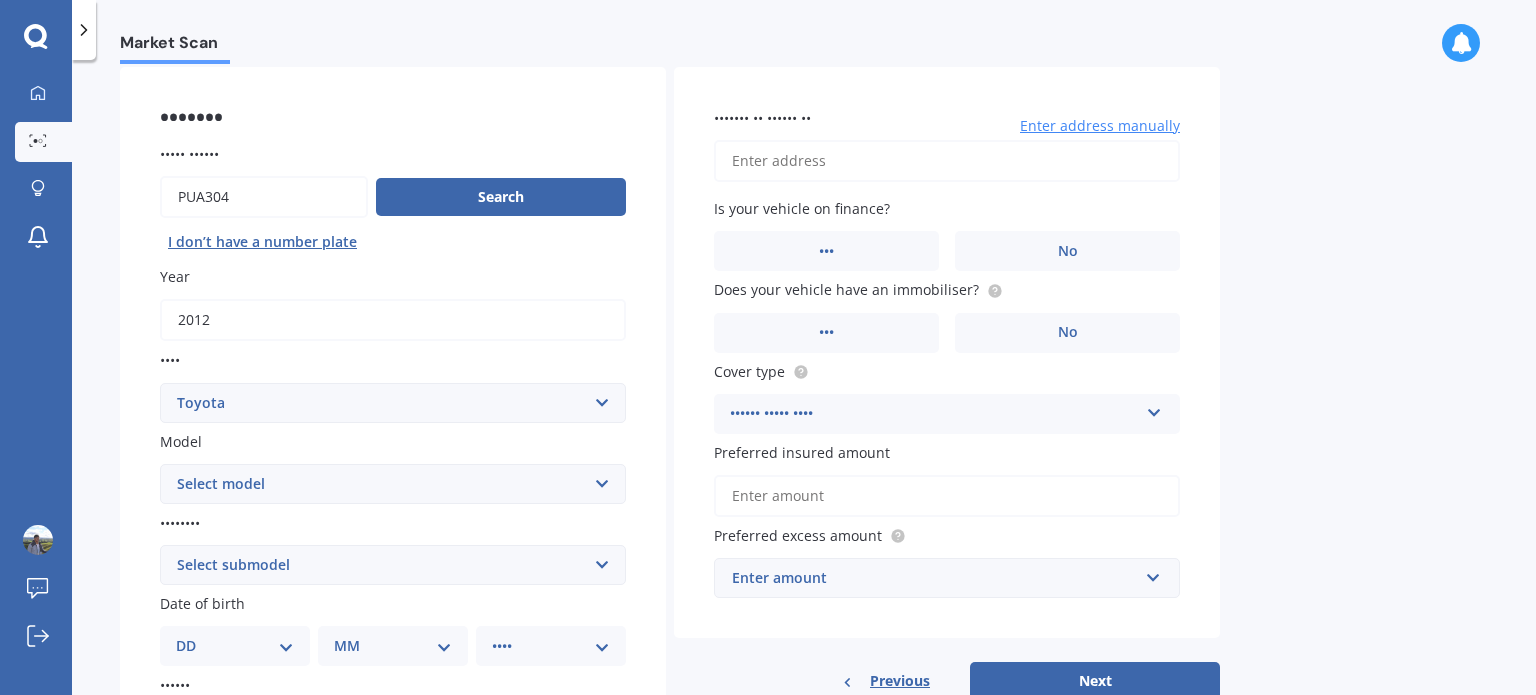 click on "••••••• •• •••••• ••" at bounding box center [947, 161] 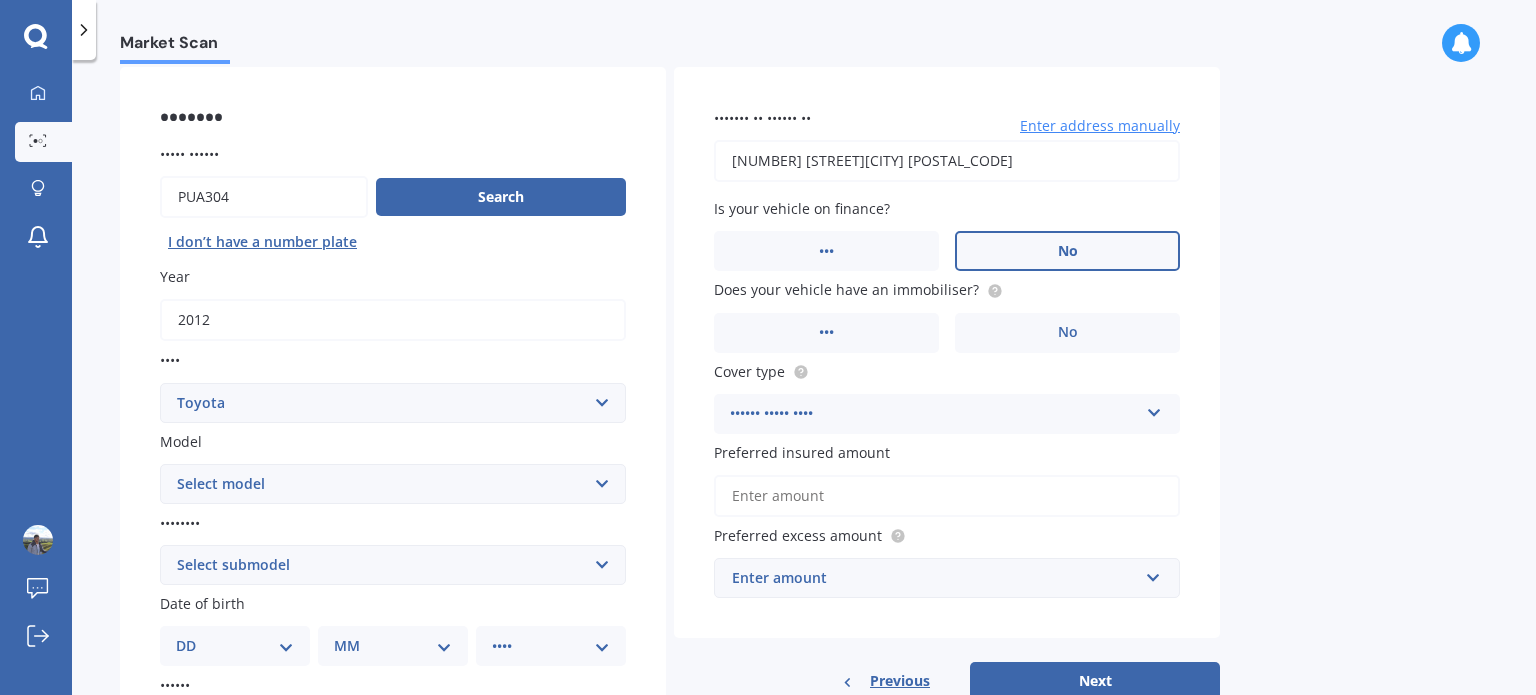 click on "No" at bounding box center (513, 728) 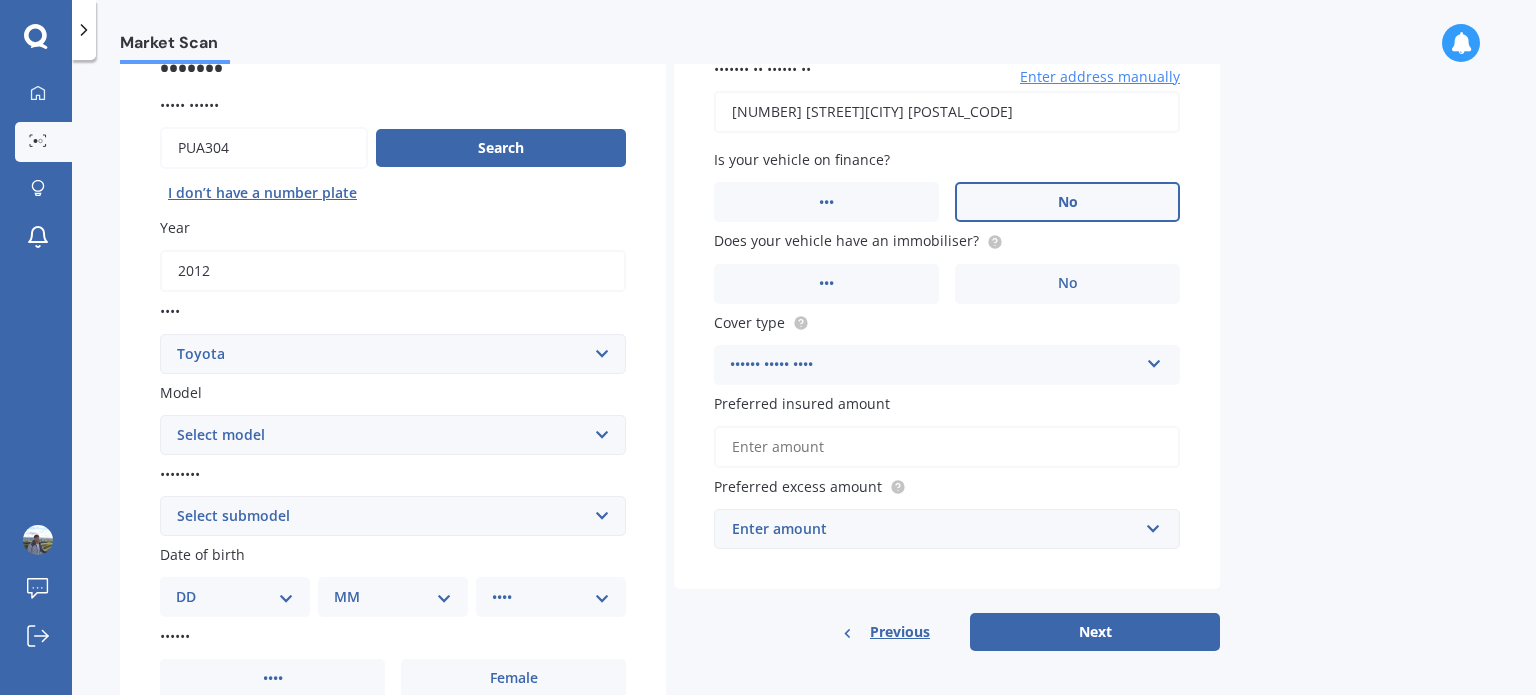 scroll, scrollTop: 158, scrollLeft: 0, axis: vertical 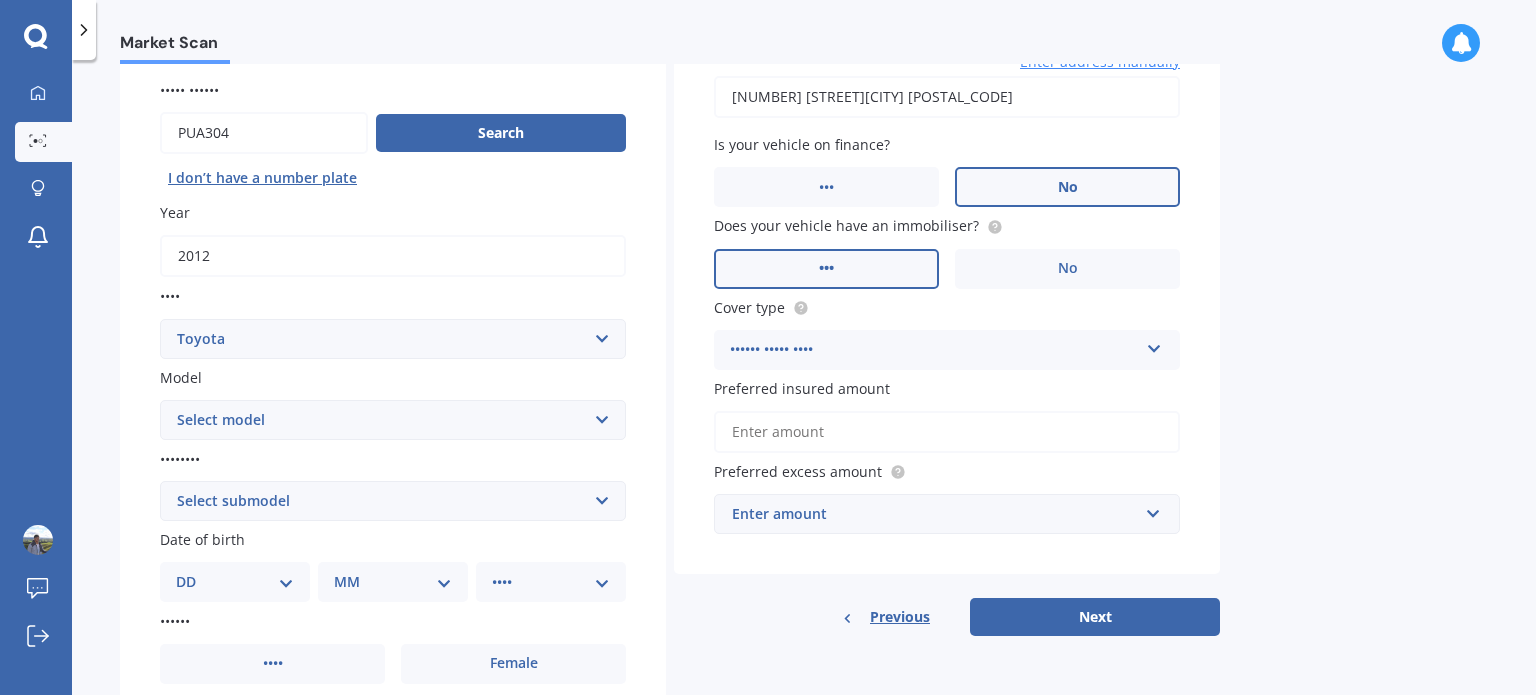 click on "•••" at bounding box center (272, 664) 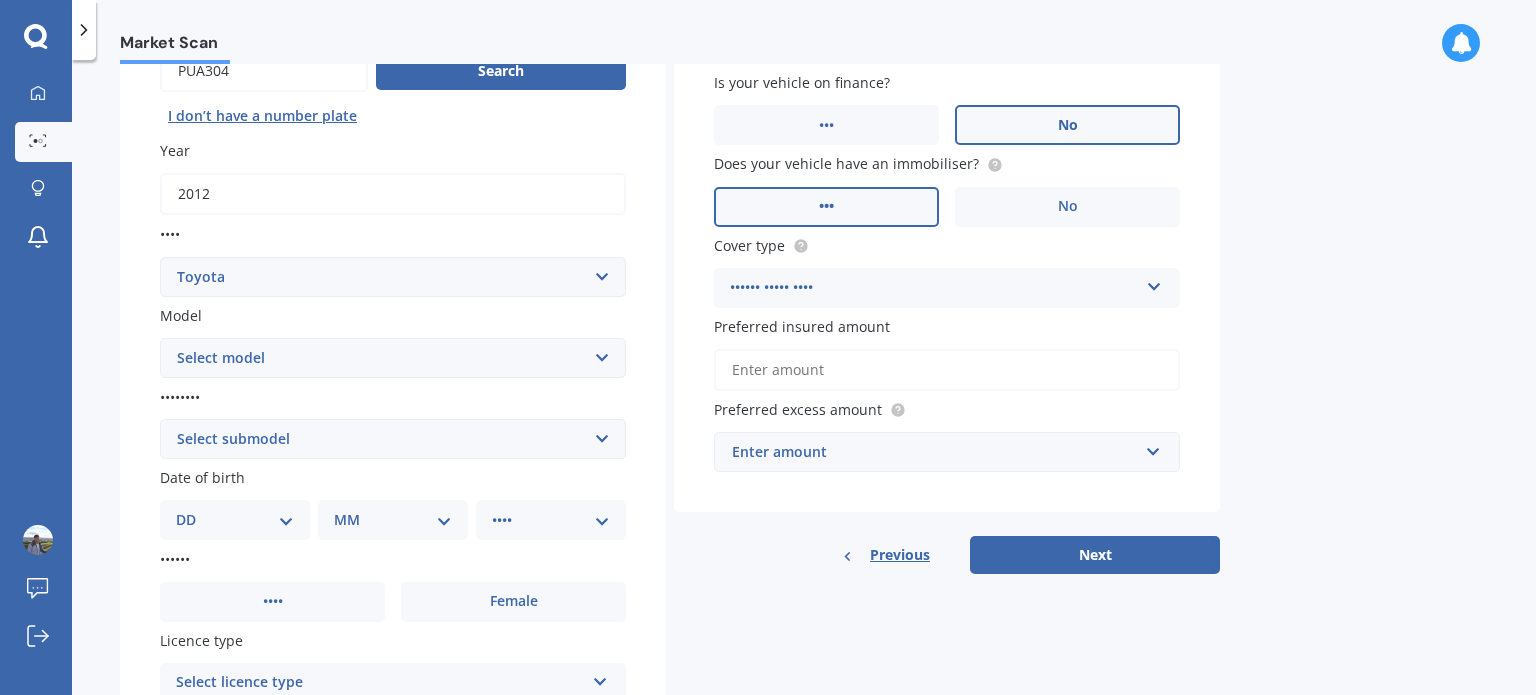 scroll, scrollTop: 222, scrollLeft: 0, axis: vertical 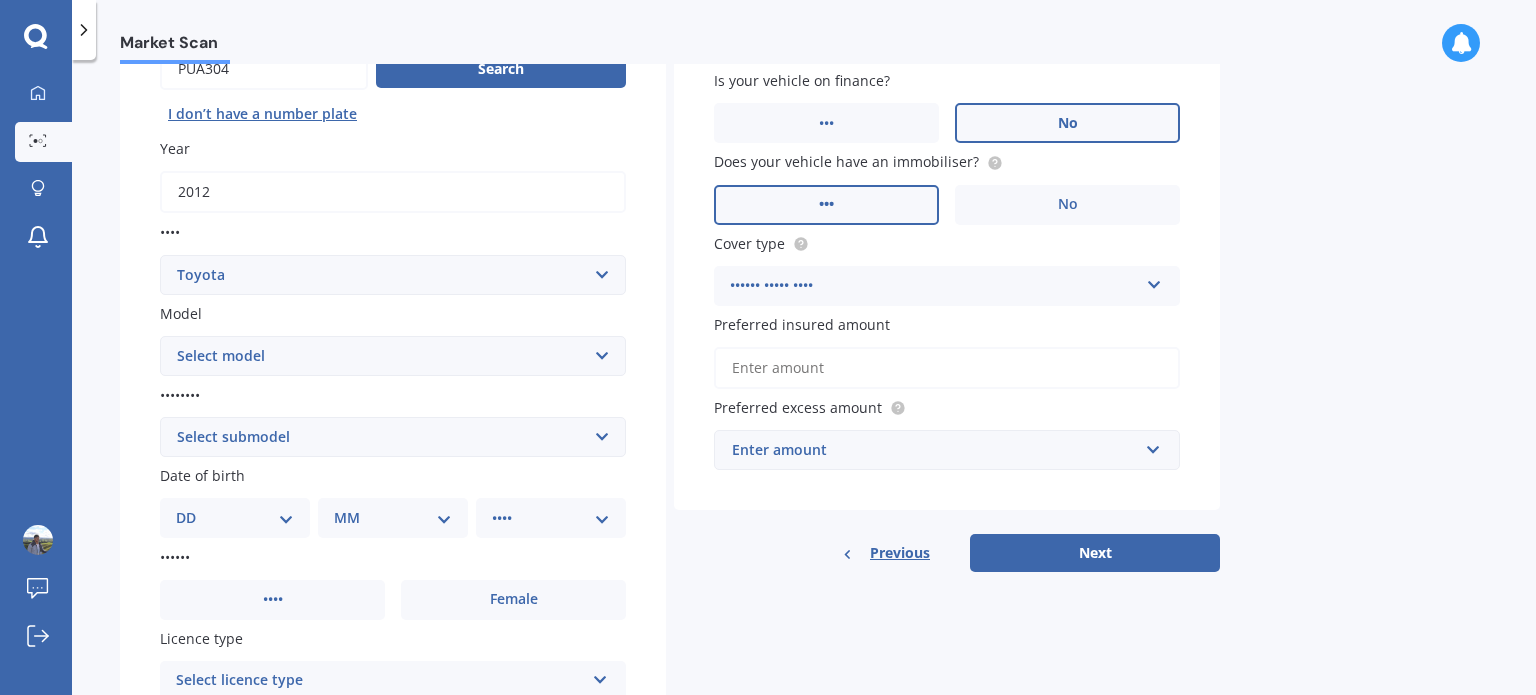 click on "Select cover type Comprehensive Third Party, Fire & Theft Third Party" at bounding box center (393, 681) 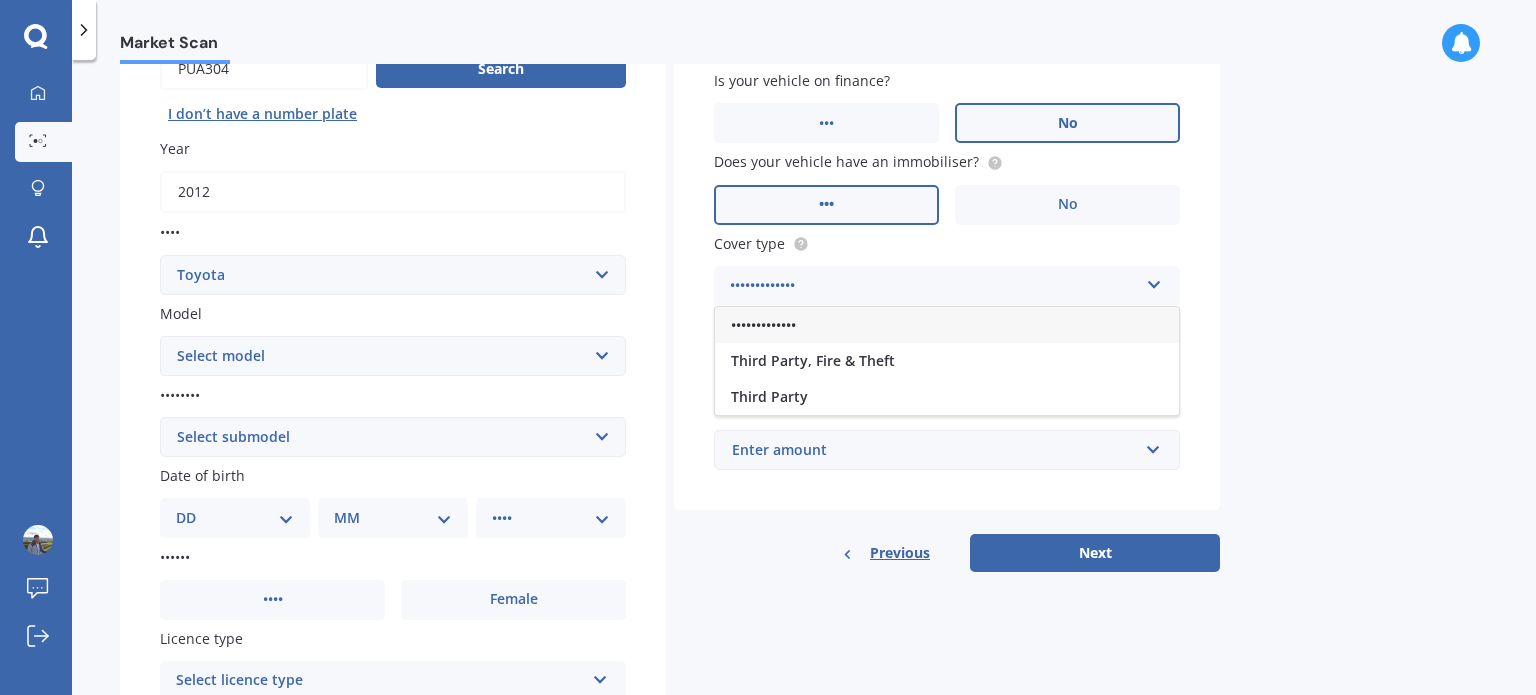 click on "•••••••••••••" at bounding box center (763, 324) 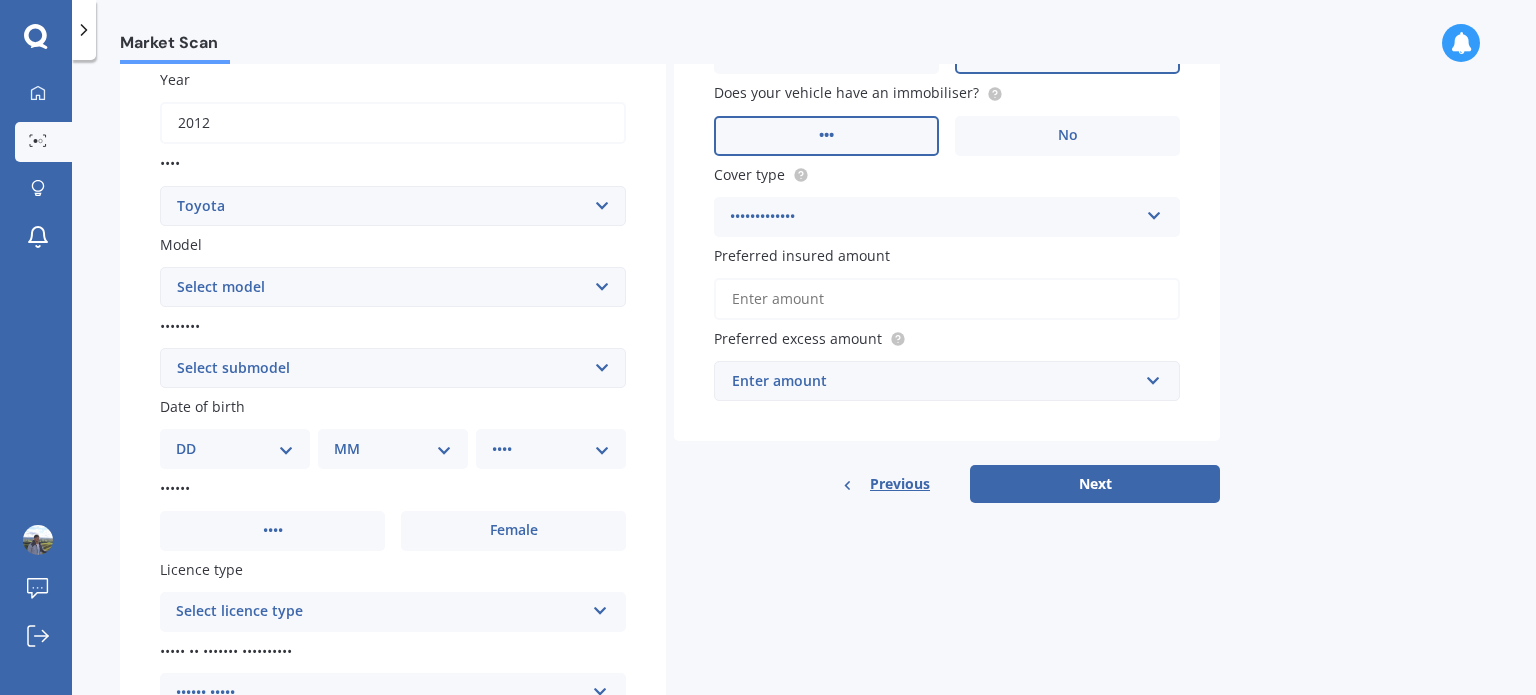 scroll, scrollTop: 302, scrollLeft: 0, axis: vertical 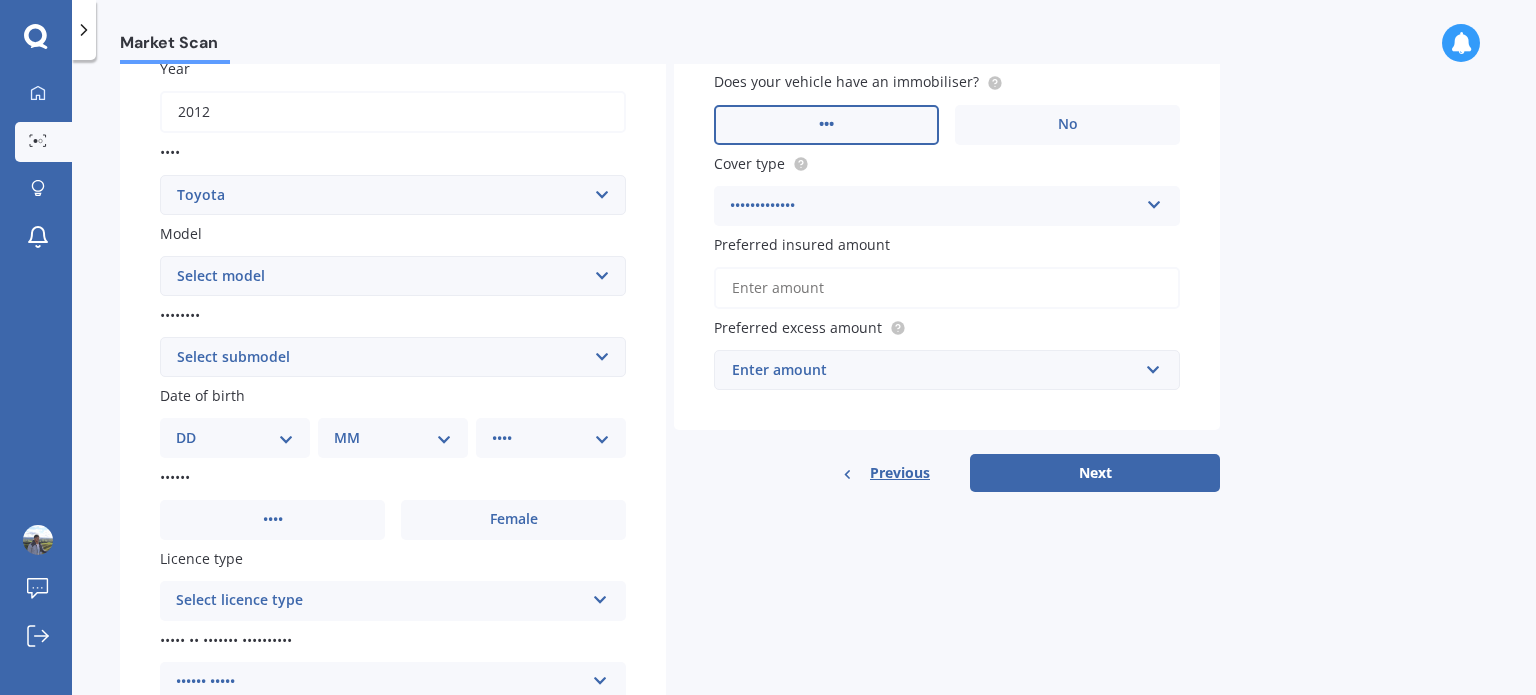 click on "Preferred insured amount" at bounding box center [947, 288] 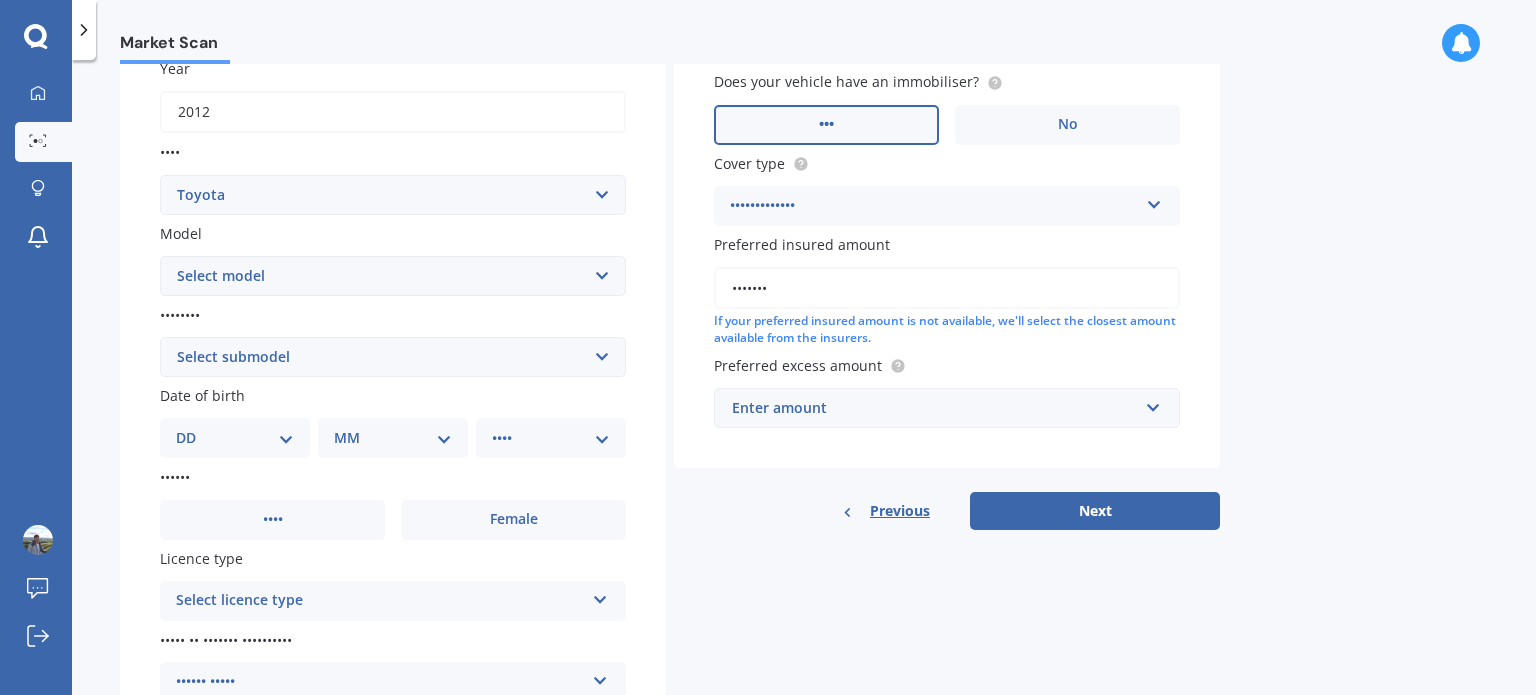 type on "•••••••" 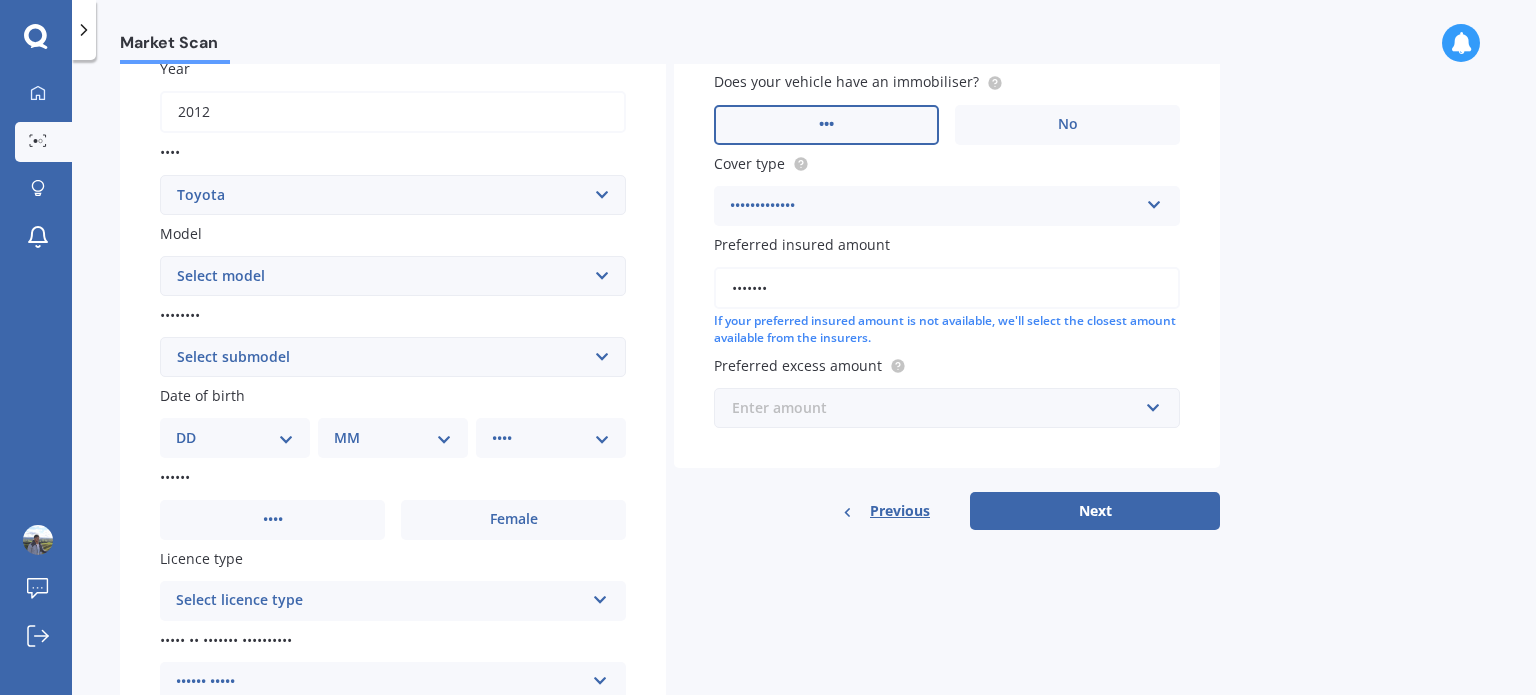 click at bounding box center [940, 408] 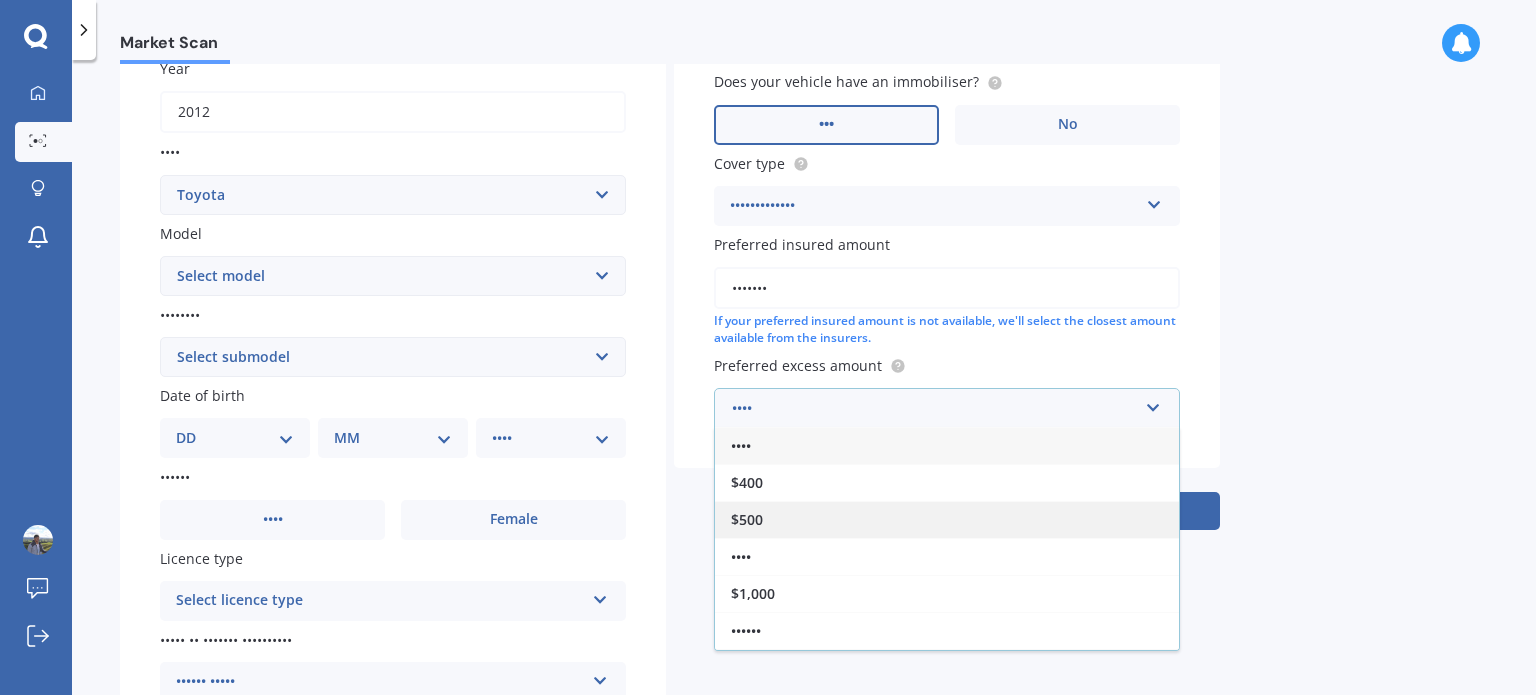 click on "$500" at bounding box center (947, 519) 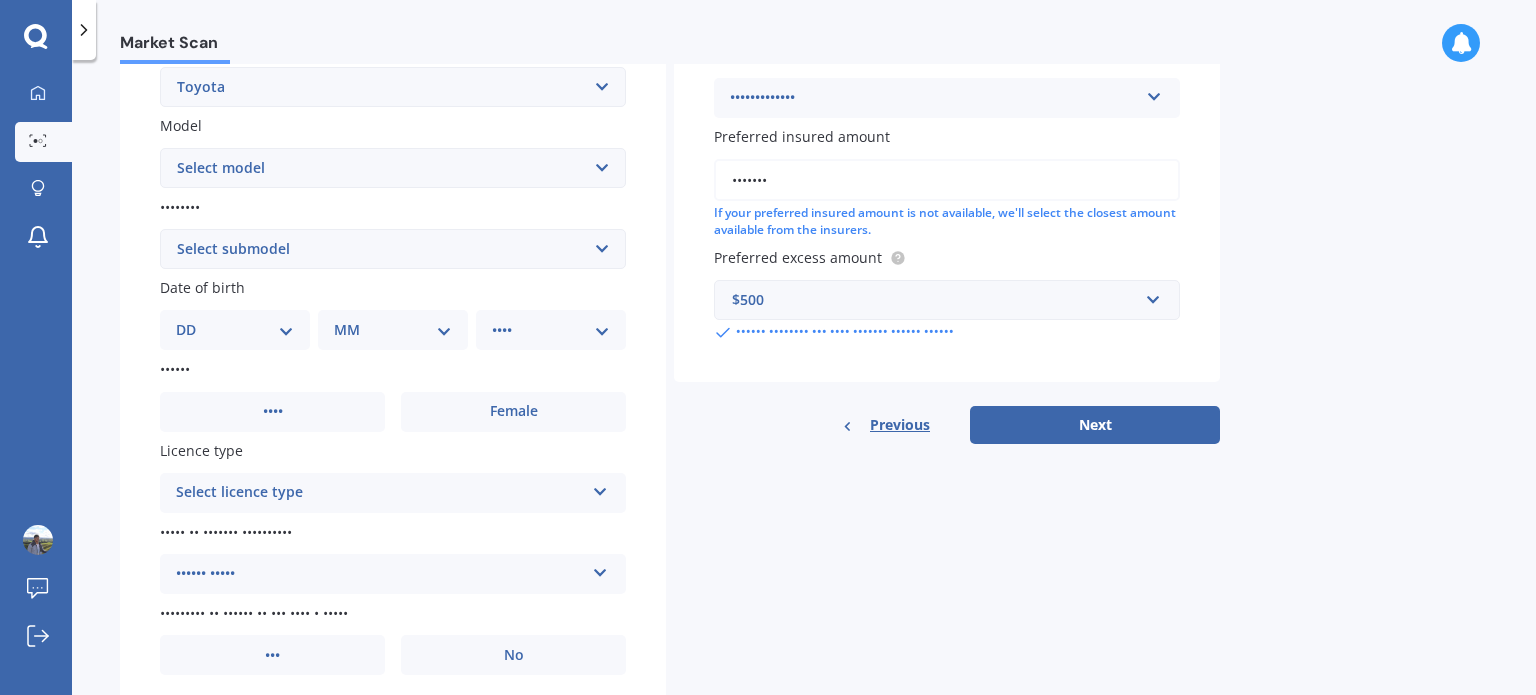 scroll, scrollTop: 416, scrollLeft: 0, axis: vertical 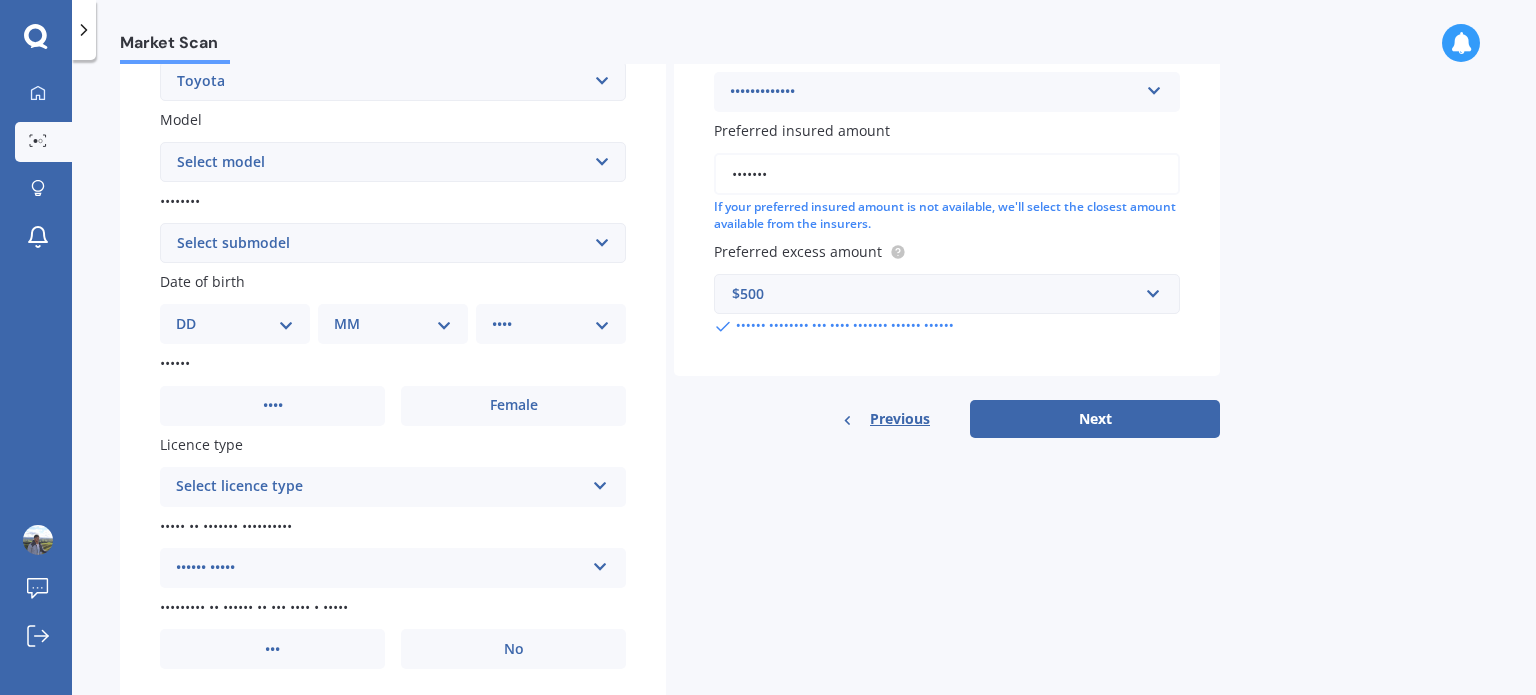 click on "DD 01 02 03 04 05 06 07 08 09 10 11 12 13 14 15 16 17 18 19 20 21 22 23 24 25 26 27 28 29 30 31" at bounding box center [235, 324] 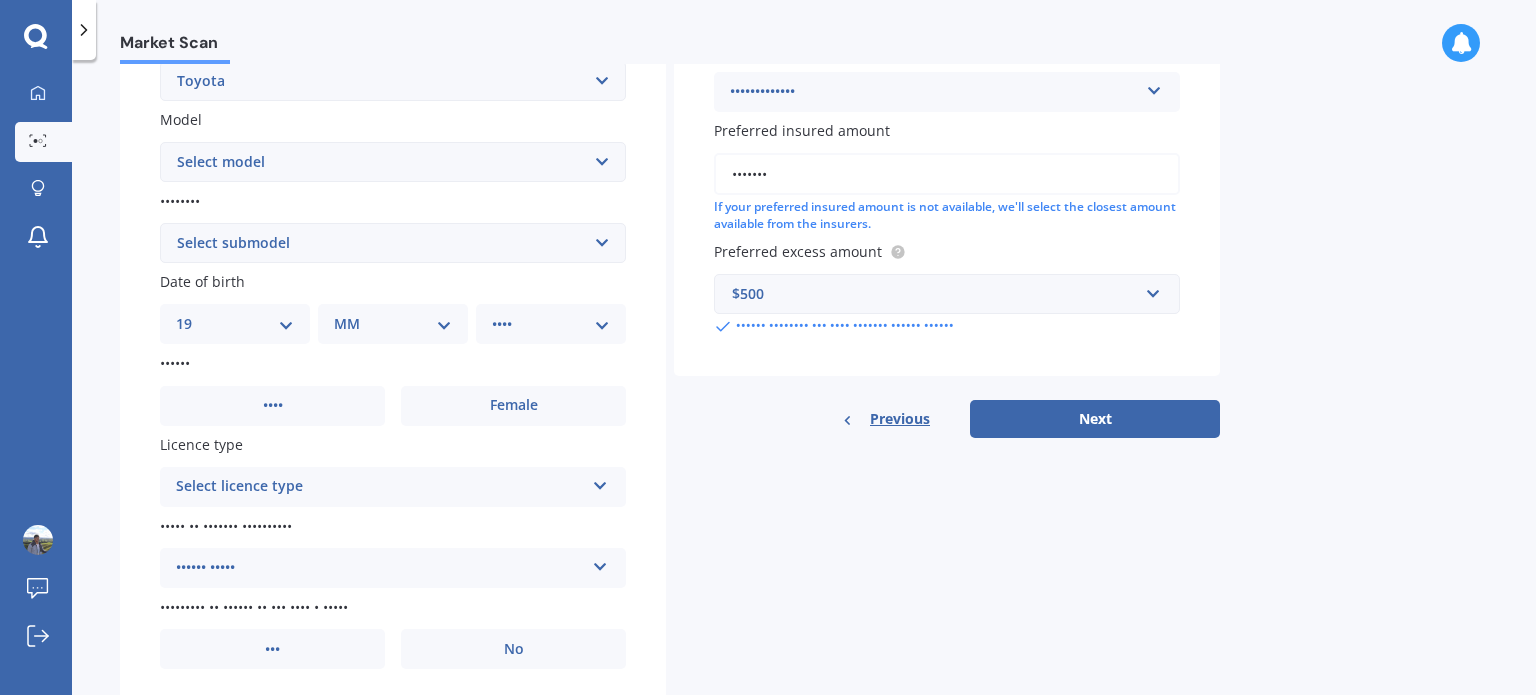 click on "DD 01 02 03 04 05 06 07 08 09 10 11 12 13 14 15 16 17 18 19 20 21 22 23 24 25 26 27 28 29 30 31" at bounding box center (235, 324) 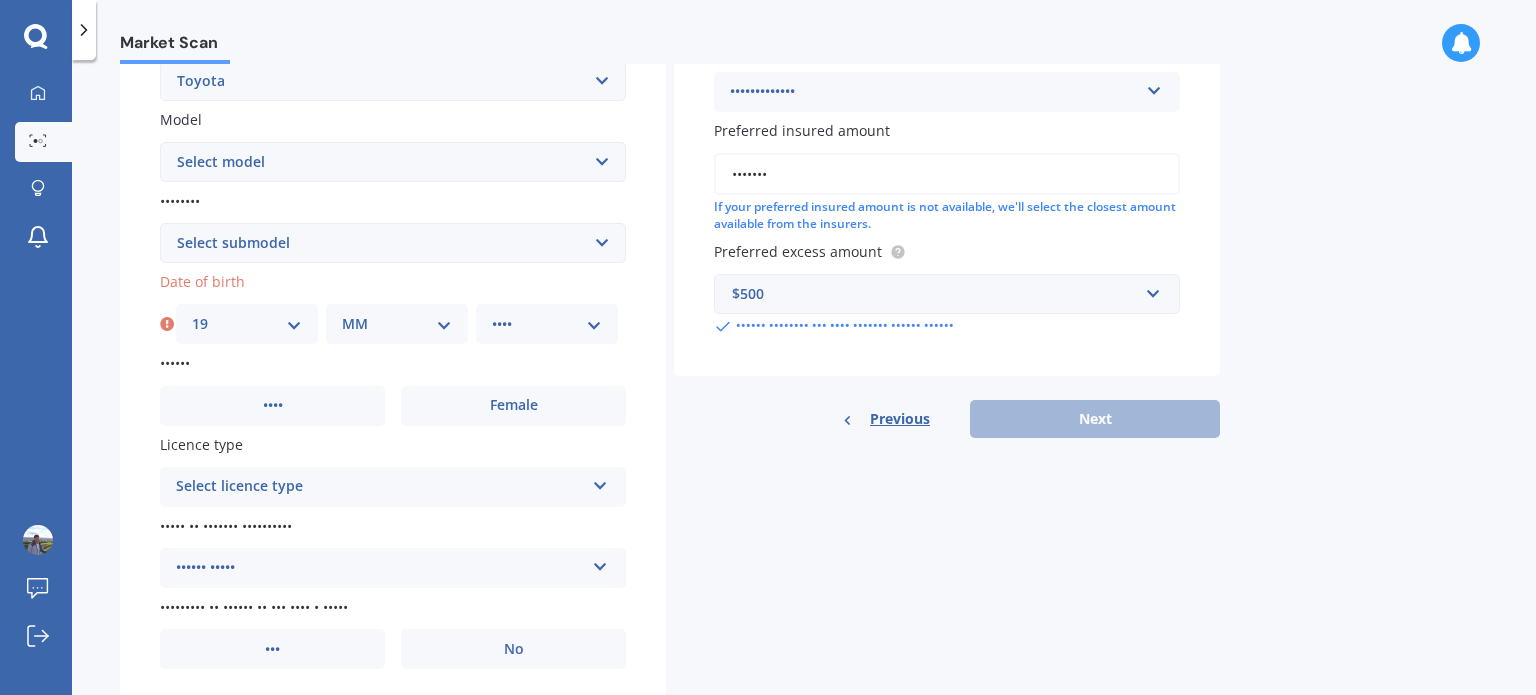 click on "MM 01 02 03 04 05 06 07 08 09 10 11 12" at bounding box center (397, 324) 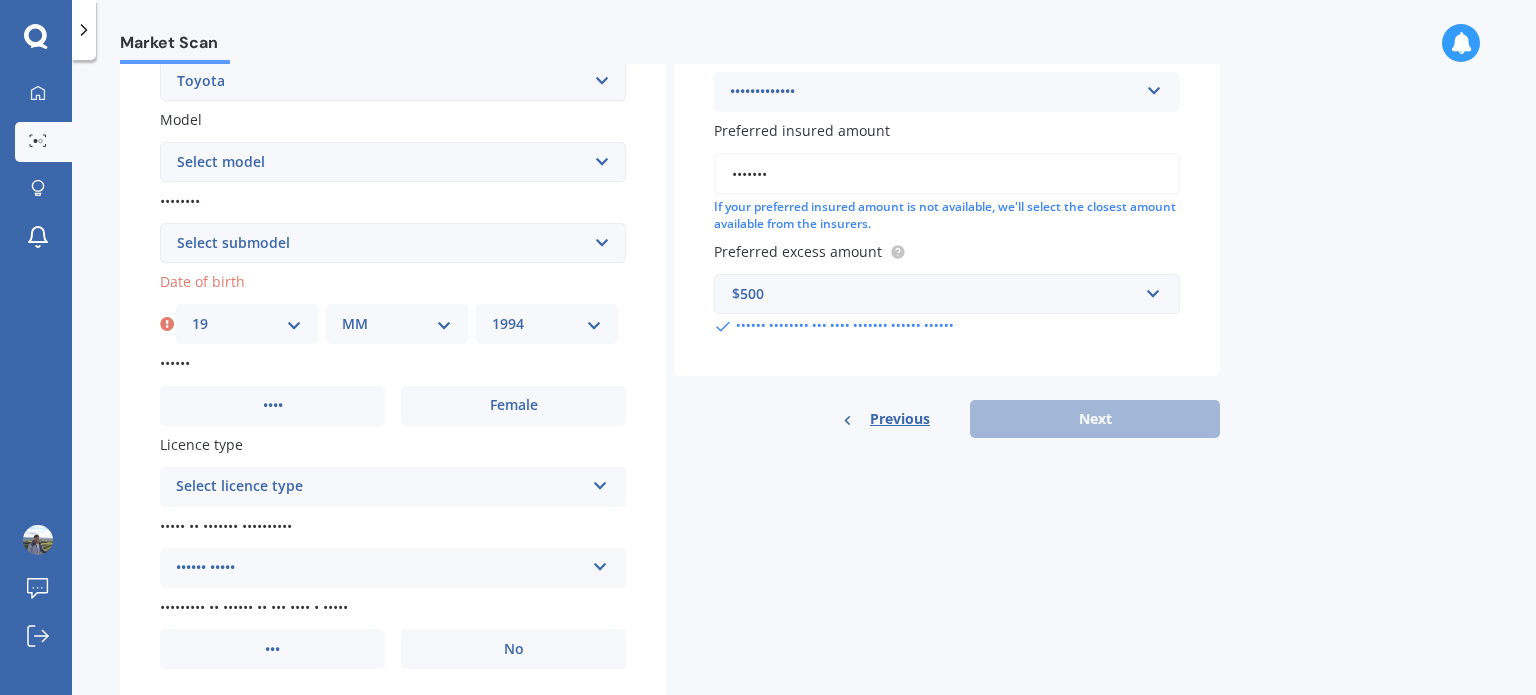 click on "YYYY 2025 2024 2023 2022 2021 2020 2019 2018 2017 2016 2015 2014 2013 2012 2011 2010 2009 2008 2007 2006 2005 2004 2003 2002 2001 2000 1999 1998 1997 1996 1995 1994 1993 1992 1991 1990 1989 1988 1987 1986 1985 1984 1983 1982 1981 1980 1979 1978 1977 1976 1975 1974 1973 1972 1971 1970 1969 1968 1967 1966 1965 1964 1963 1962 1961 1960 1959 1958 1957 1956 1955 1954 1953 1952 1951 1950 1949 1948 1947 1946 1945 1944 1943 1942 1941 1940 1939 1938 1937 1936 1935 1934 1933 1932 1931 1930 1929 1928 1927 1926" at bounding box center (547, 324) 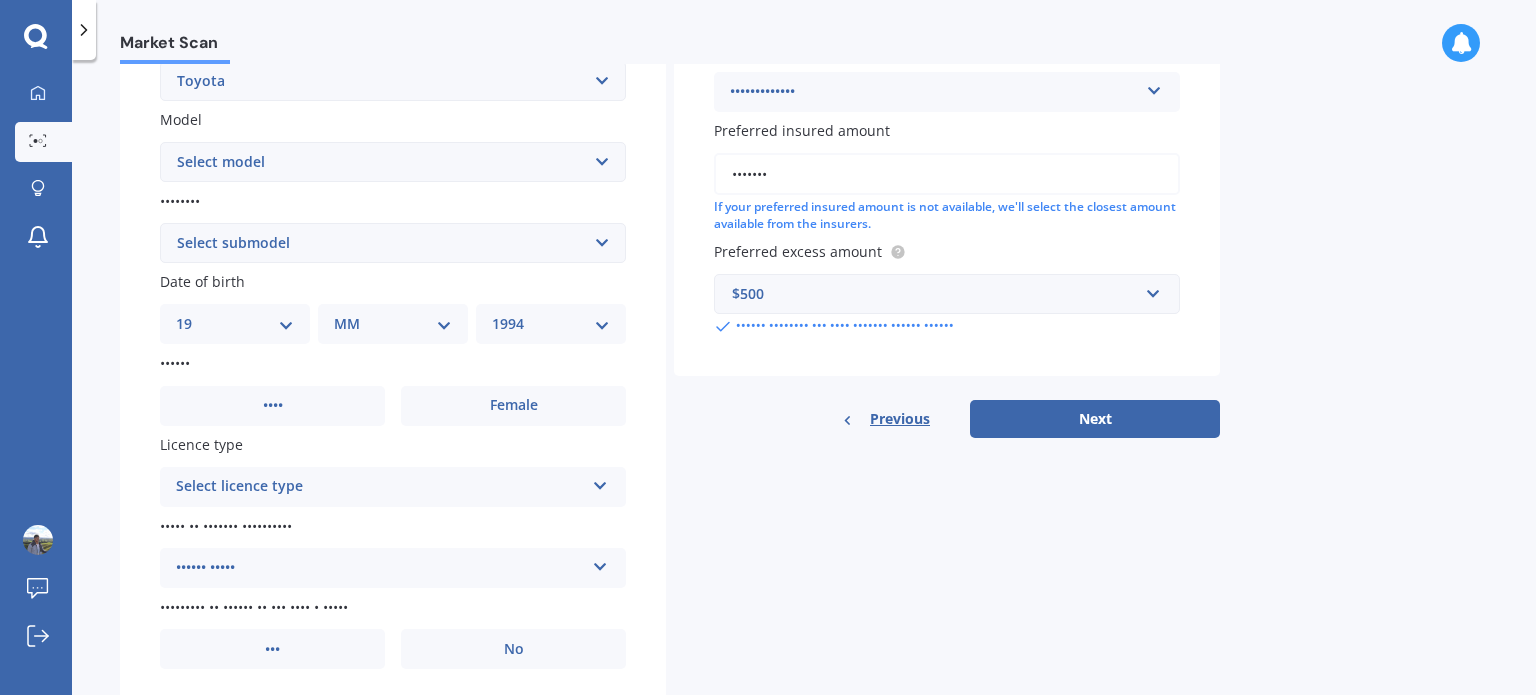scroll, scrollTop: 478, scrollLeft: 0, axis: vertical 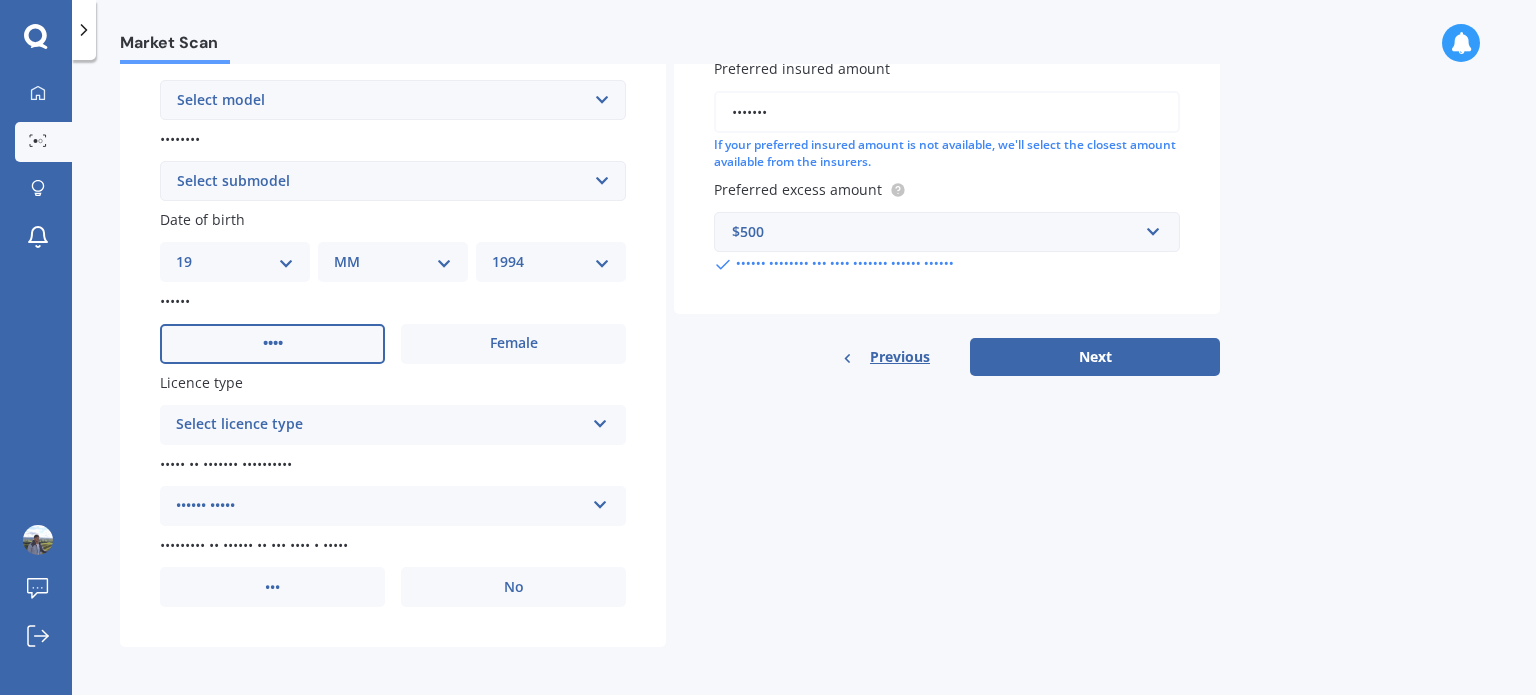 click on "••••" at bounding box center [272, 344] 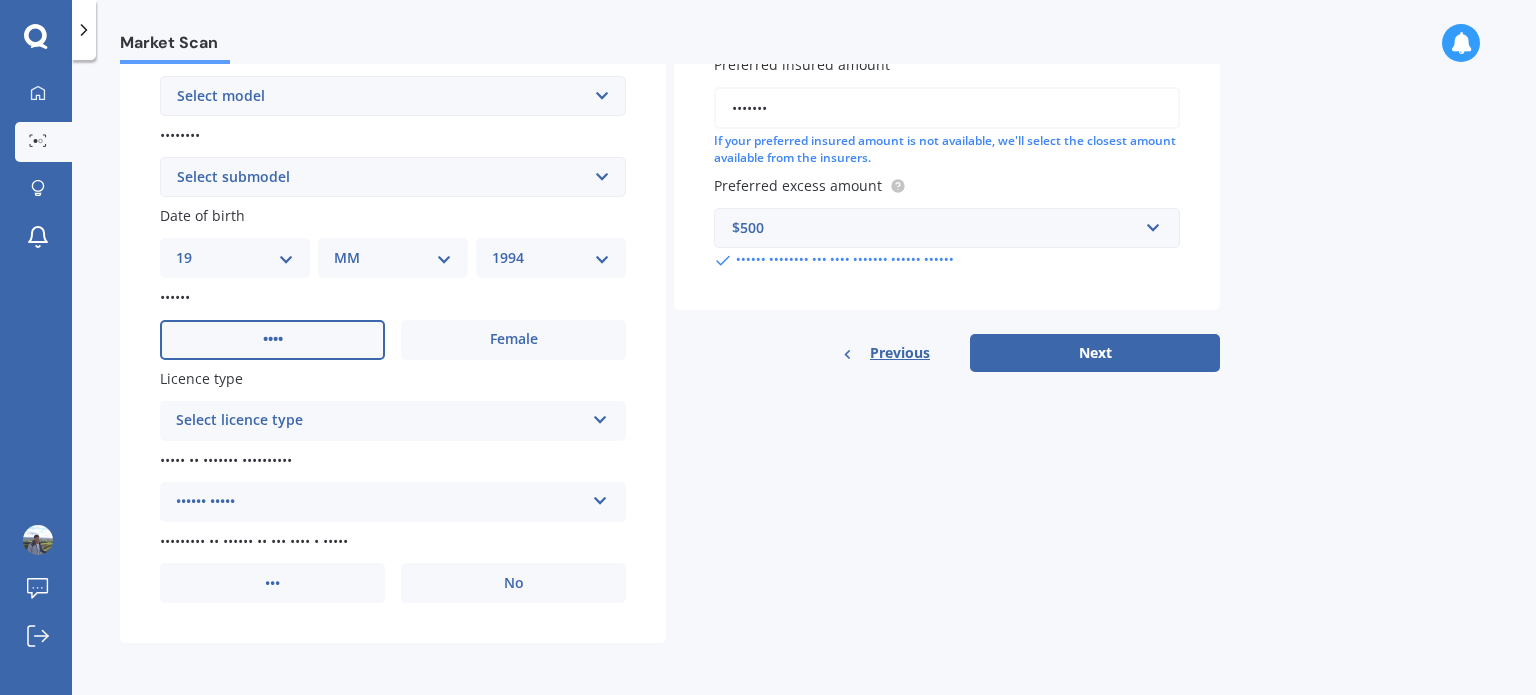 click on "Select licence type" at bounding box center [380, 421] 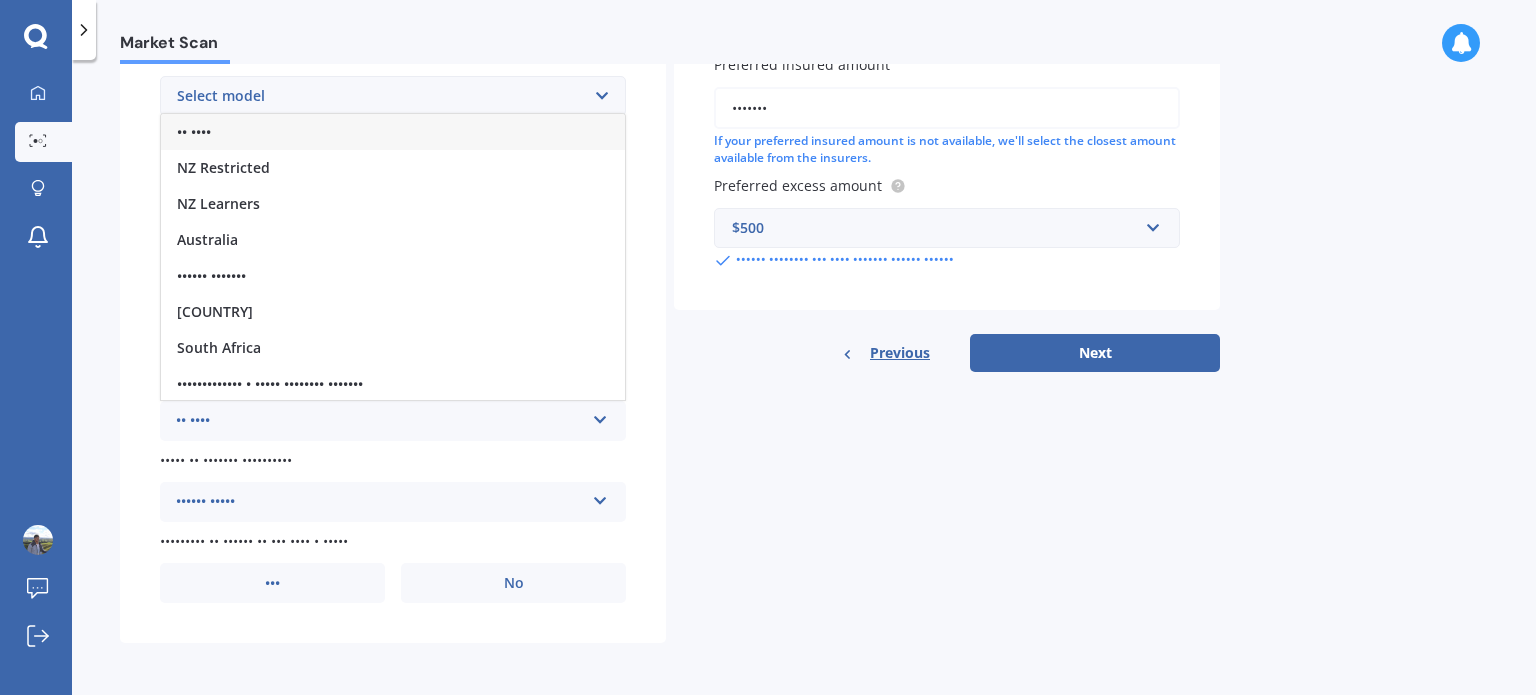 click on "•• ••••" at bounding box center (393, 132) 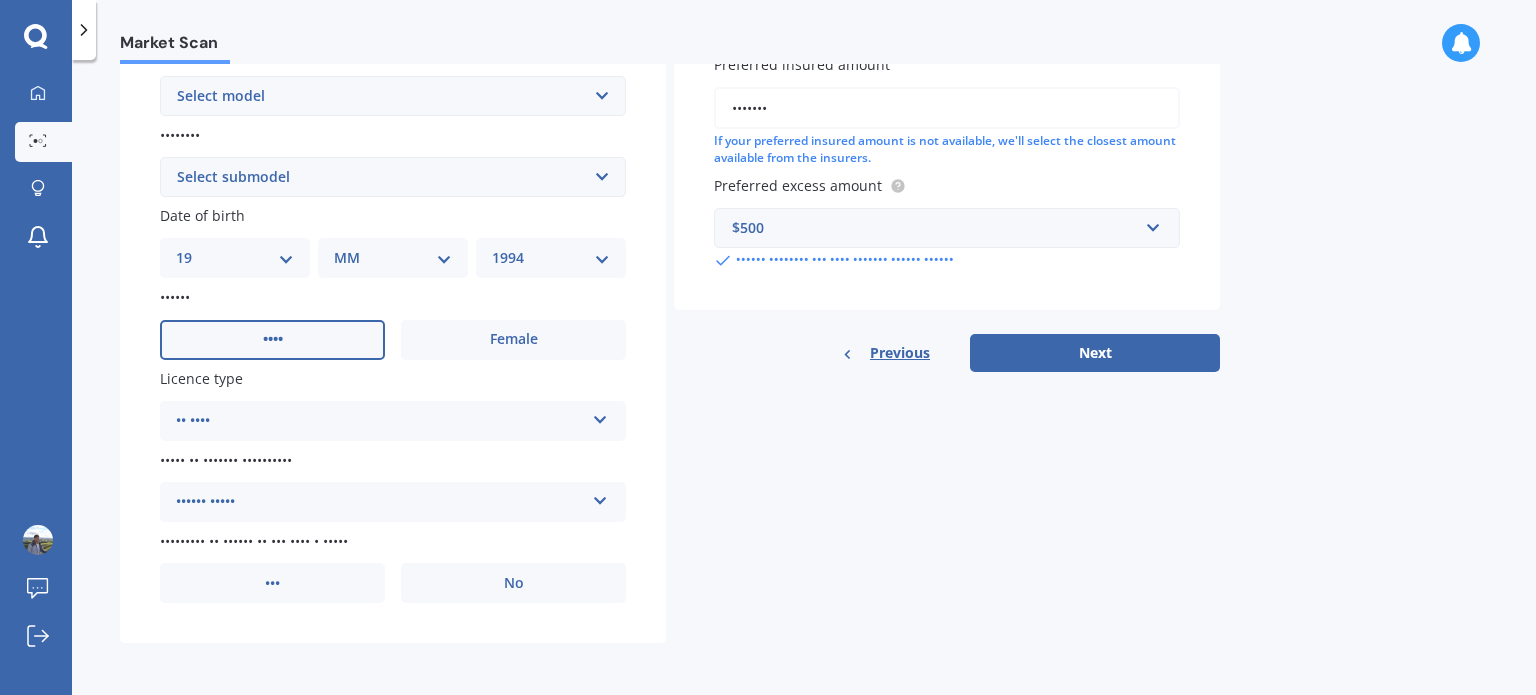 click on "Select years 5 or more years 4 years 3 years 2 years 1 year" at bounding box center (393, 421) 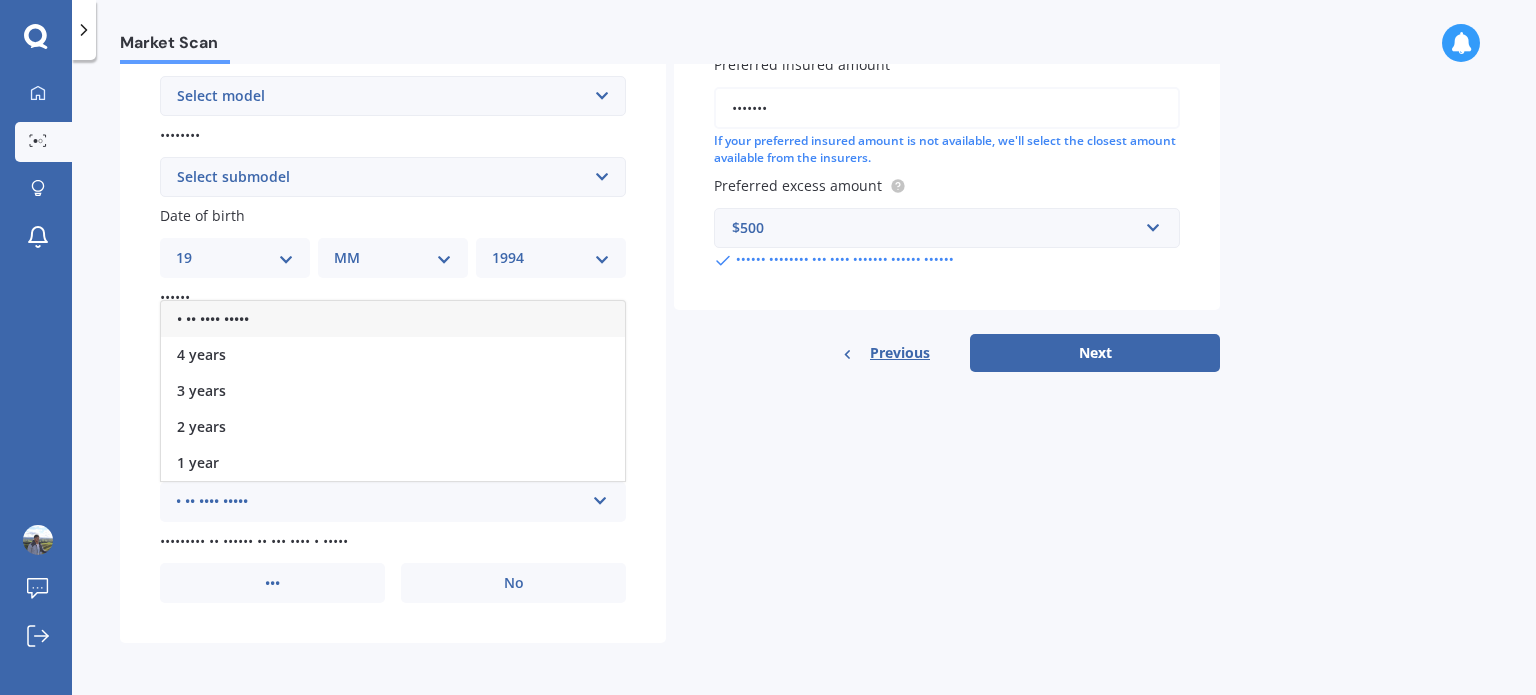 click on "• •• •••• •••••" at bounding box center [393, 319] 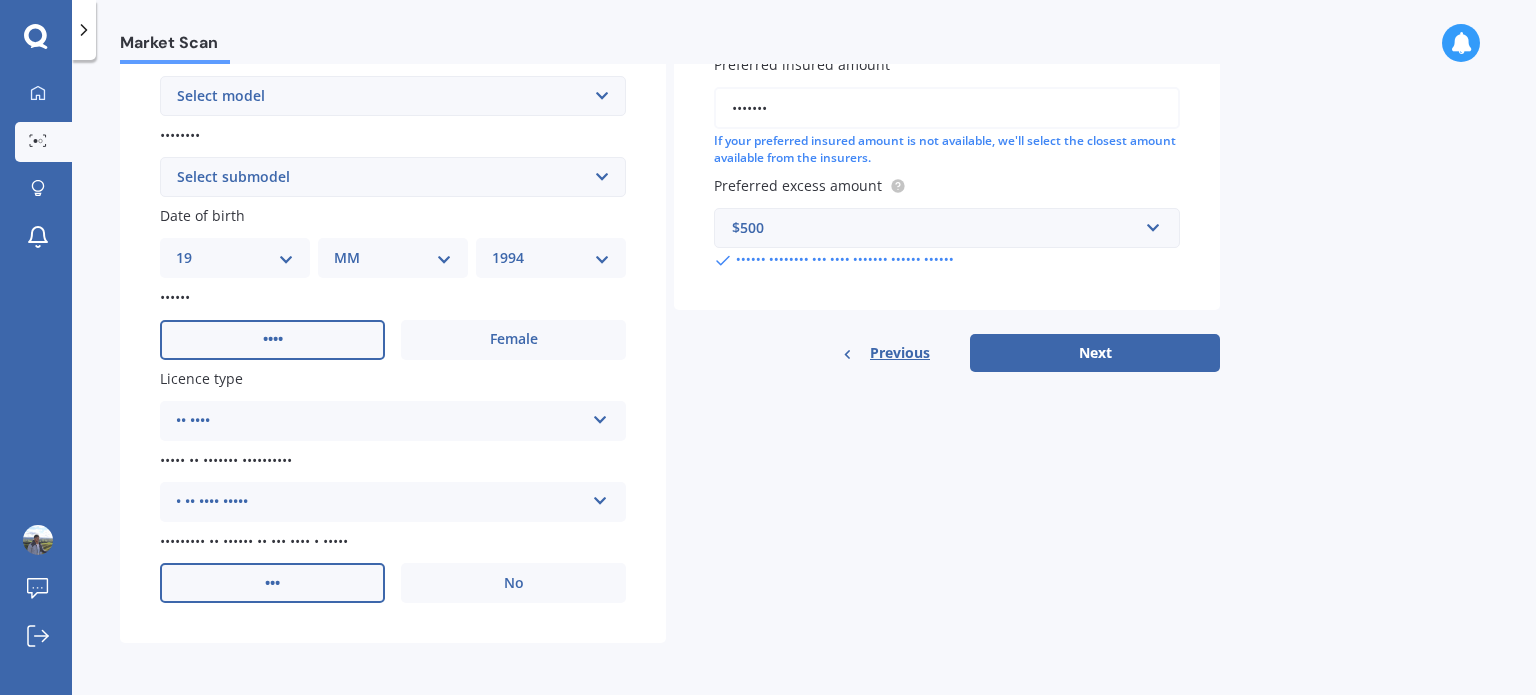 click on "•••" at bounding box center [272, 340] 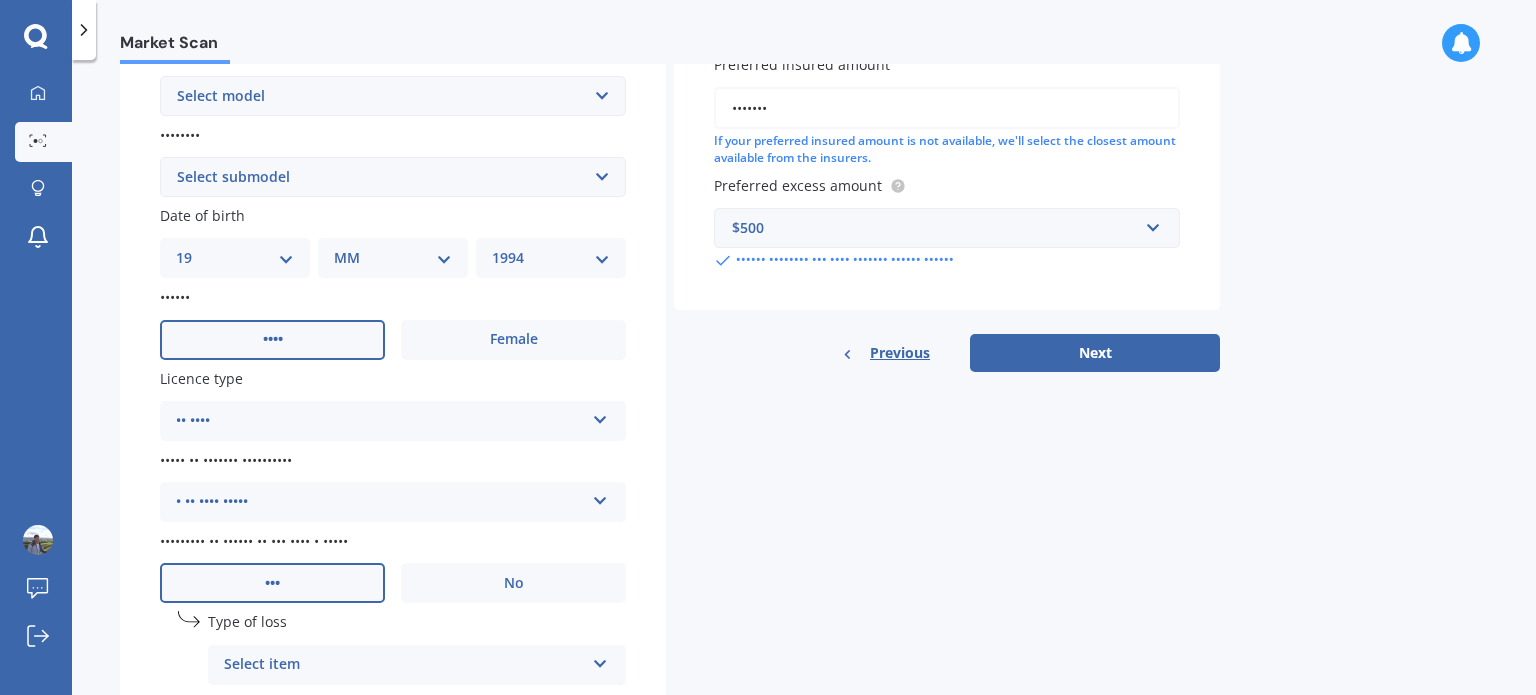 scroll, scrollTop: 699, scrollLeft: 0, axis: vertical 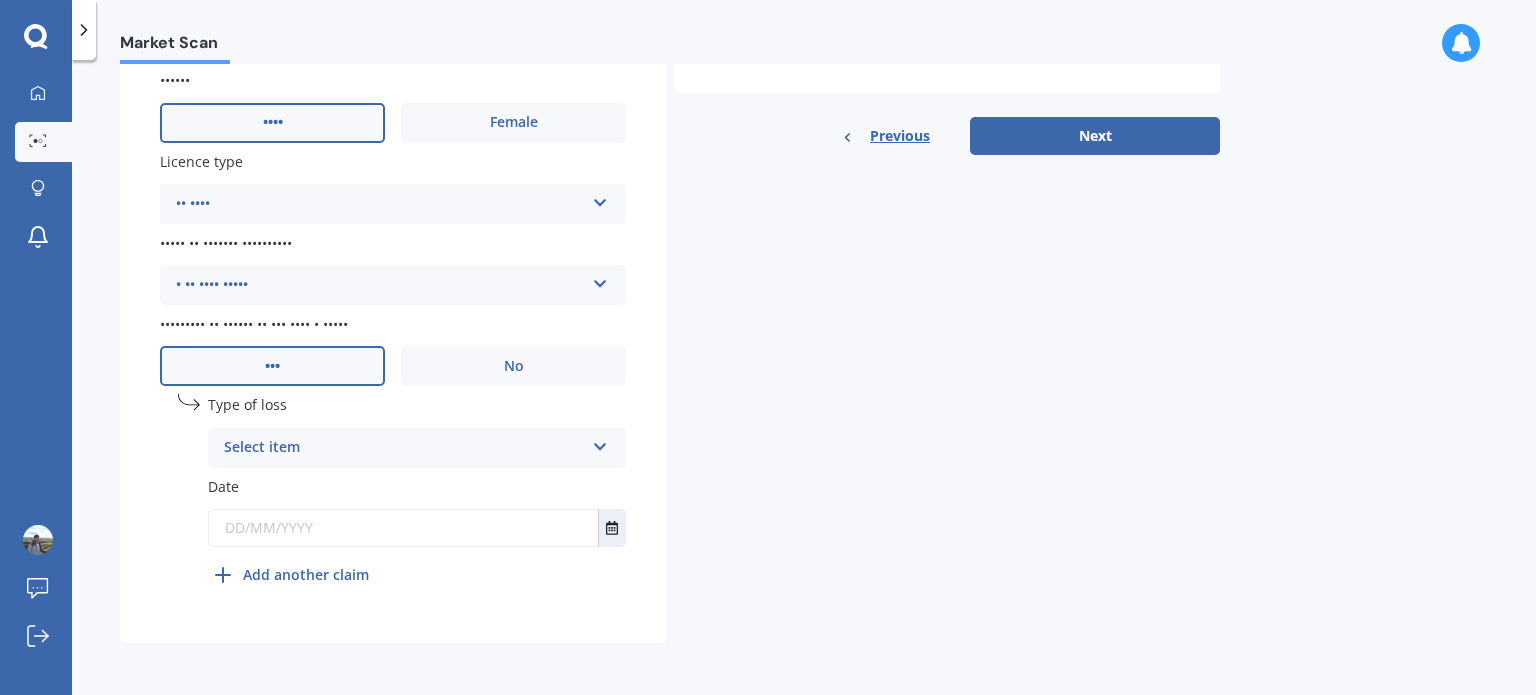 click on "Select item" at bounding box center [404, 448] 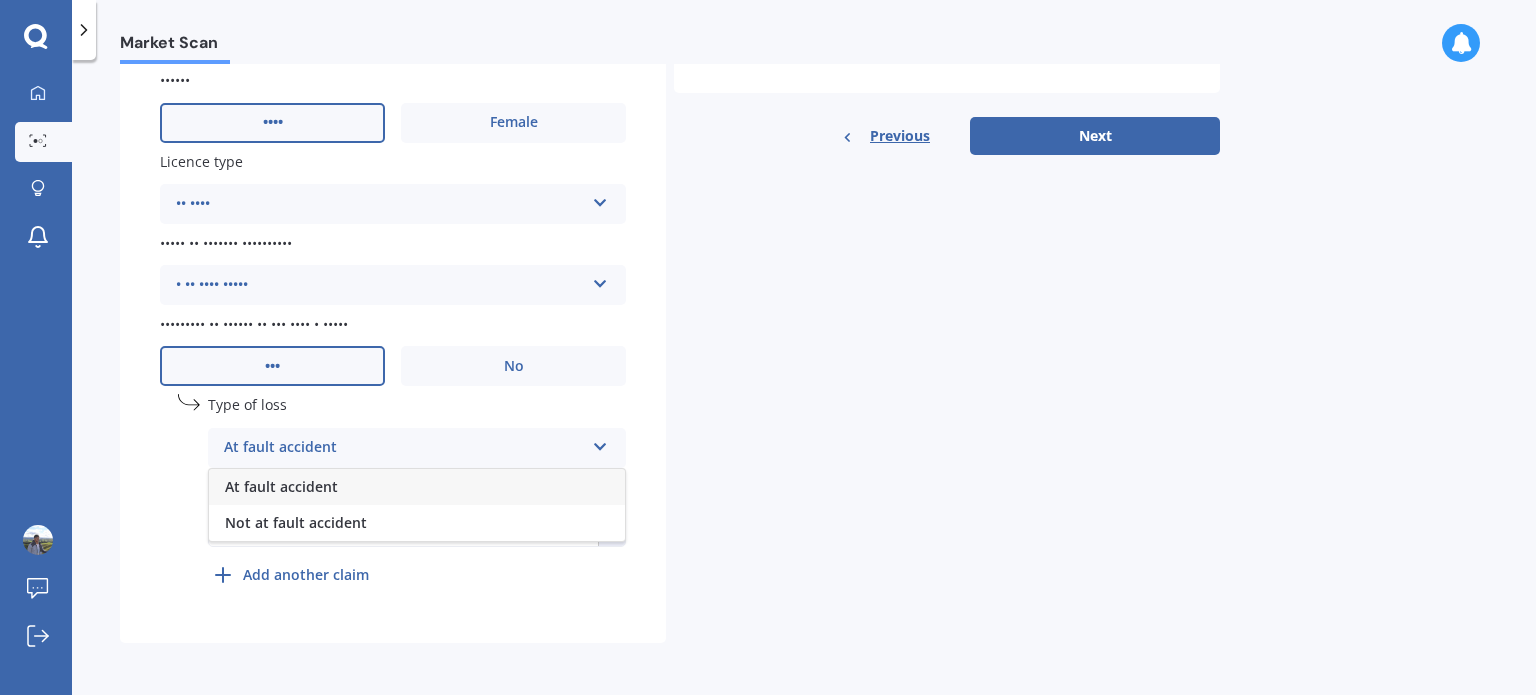click on "At fault accident" at bounding box center [417, 487] 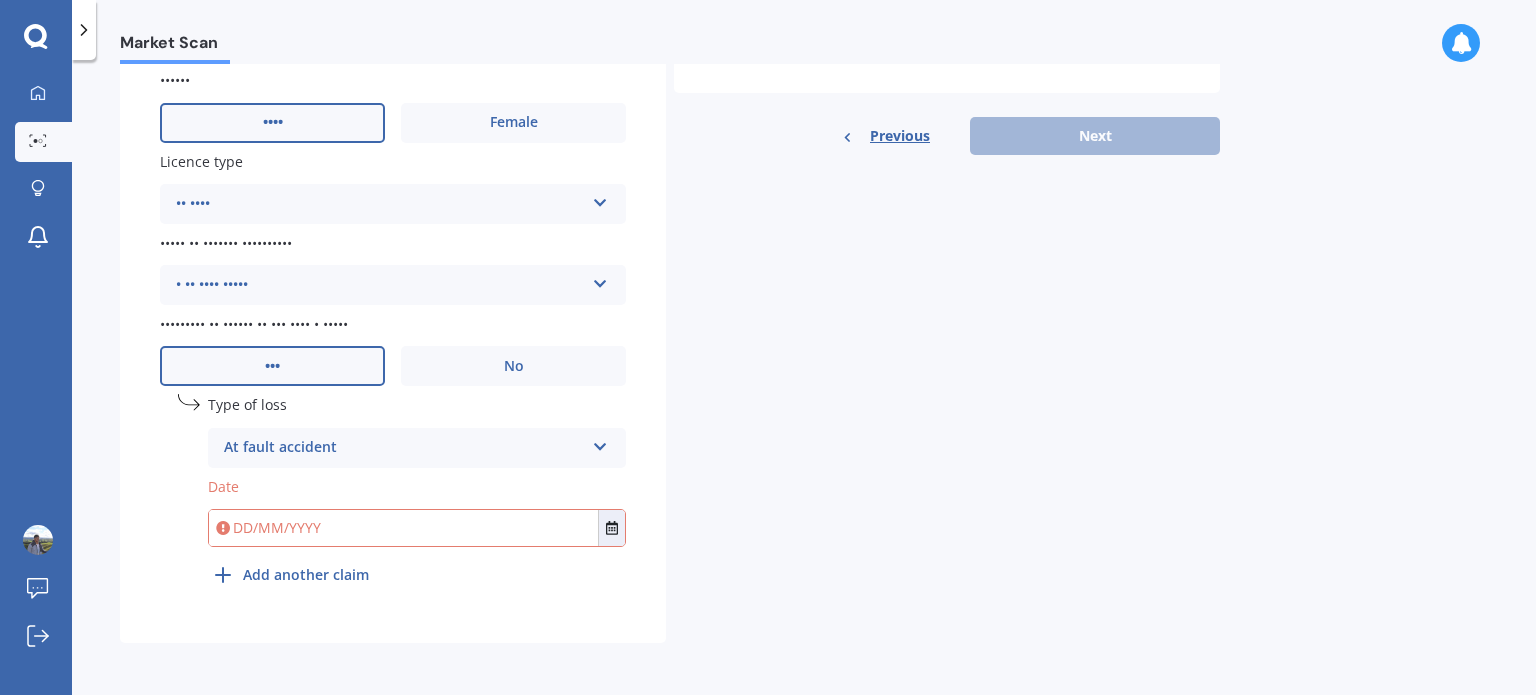 click at bounding box center (403, 528) 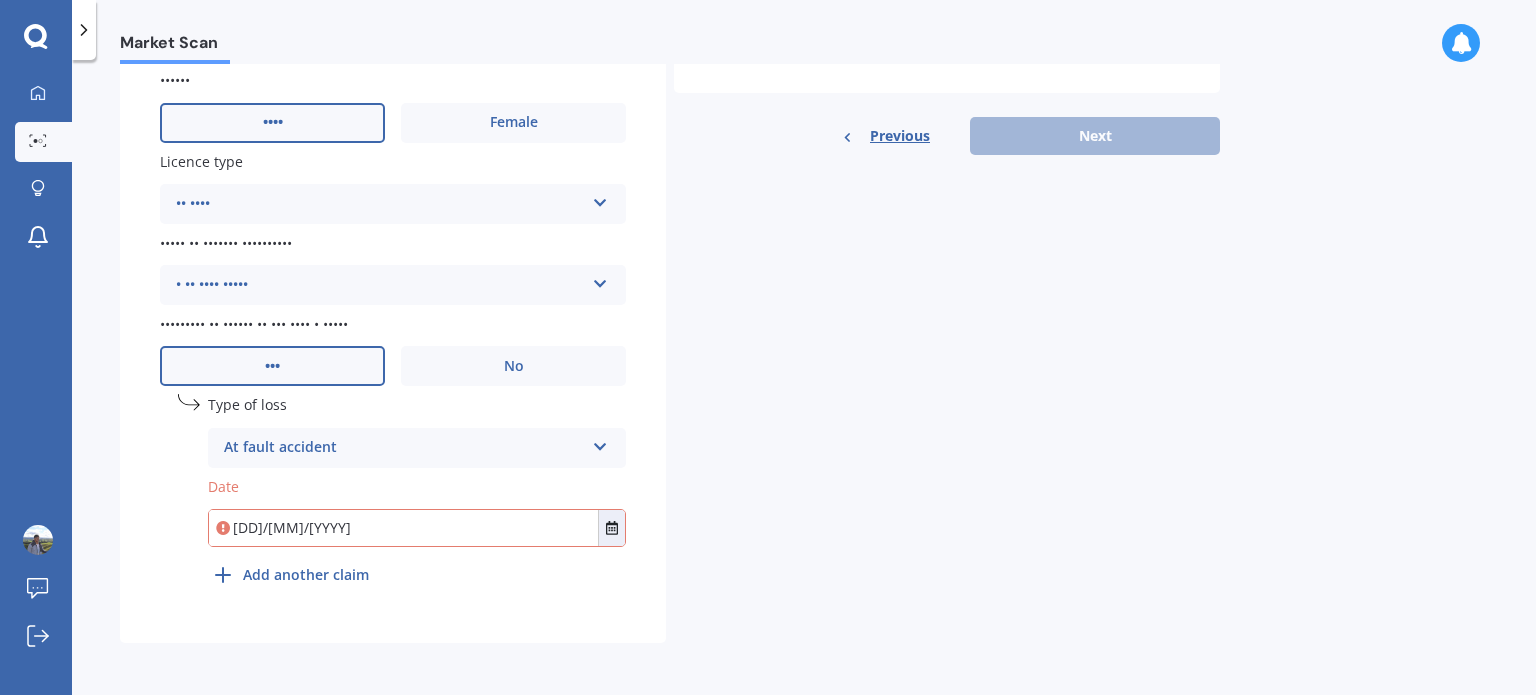 drag, startPoint x: 311, startPoint y: 515, endPoint x: 264, endPoint y: 570, distance: 72.34639 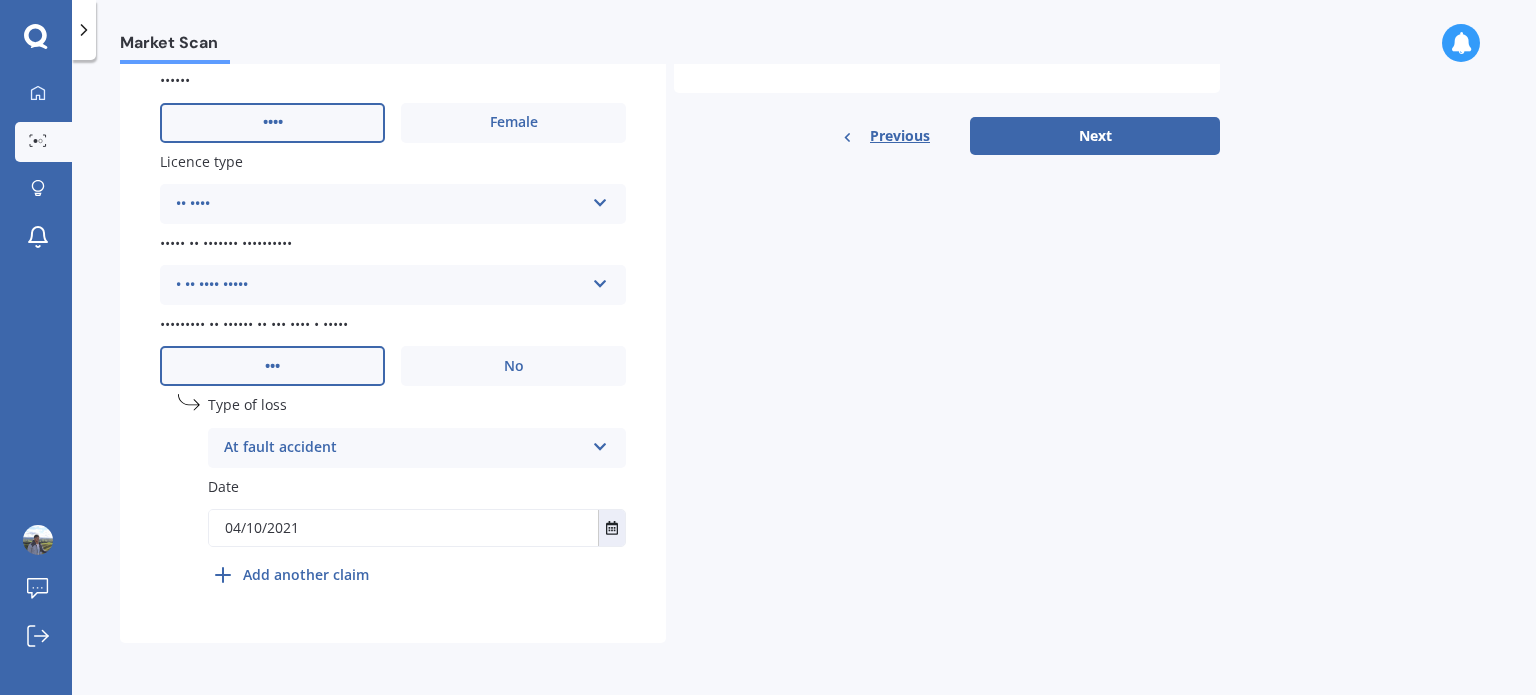 click on "Add another claim" at bounding box center (306, 574) 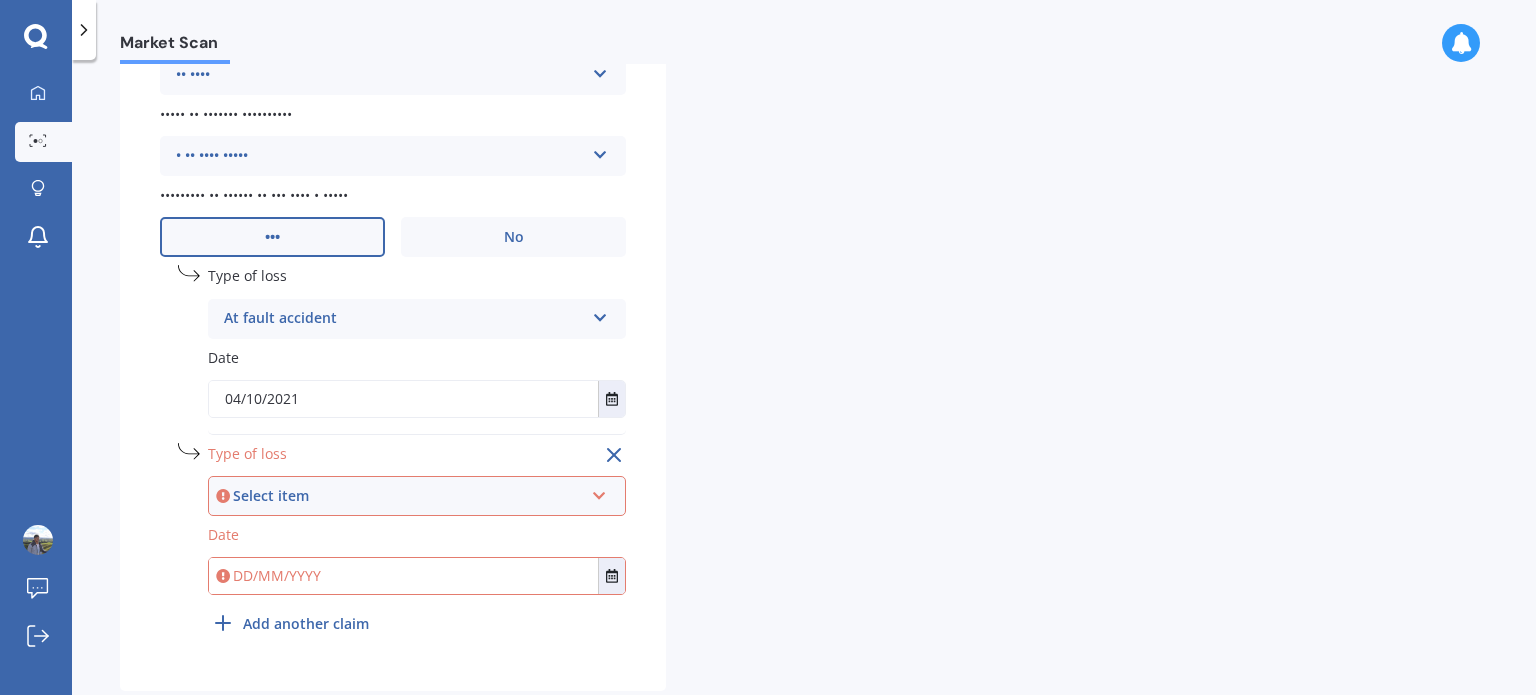 scroll, scrollTop: 876, scrollLeft: 0, axis: vertical 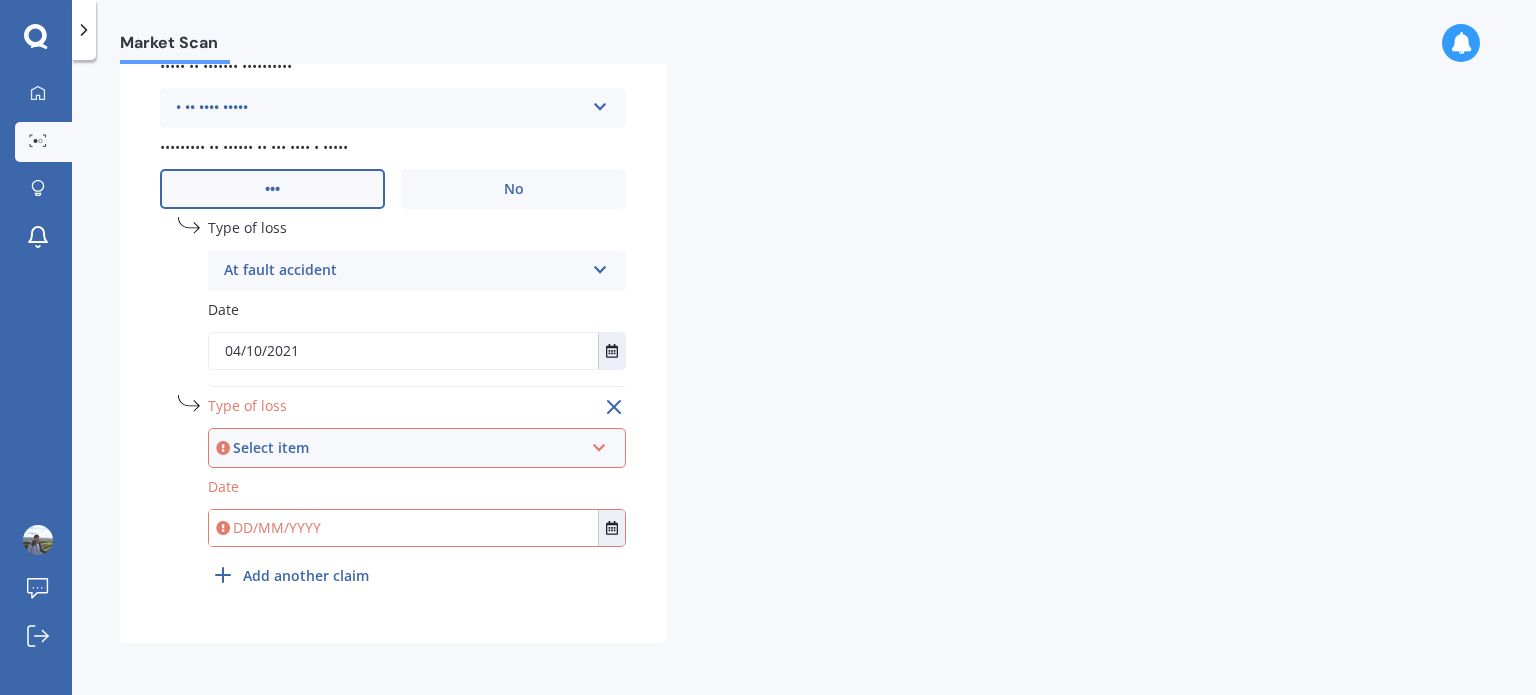 click on "Select item" at bounding box center (408, 448) 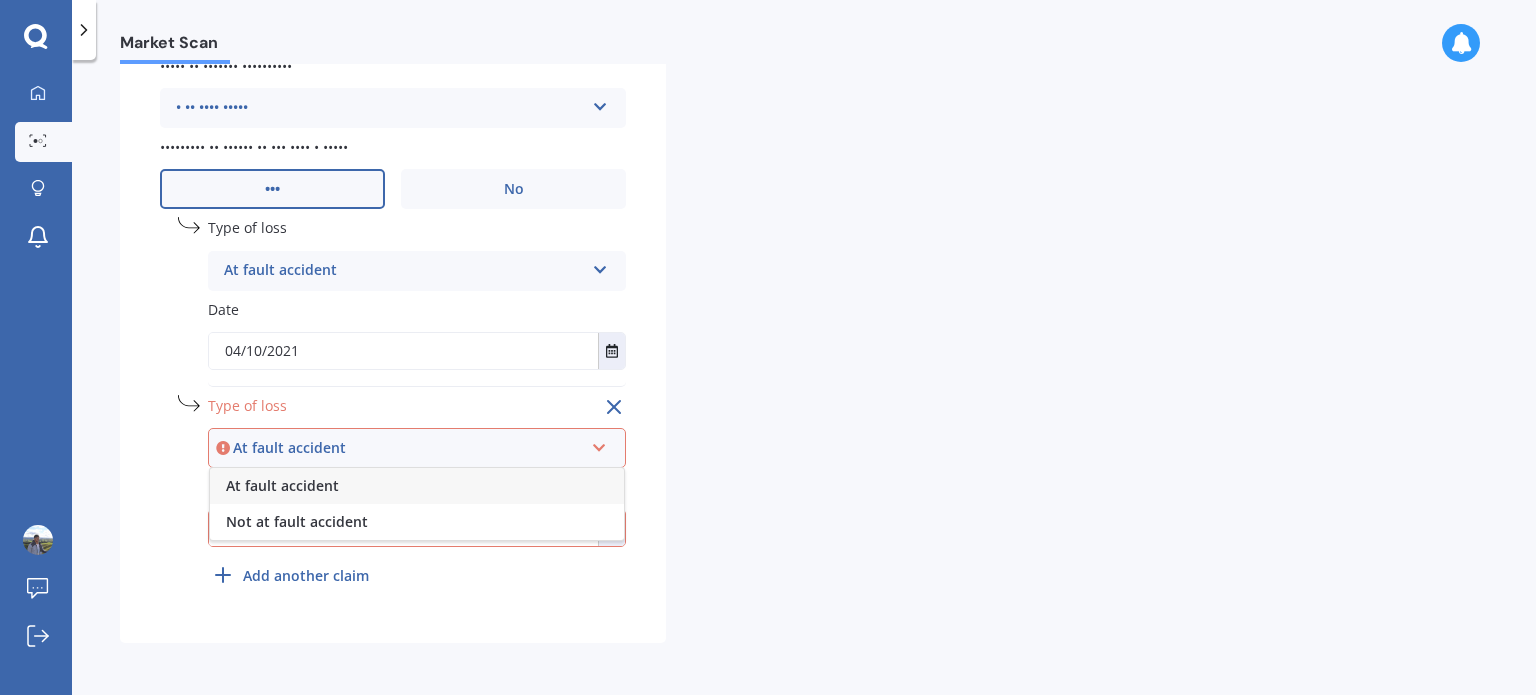 click on "At fault accident" at bounding box center (282, 485) 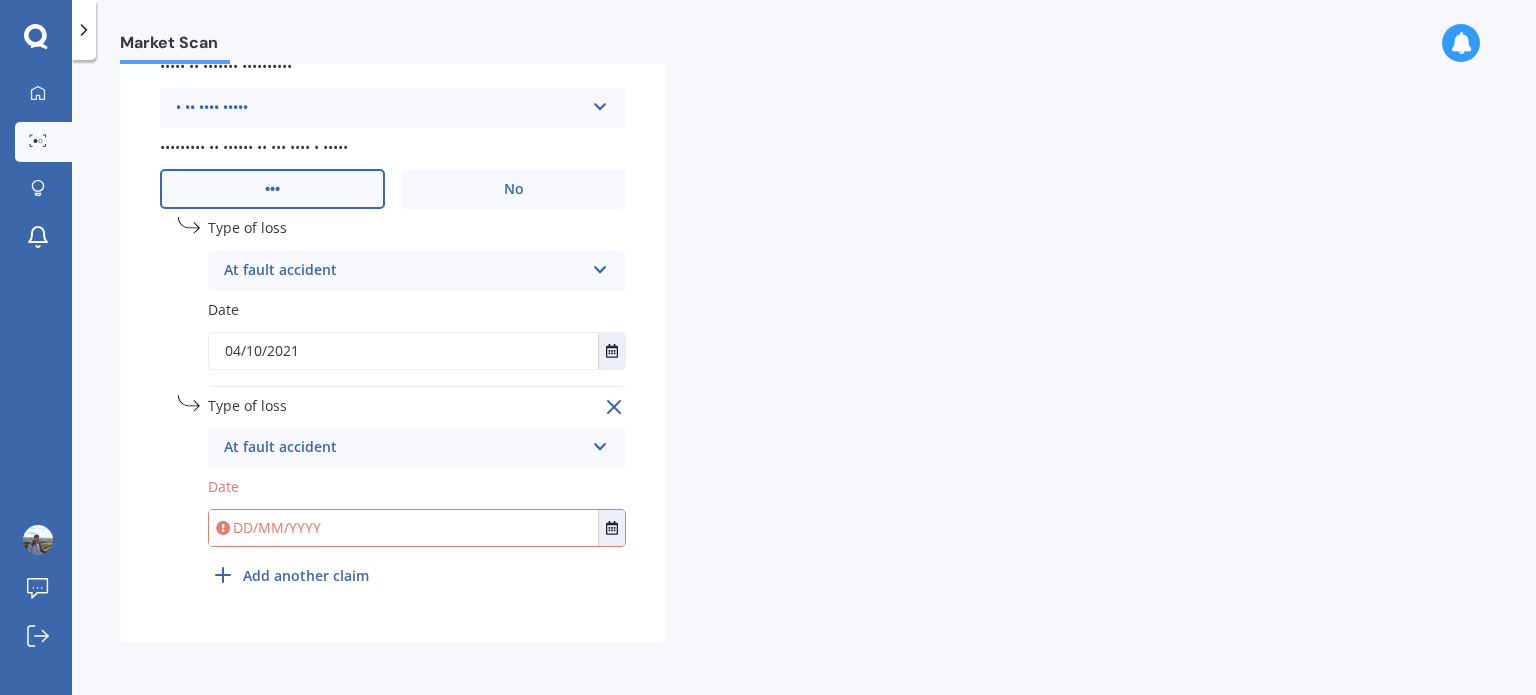 click on "At fault accident" at bounding box center [404, 271] 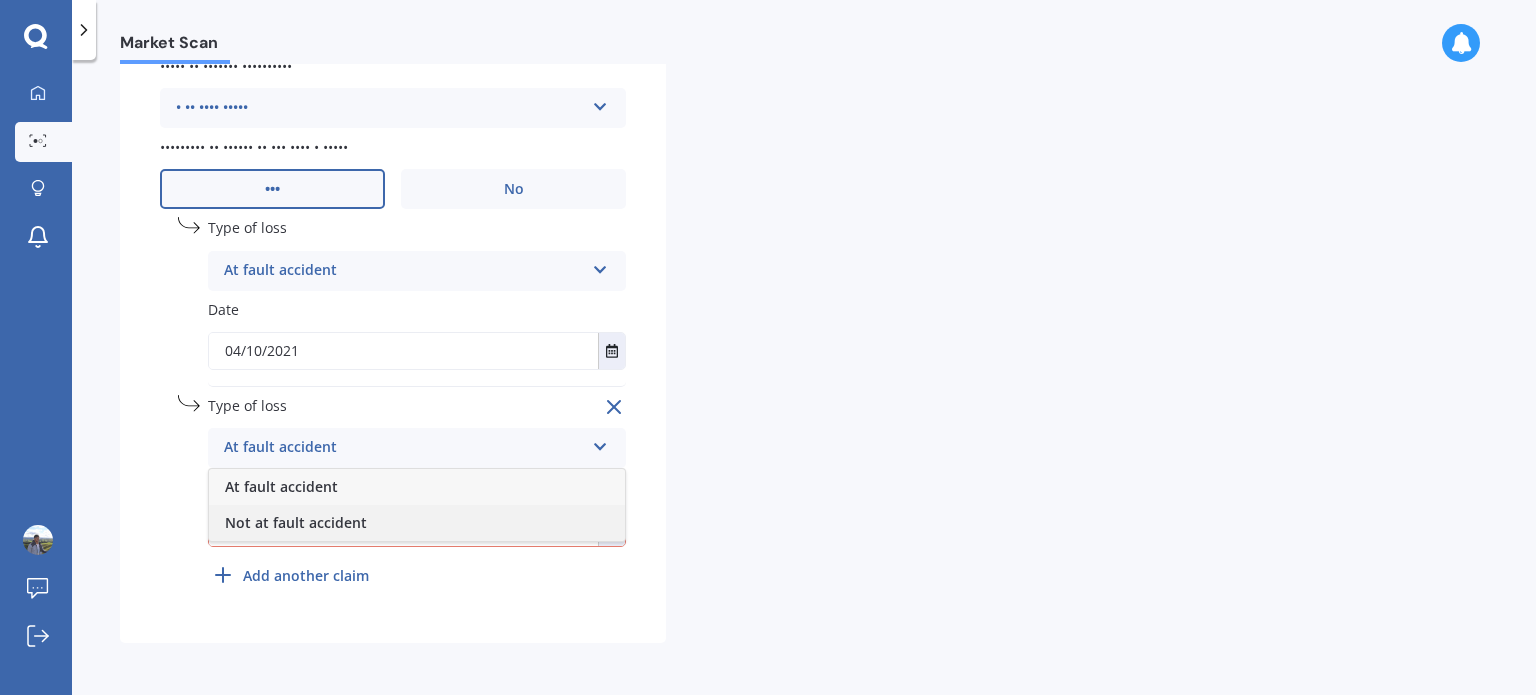 click on "Not at fault accident" at bounding box center [281, 486] 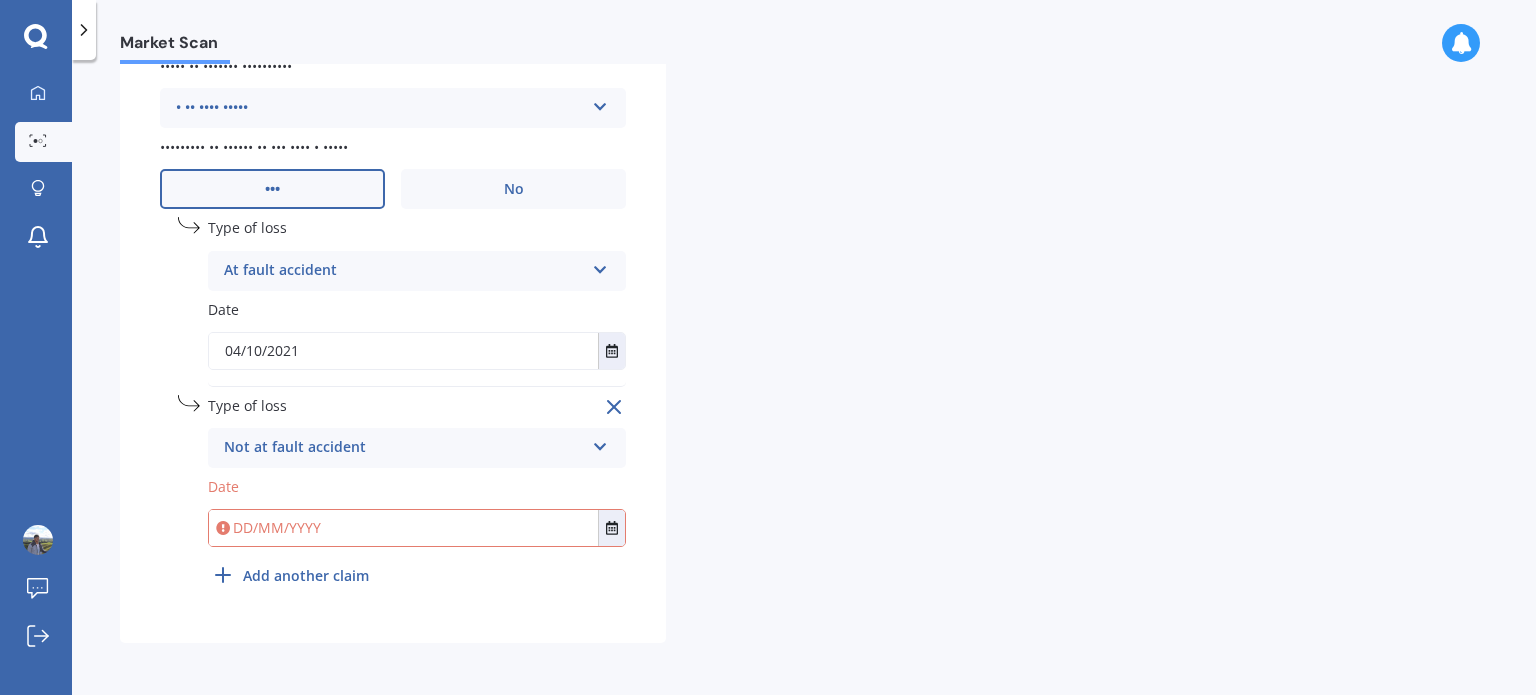 click at bounding box center [403, 528] 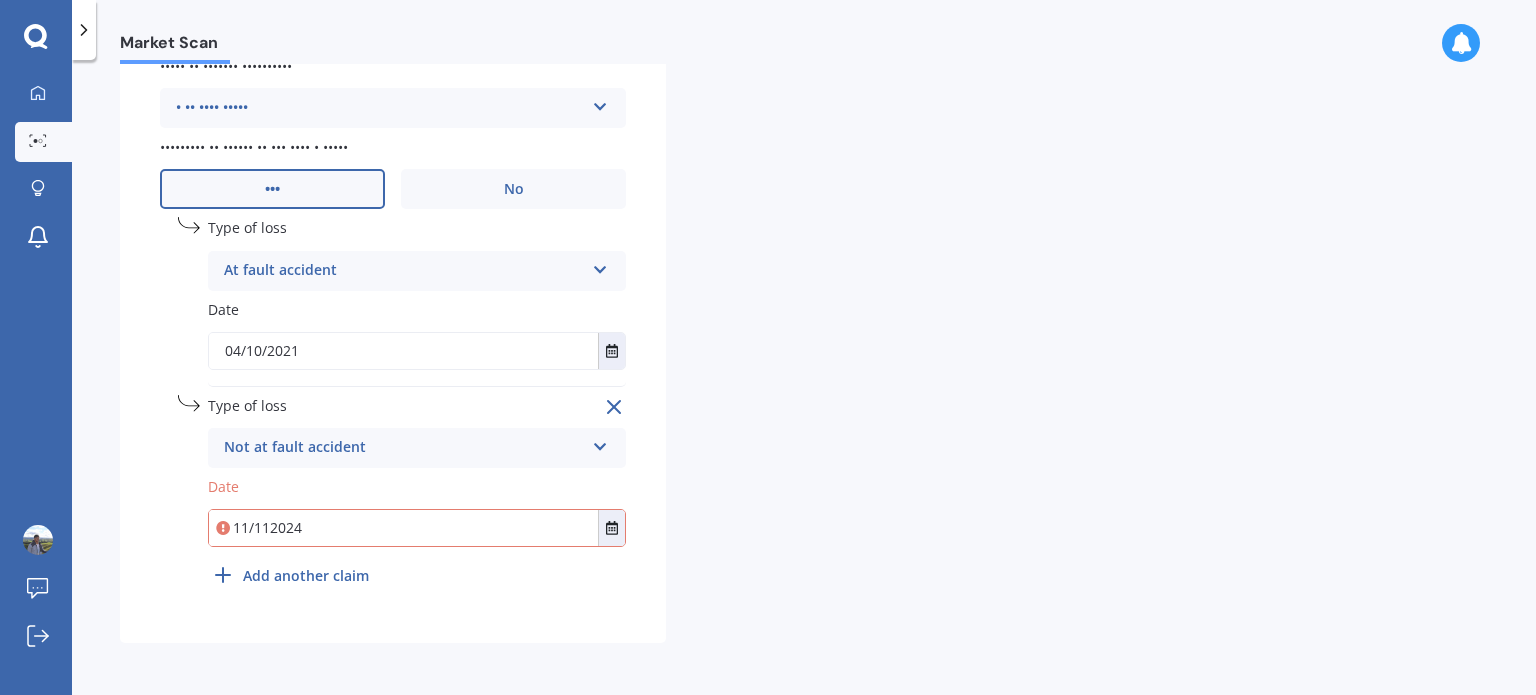 click on "11/112024" at bounding box center (403, 528) 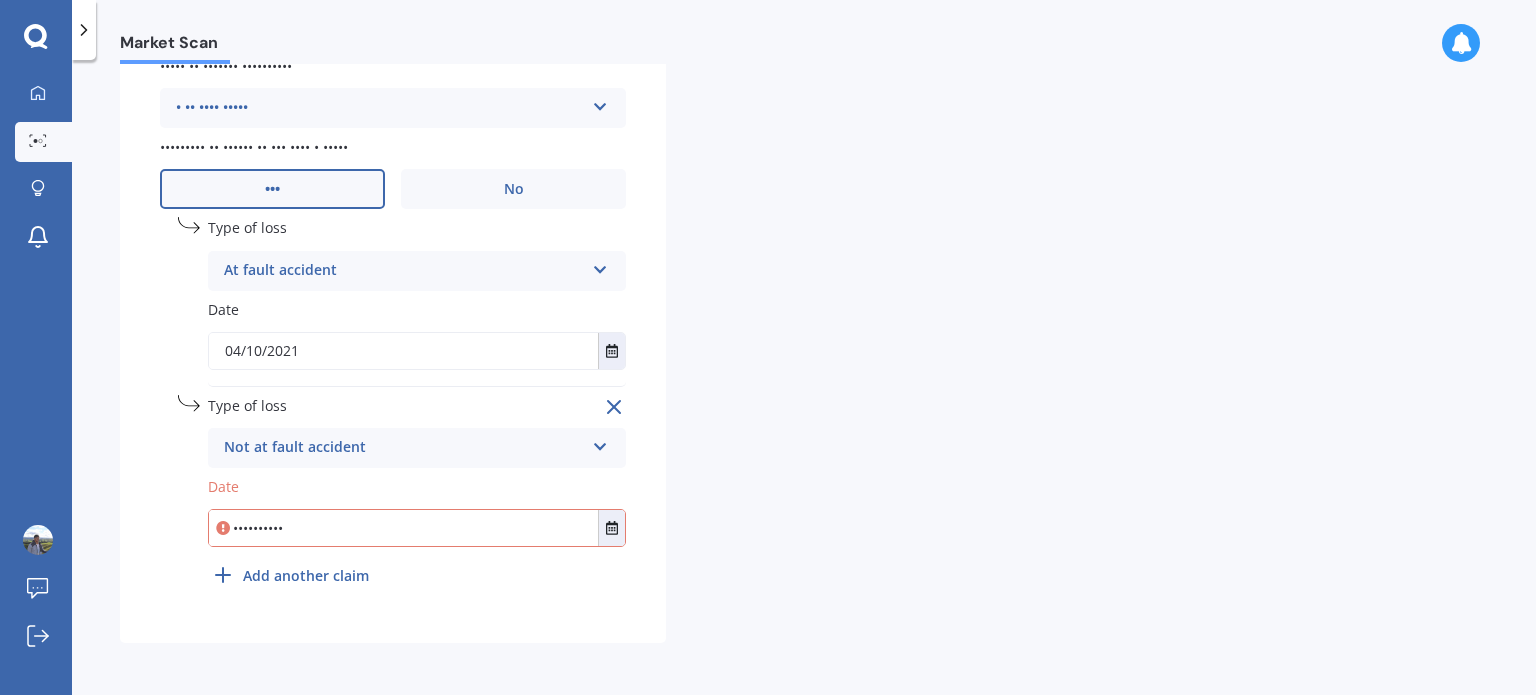 type on "••••••••••" 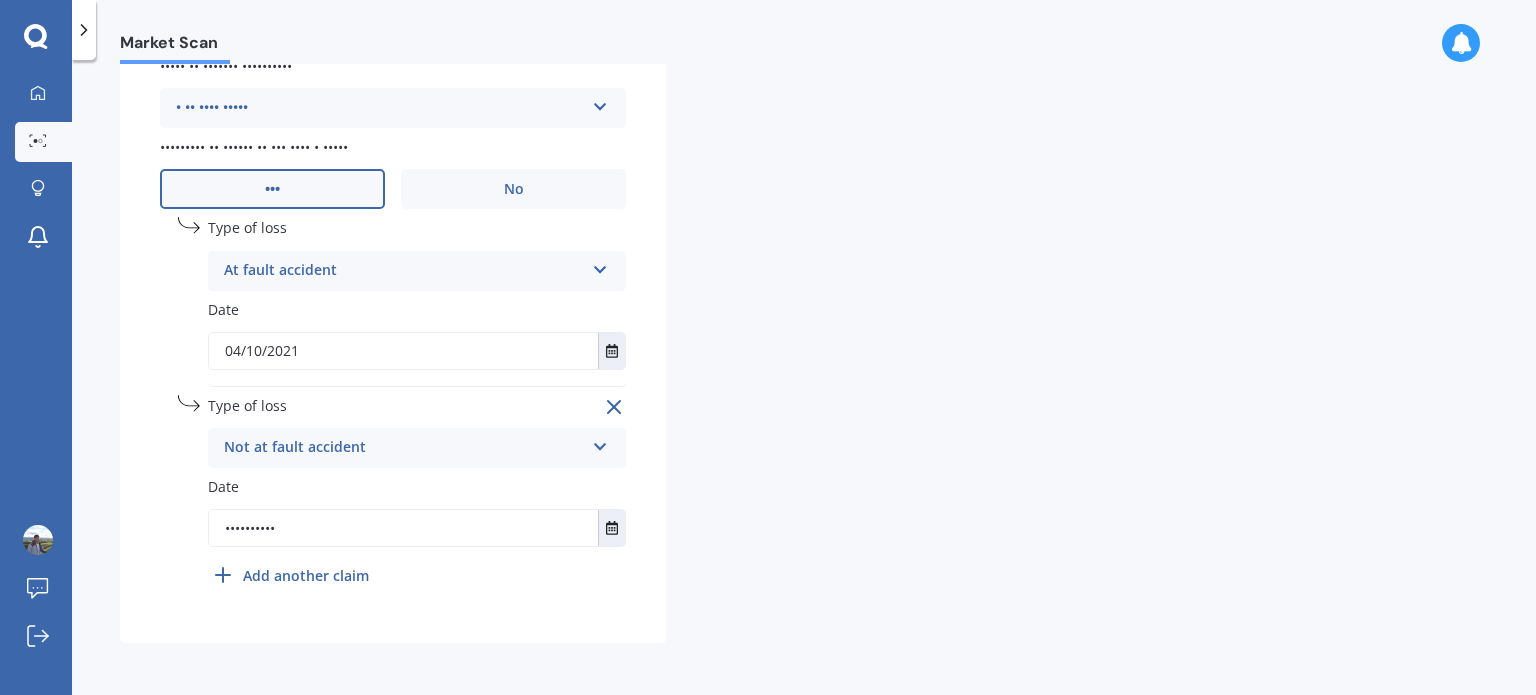click on "••••• •••••• •••••• • ••••• •••• • •••••• ••••• •••• •••• •••• •••••• •••• •• •••• ••••• ••••• •••••• •••• •••••• ••••••• ••••••• ••• ••• •••••••• •••••• ••••• ••••••••• •••••••• ••••••• ••••••••• ••••• •••••• •••••••• ••••••• ••••• •••••••• ••••• •••••• ••••••• •••• ••••••• •••• ••••• ••••••••• •••• ••••• •••••• ••••• ••••••• ••••••• ••• ••• ••••• •••• ••• ••••• ••••••• •••• •••••• ••••••• ••••••• ••••• •••••• ••••••• •••••••• ••••• ••••• ••• •••••• •••••• •••• ••• ••• •••• ••••••••••• •••••• ••••••••• ••• ••••• ••••••• ••••• ••••• ••• •••• •••••••• •••••••• ••••• ••••••• •••••••• ••• •••••••• •••• •••••••••••• ••••••• •••• •••••••••• •••••• •••••• •••••• •••••• ••••• •••• •••••• ••••••• •••••••• •••••••• ••••••• ••••••• •••••• ••• ••••• ••••• ••••• ••••••• ••••• ••••• ••••• •••• •••••• •••• •••••• ••••• ••••• ••••••••• •••••• •••••• •••• ••••• •••••• •••••• ••••••• ••• •••••••• •••••••••• ••••• ••••••••• ••••••••• •• ••••• •••••• ••••• • •••••• •• ••••• •••••• ••••••• ••••••• •••• •••••• •••••• ••••• ••••" at bounding box center [393, -18] 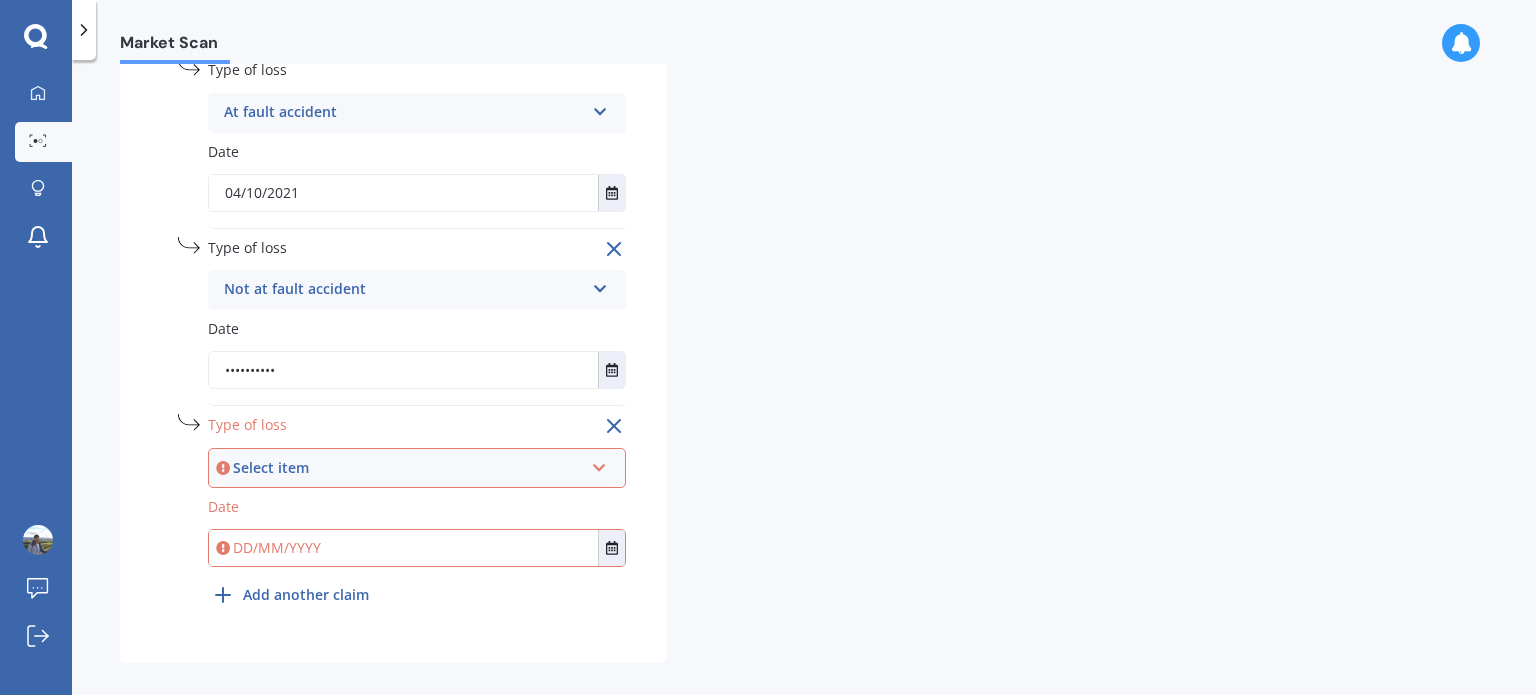 scroll, scrollTop: 1053, scrollLeft: 0, axis: vertical 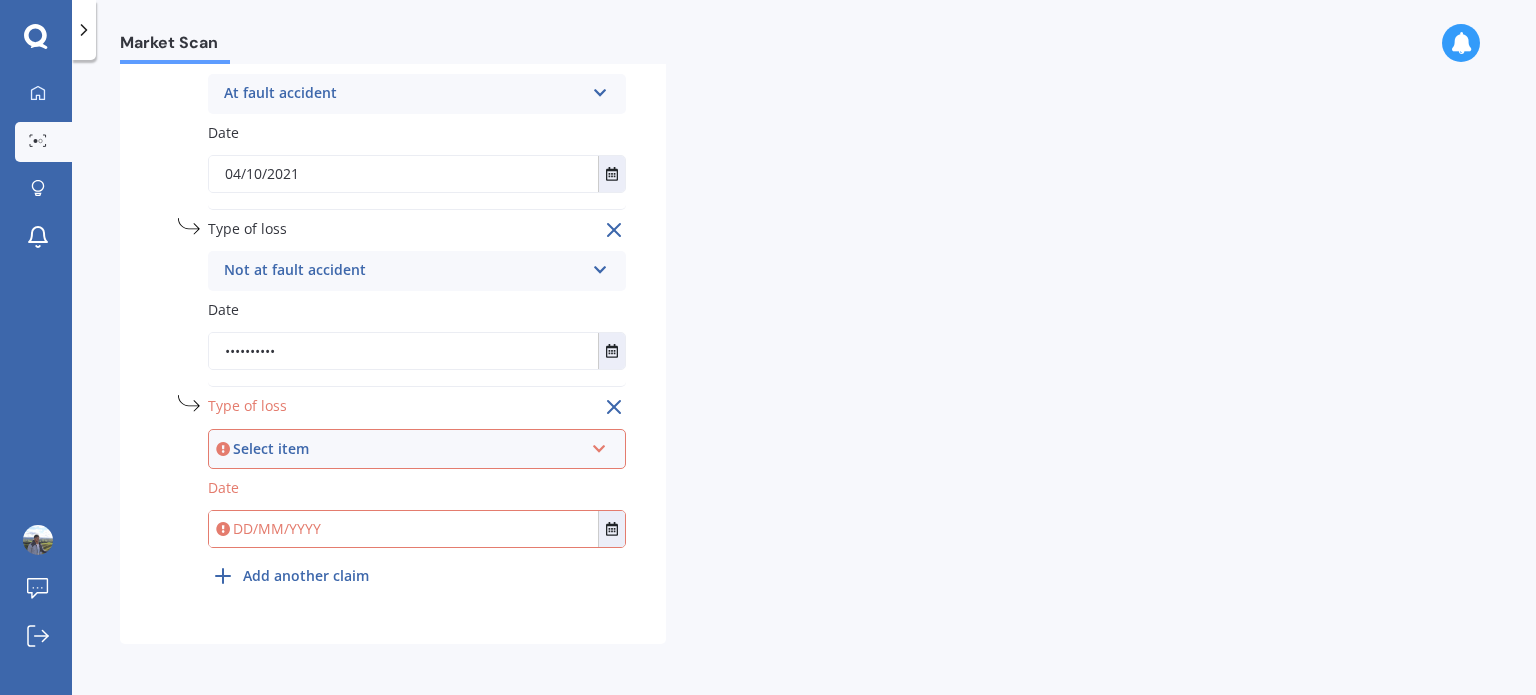 click on "Select item" at bounding box center (408, 449) 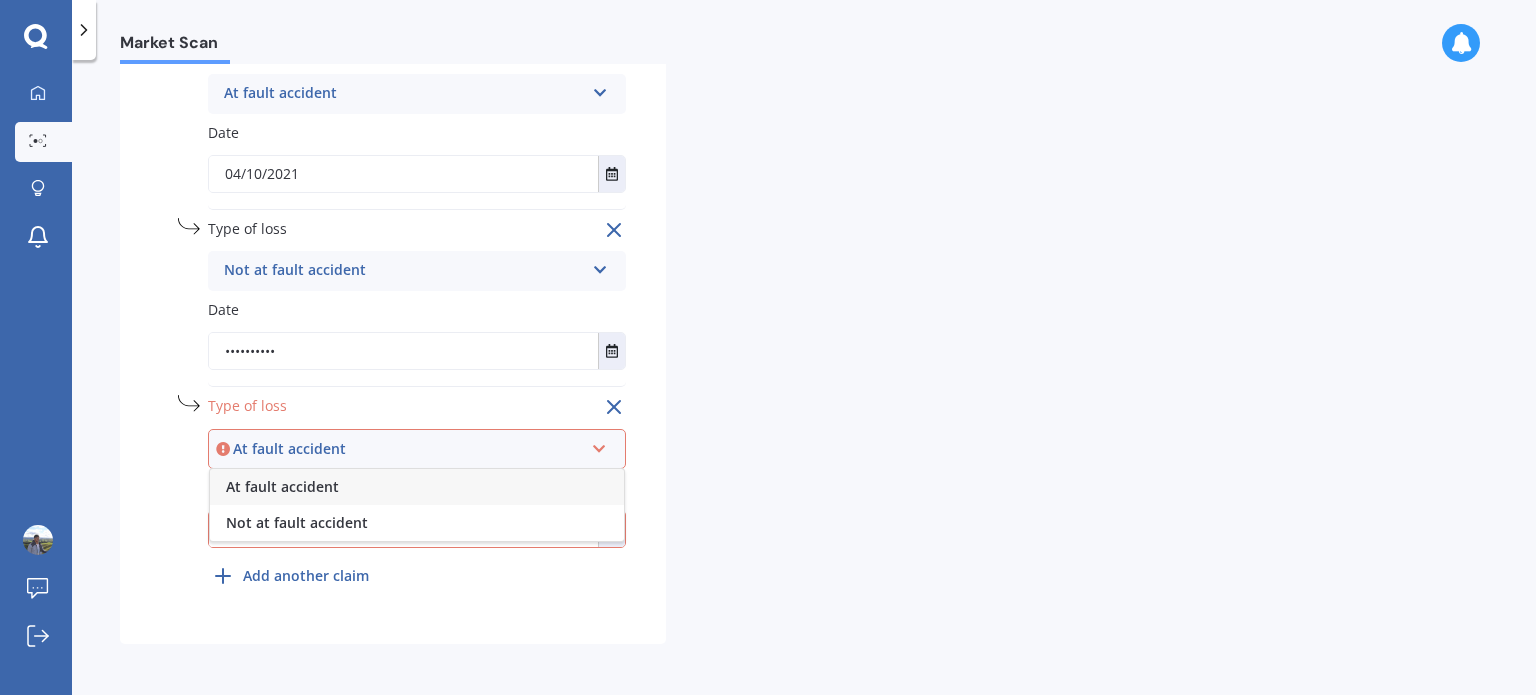 click on "At fault accident" at bounding box center (417, 487) 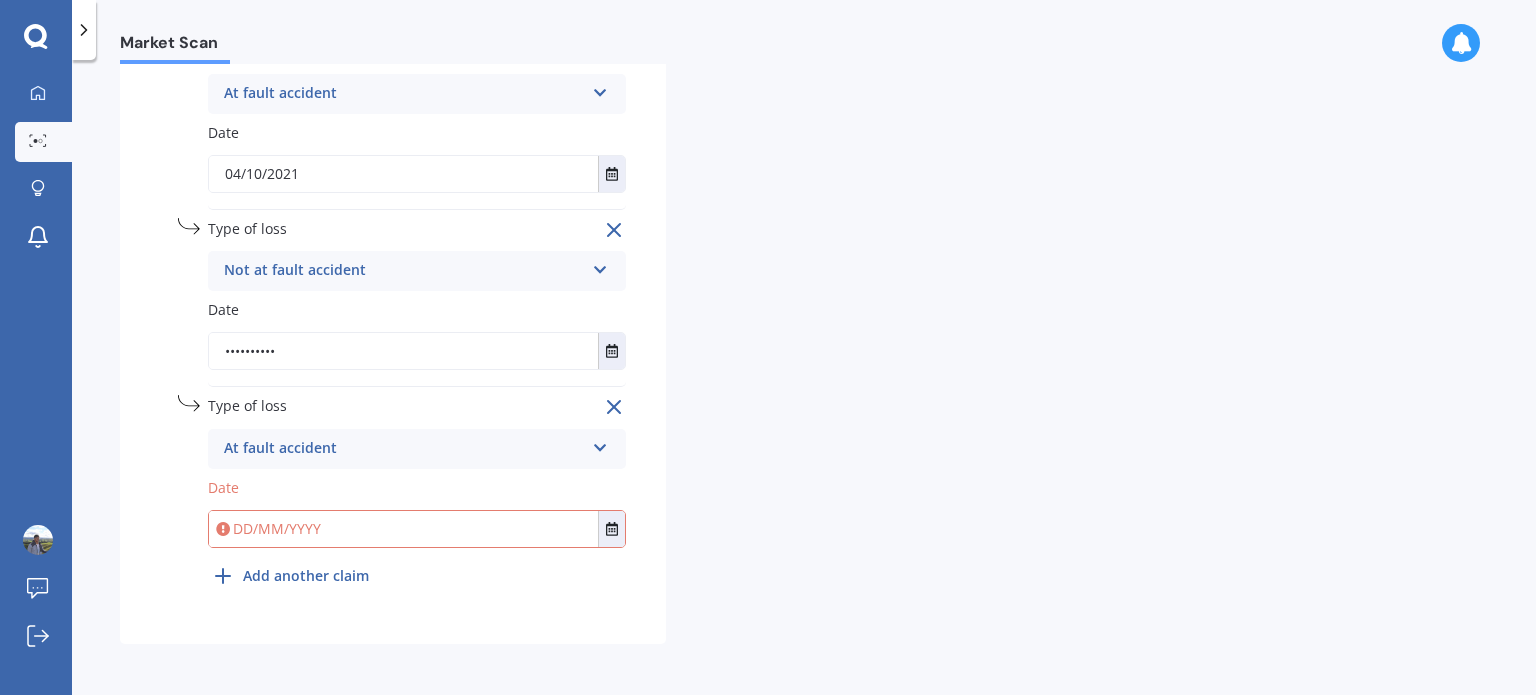 click at bounding box center (403, 529) 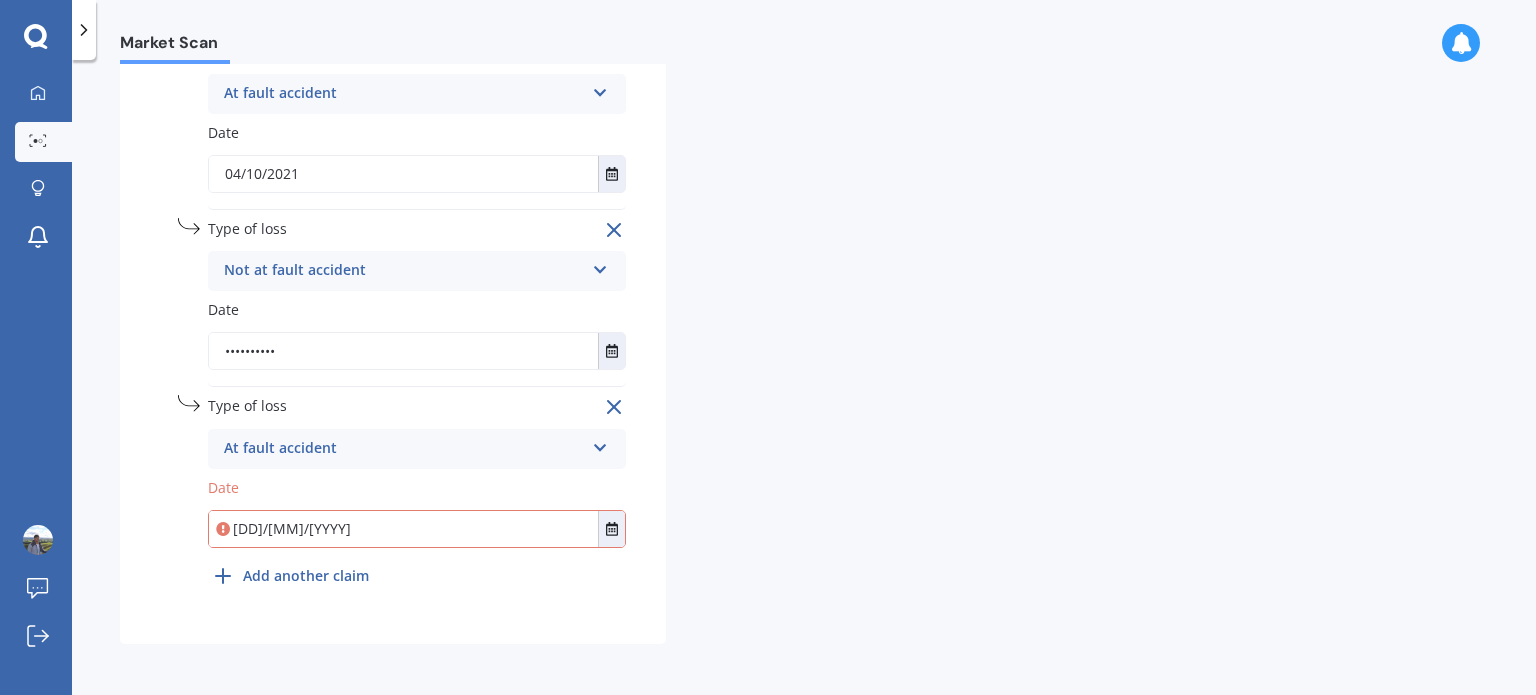 type on "[DD]/[MM]/[YYYY]" 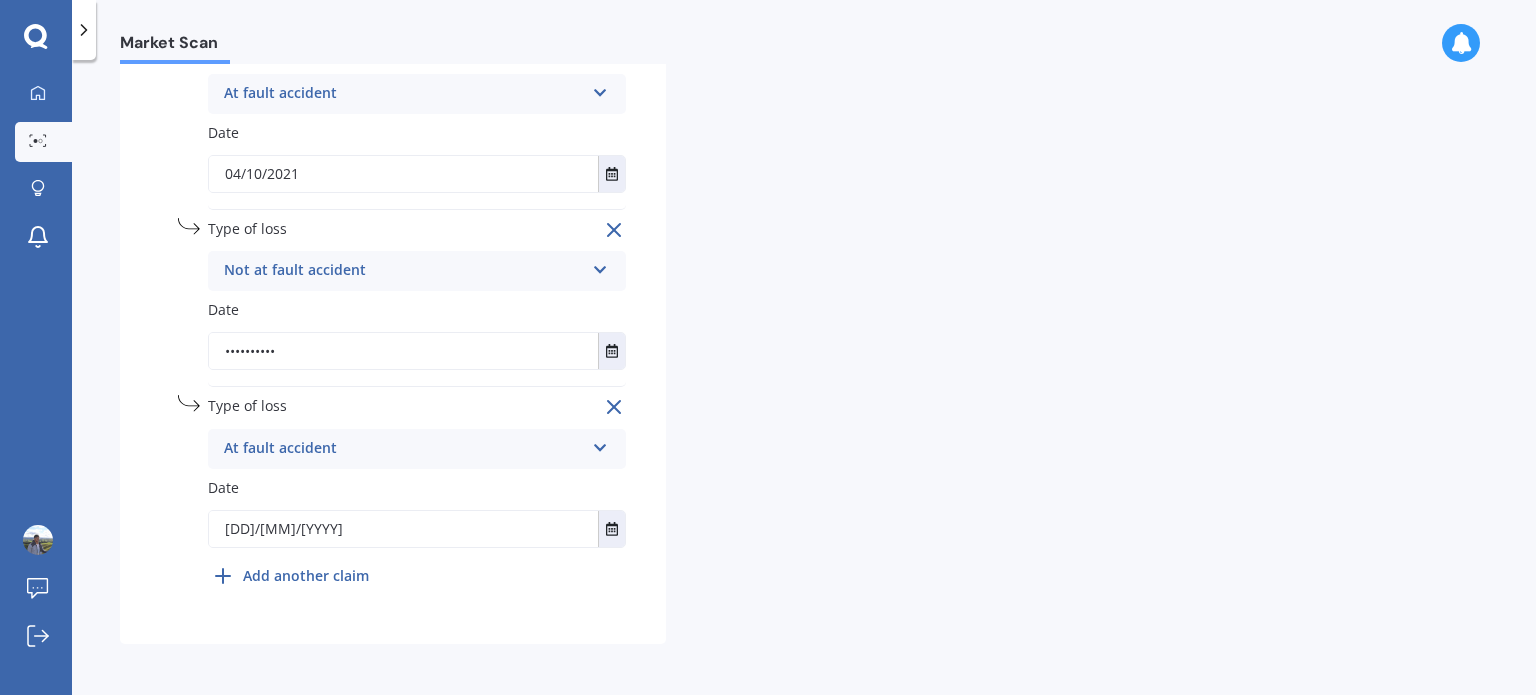 click on "••••••• ••••• •••••• •••••• • ••••• •••• • •••••• ••••• •••• •••• •••• •••••• •••• •• •••• ••••• ••••• •••••• •••• •••••• ••••••• ••••••• ••• ••• •••••••• •••••• ••••• ••••••••• •••••••• ••••••• ••••••••• ••••• •••••• •••••••• ••••••• ••••• •••••••• ••••• •••••• ••••••• •••• ••••••• •••• ••••• ••••••••• •••• ••••• •••••• ••••• ••••••• ••••••• ••• ••• ••••• •••• ••• ••••• ••••••• •••• •••••• ••••••• ••••••• ••••• •••••• ••••••• •••••••• ••••• ••••• ••• •••••• •••••• •••• ••• ••• •••• ••••••••••• •••••• ••••••••• ••• ••••• ••••••• ••••• ••••• ••• •••• •••••••• •••••••• ••••• ••••••• •••••••• ••• •••••••• •••• •••••••••••• ••••••• •••• •••••••••• •••••• •••••• •••••• •••••• ••••• •••• •••••• ••••••• •••••••• •••••••• ••••••• ••••••• •••••• ••• ••••• ••••• ••••• ••••••• ••••• ••••• ••••• •••• •••••• •••• •••••• ••••• ••••• ••••••••• •••••• •••••• •••• ••••• •••••• •••••• ••••••• ••• •••••••• •••••••••• ••••• ••••••••• ••••••••• •• ••••• •••••• ••••• • •••••• •• ••••• •••••• ••••••• ••••••• •••• •••••• •••••• ••" at bounding box center (670, -124) 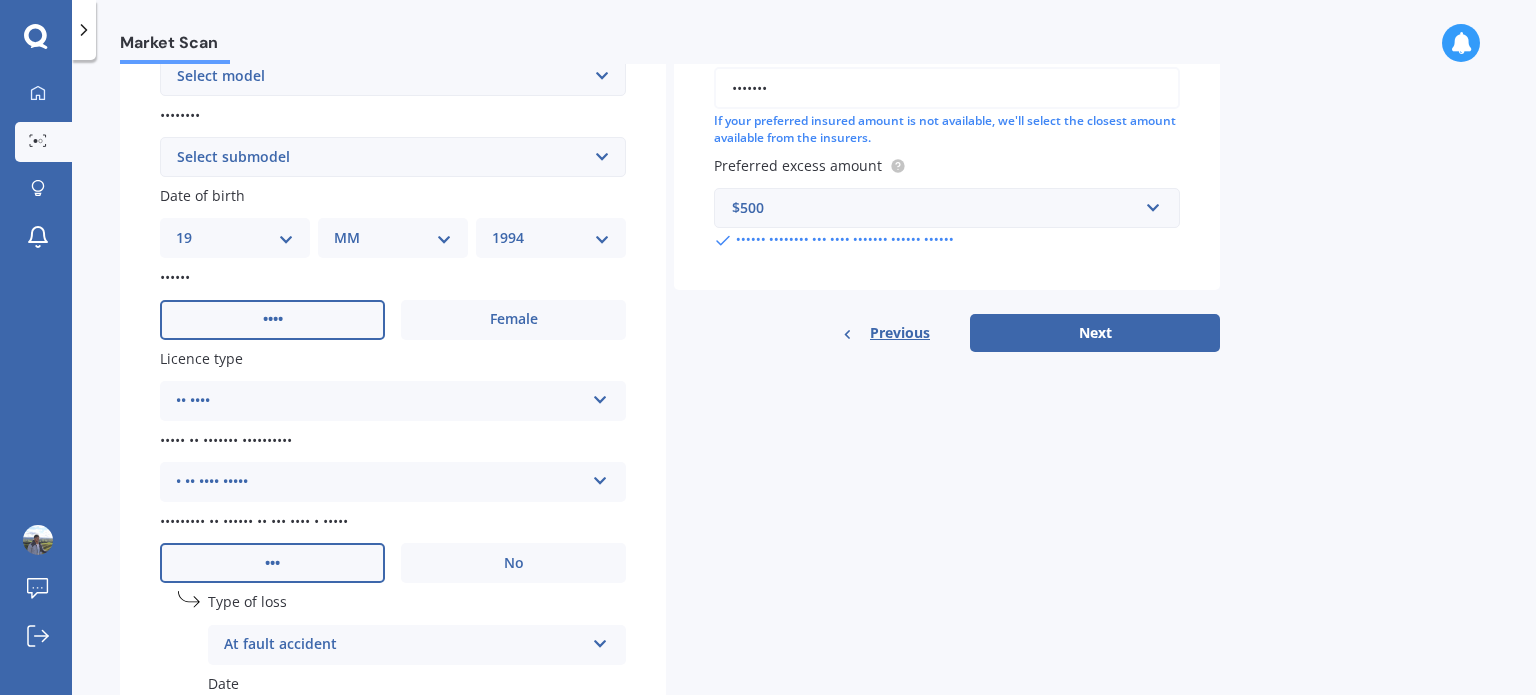 scroll, scrollTop: 561, scrollLeft: 0, axis: vertical 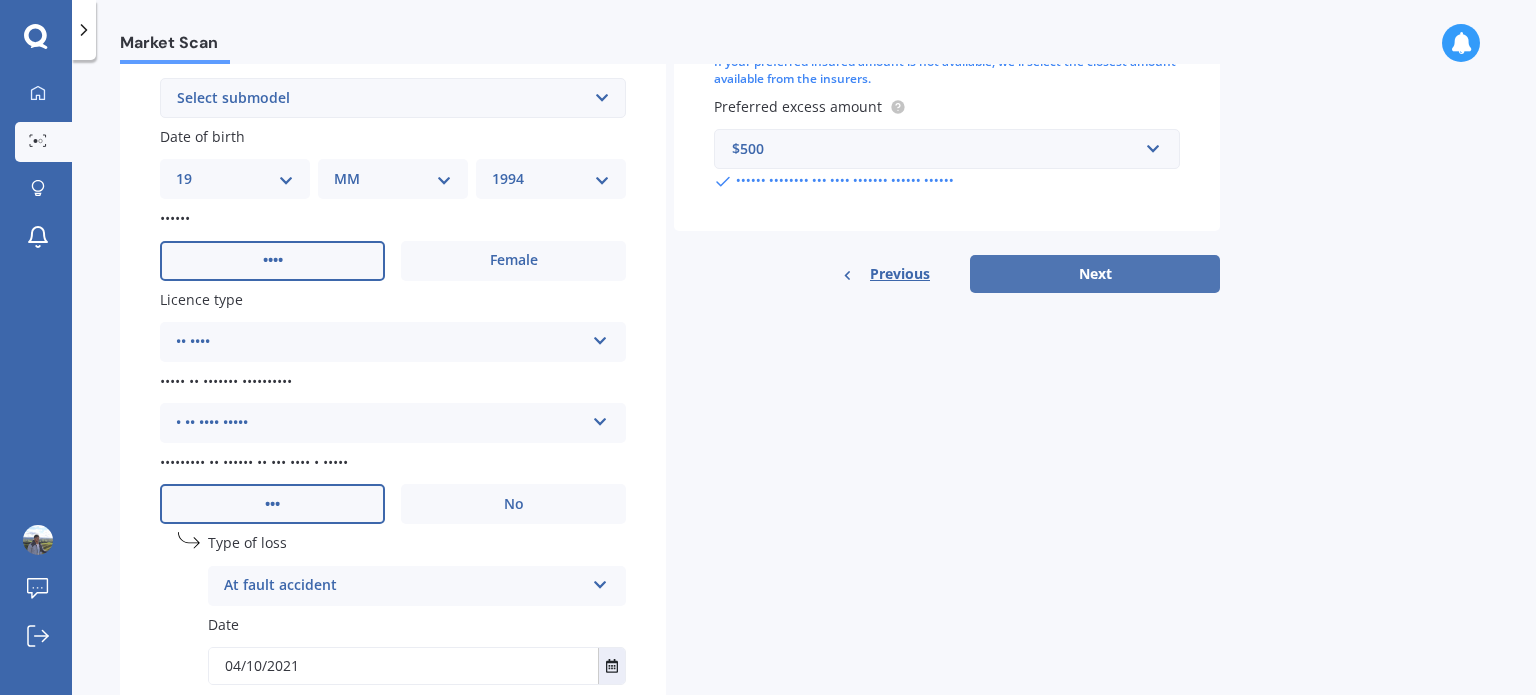 click on "Next" at bounding box center (1095, 274) 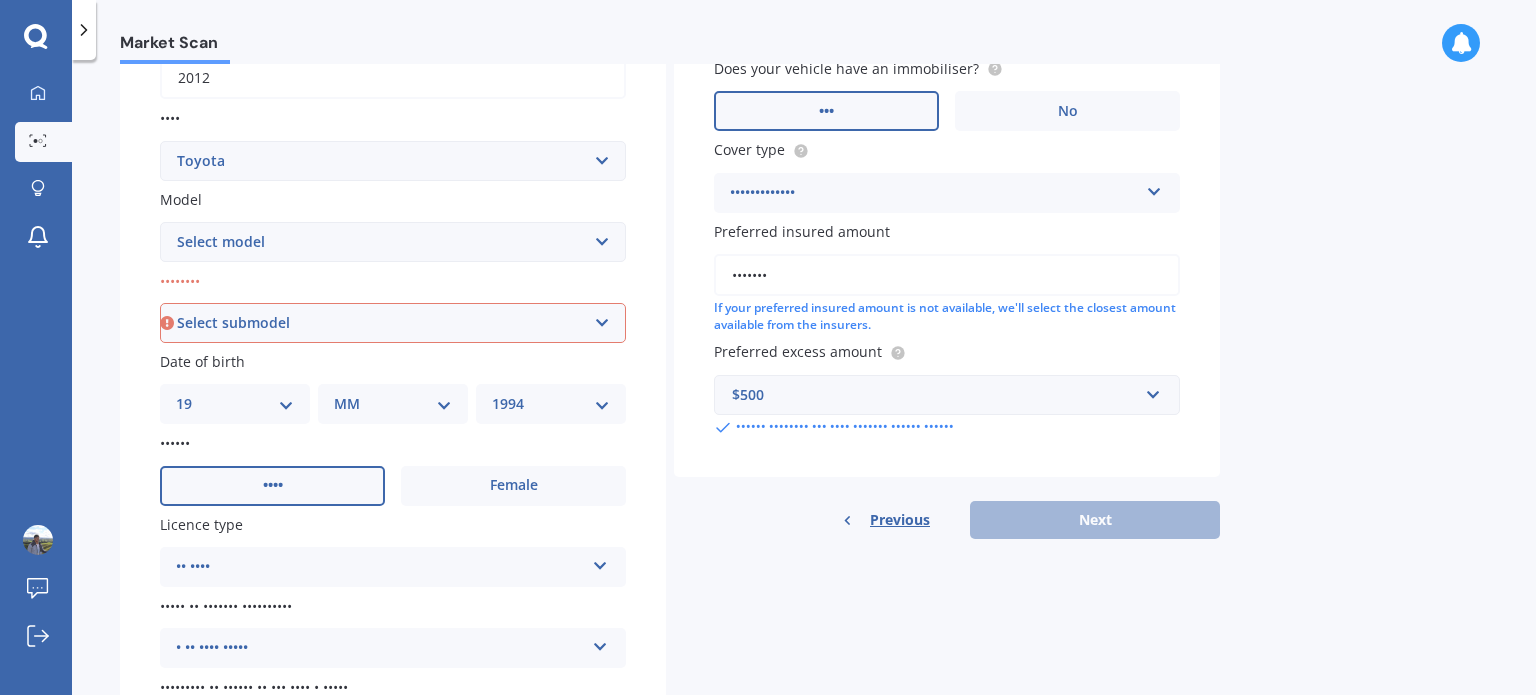 scroll, scrollTop: 333, scrollLeft: 0, axis: vertical 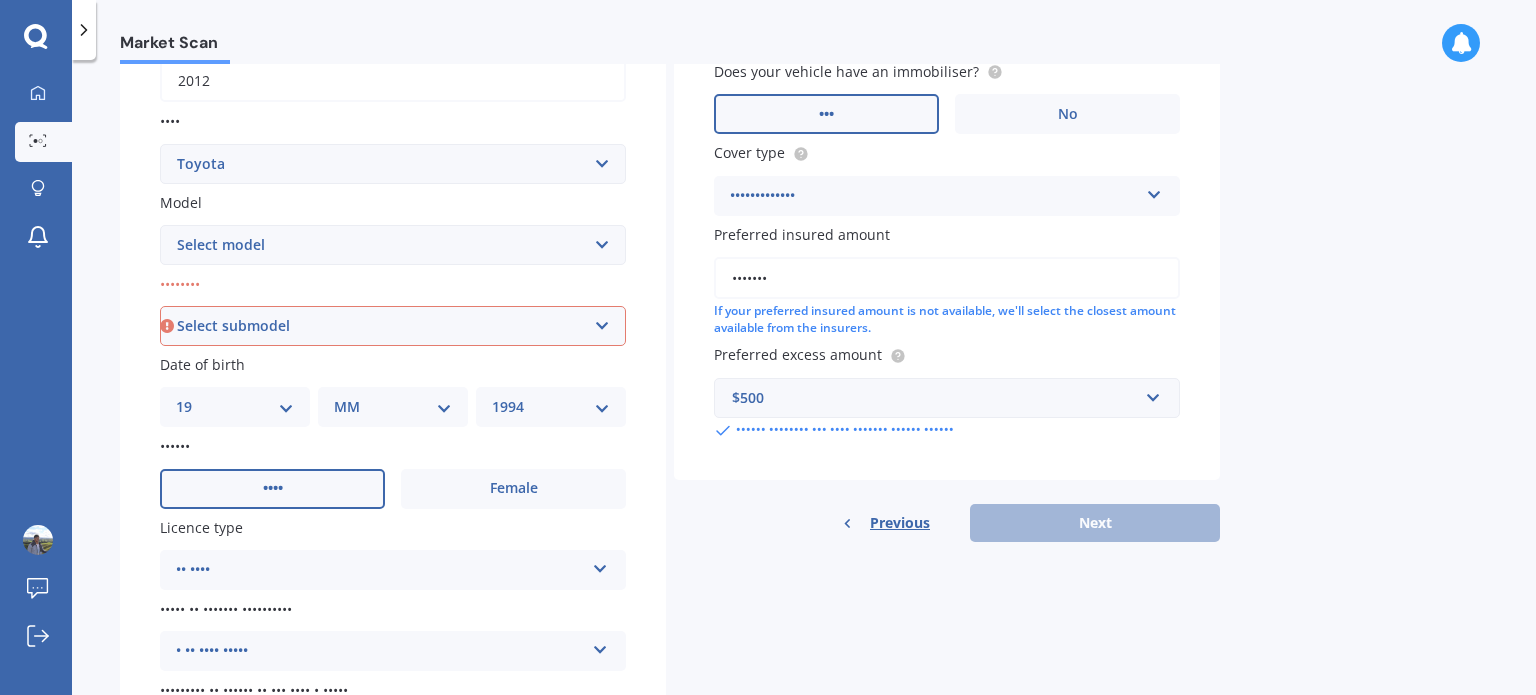 click on "Select submodel Hatchback Hybrid" at bounding box center (393, 326) 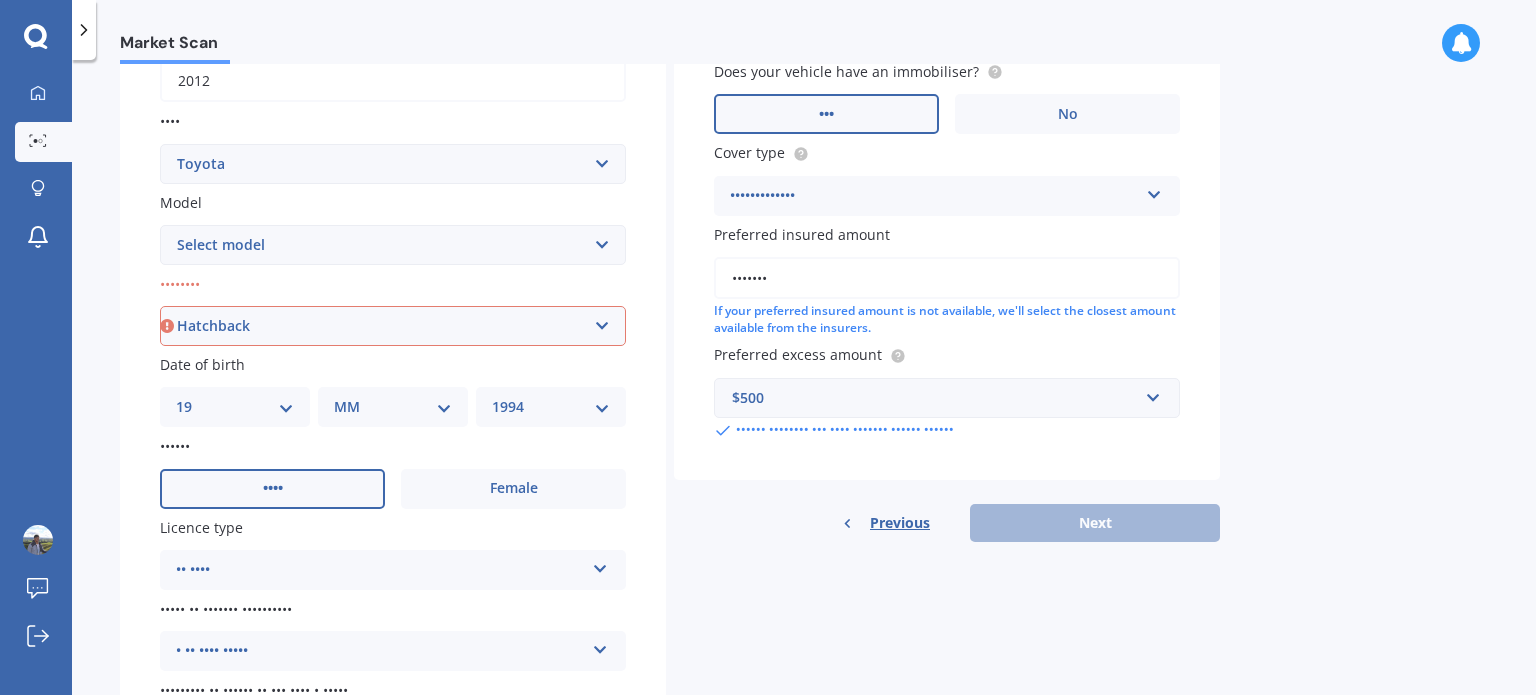 click on "Select submodel Hatchback Hybrid" at bounding box center [393, 326] 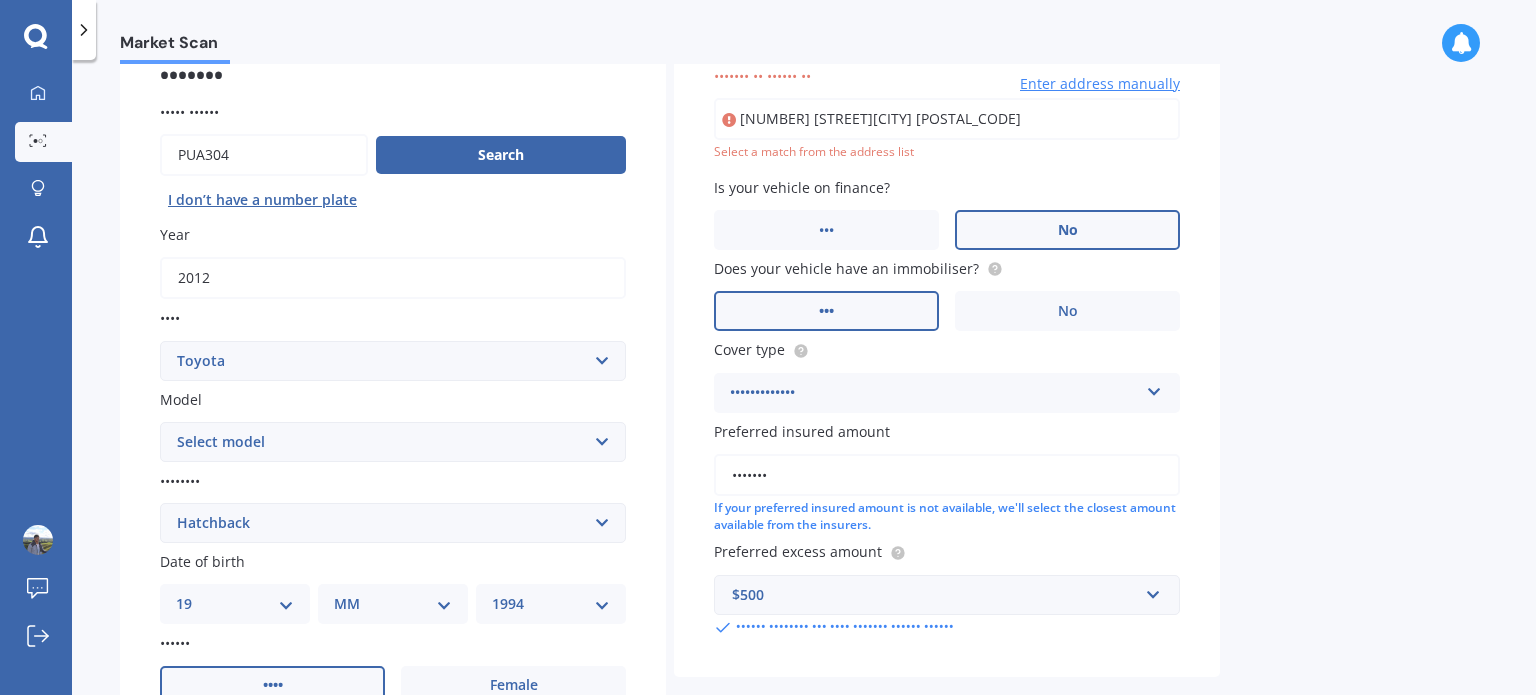scroll, scrollTop: 208, scrollLeft: 0, axis: vertical 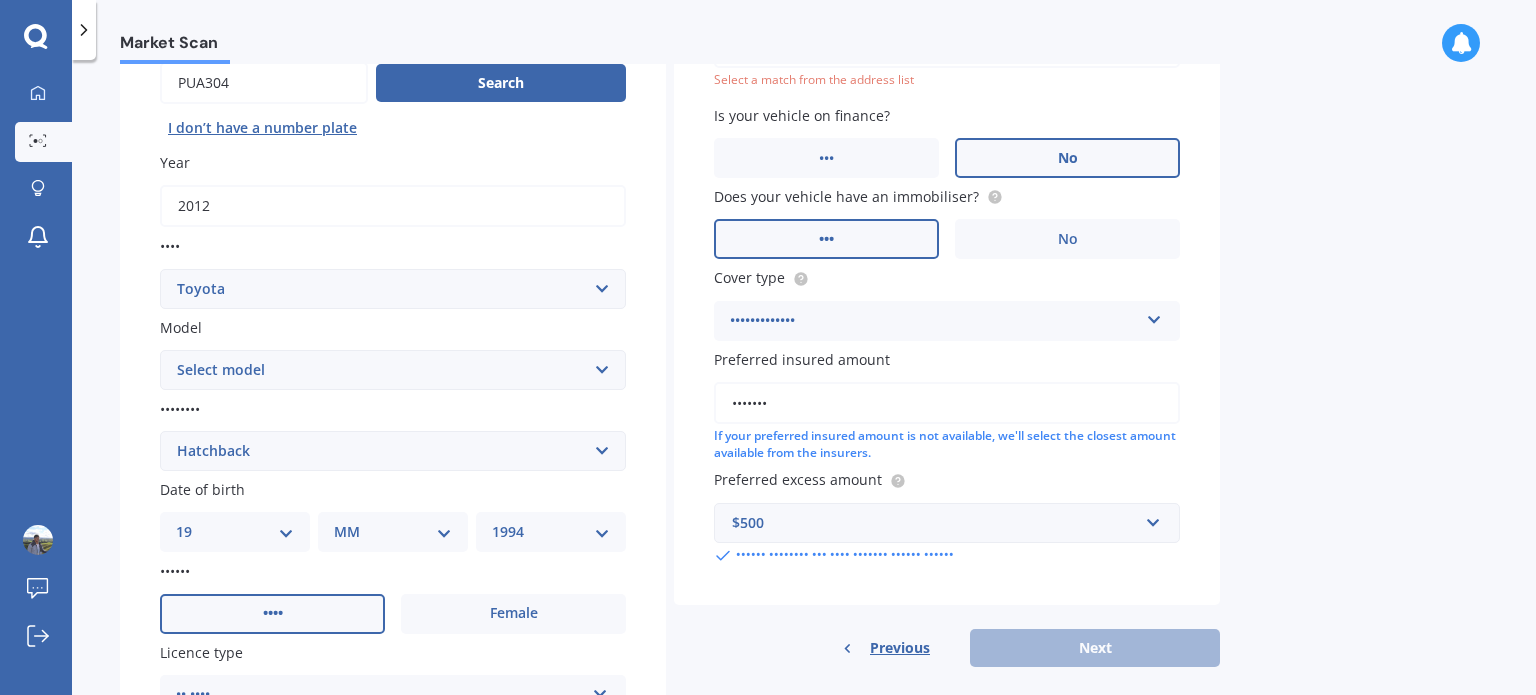 click on "Select submodel Hatchback Hybrid" at bounding box center (393, 451) 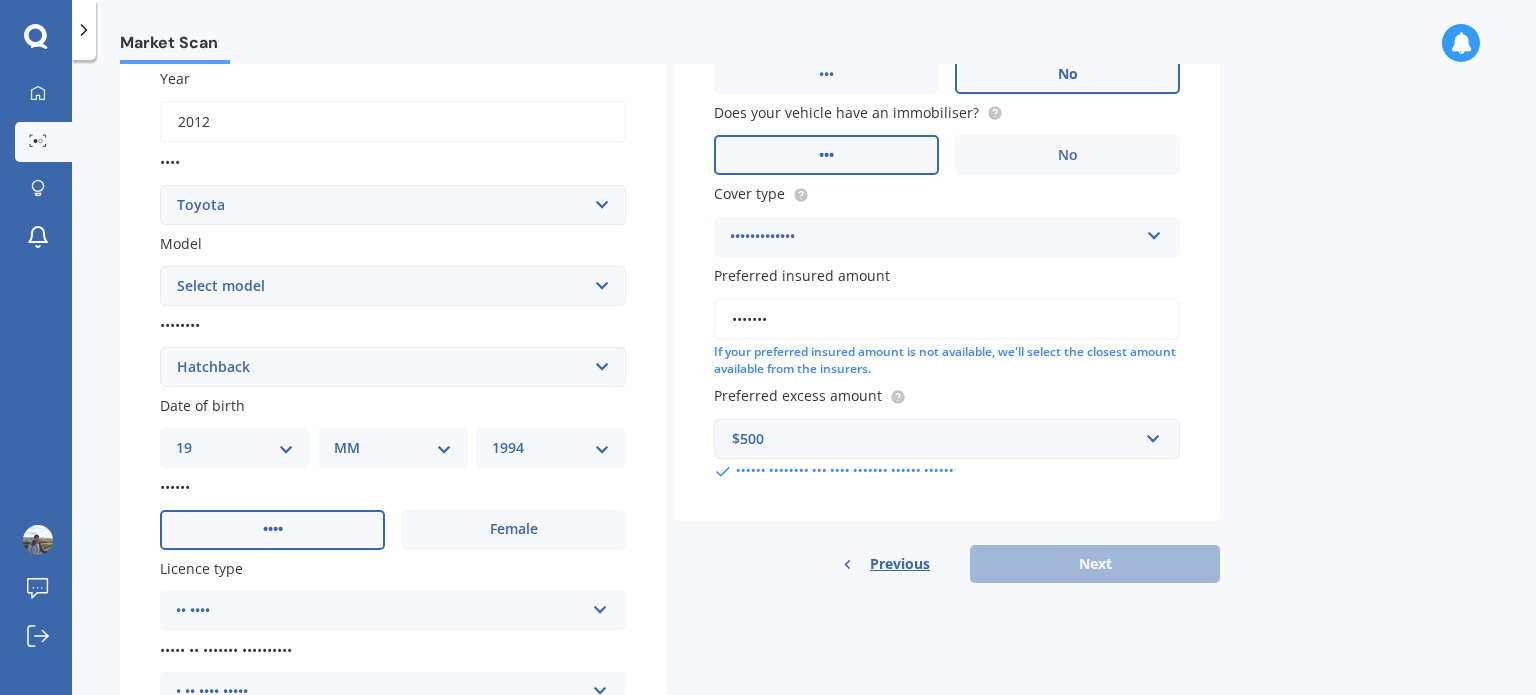 scroll, scrollTop: 250, scrollLeft: 0, axis: vertical 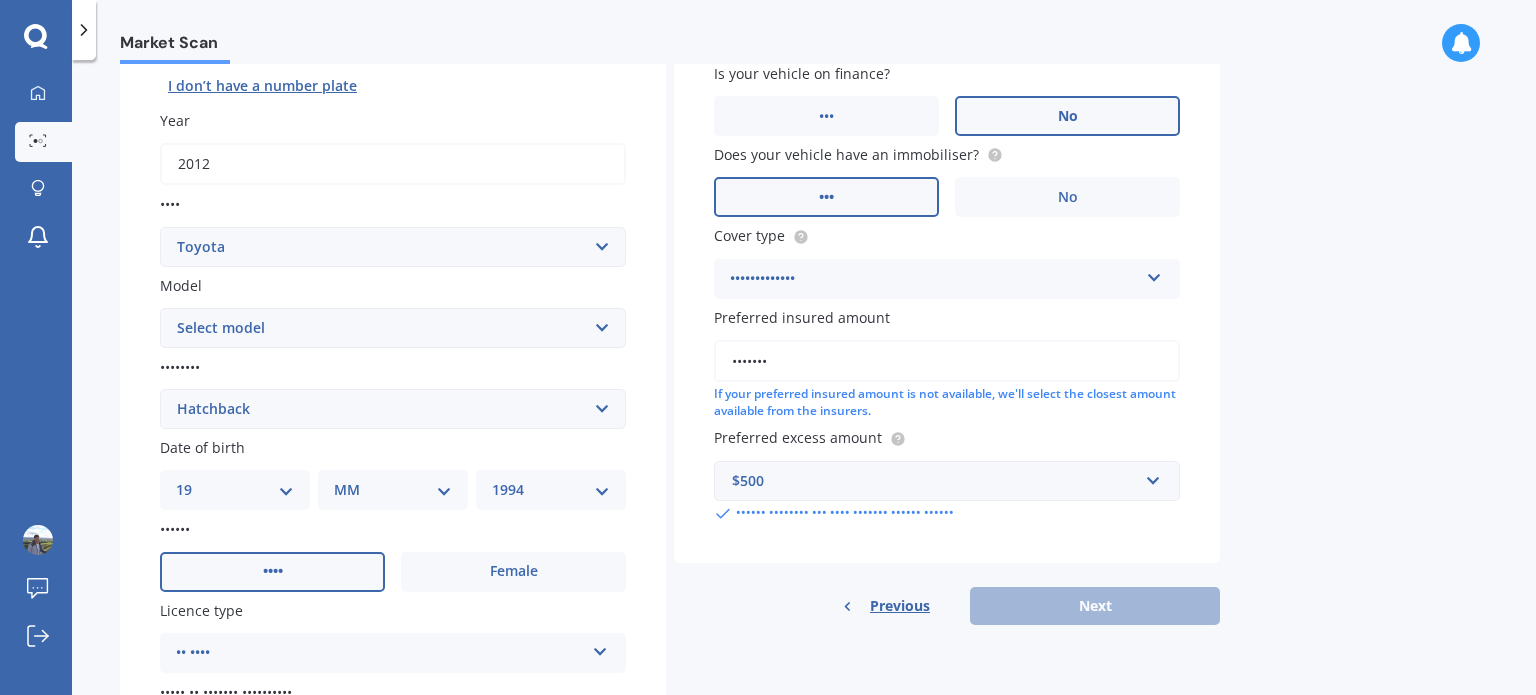 click on "Previous Next" at bounding box center (947, 606) 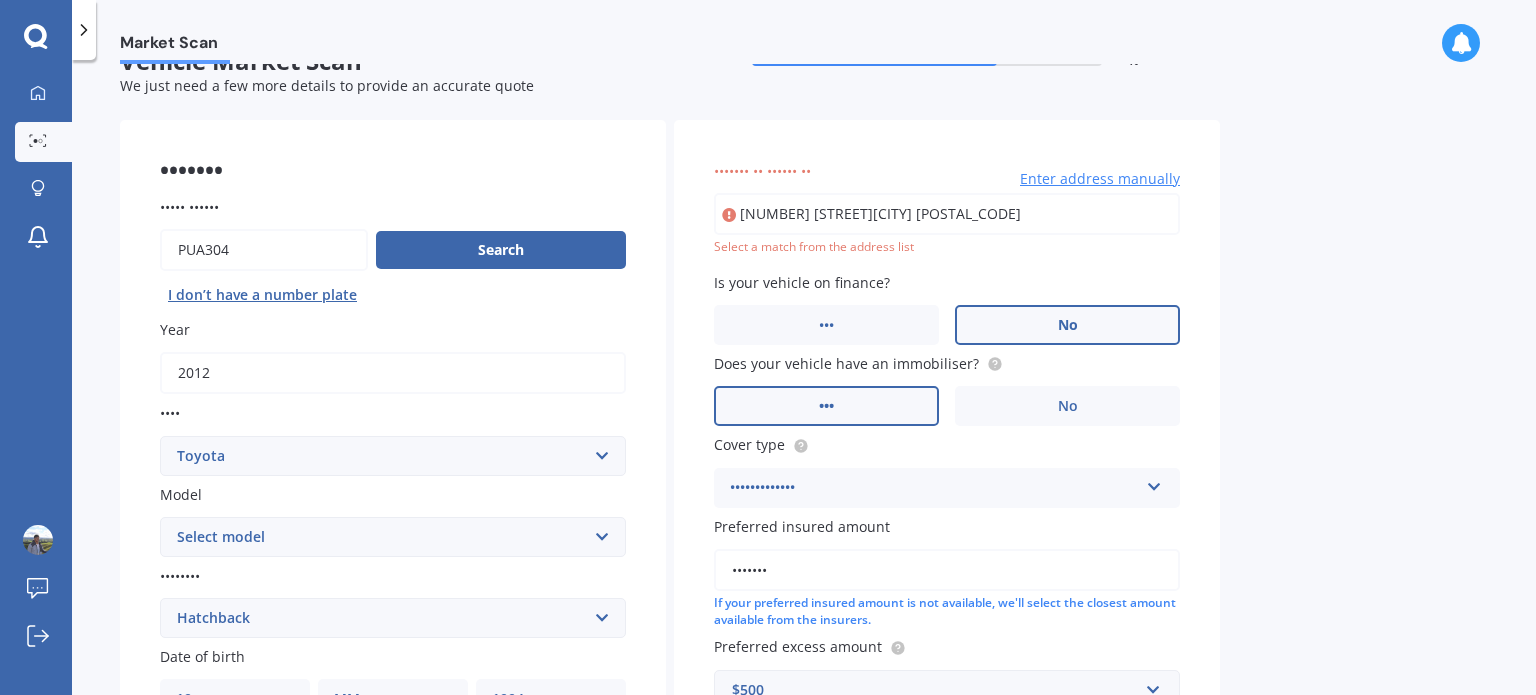 scroll, scrollTop: 0, scrollLeft: 0, axis: both 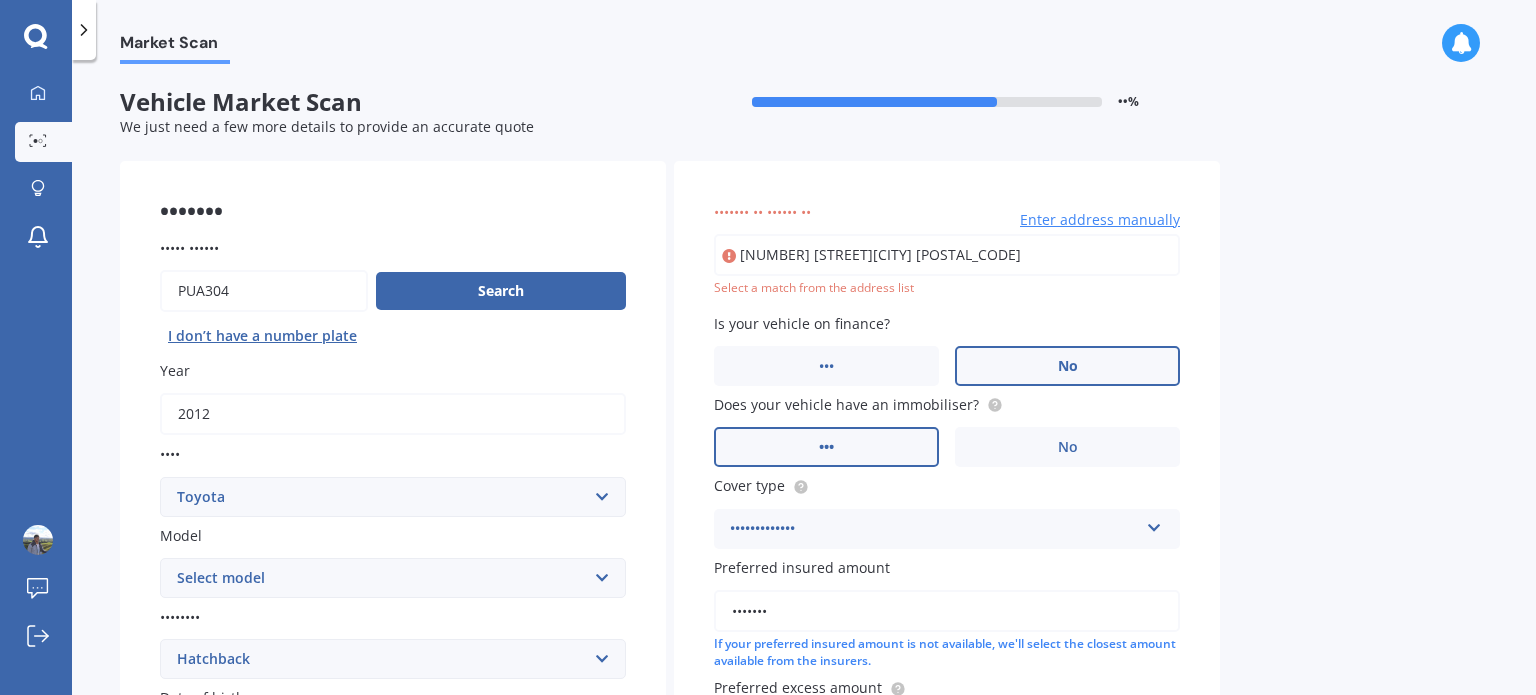 click on "[NUMBER] [STREET][CITY] [POSTAL_CODE]" at bounding box center [947, 255] 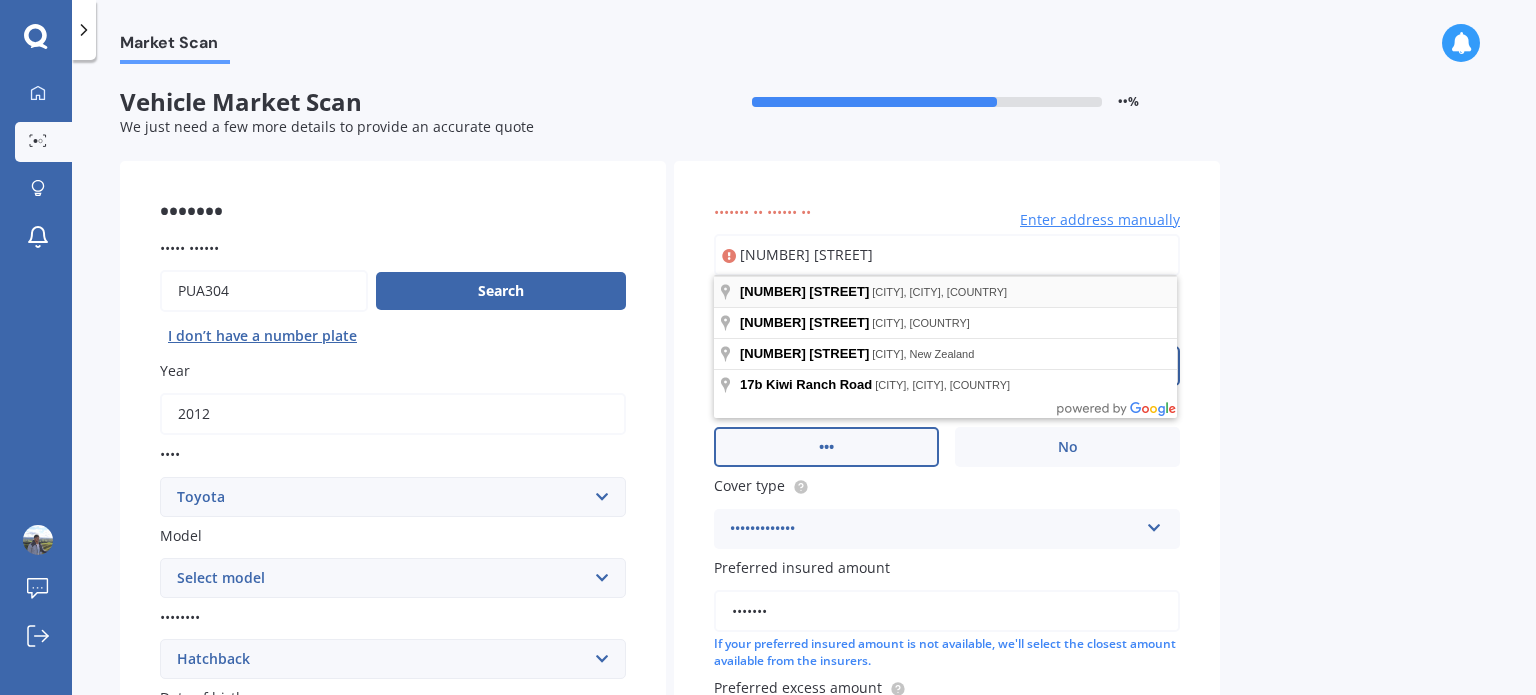 type on "[NUMBER] [STREET]" 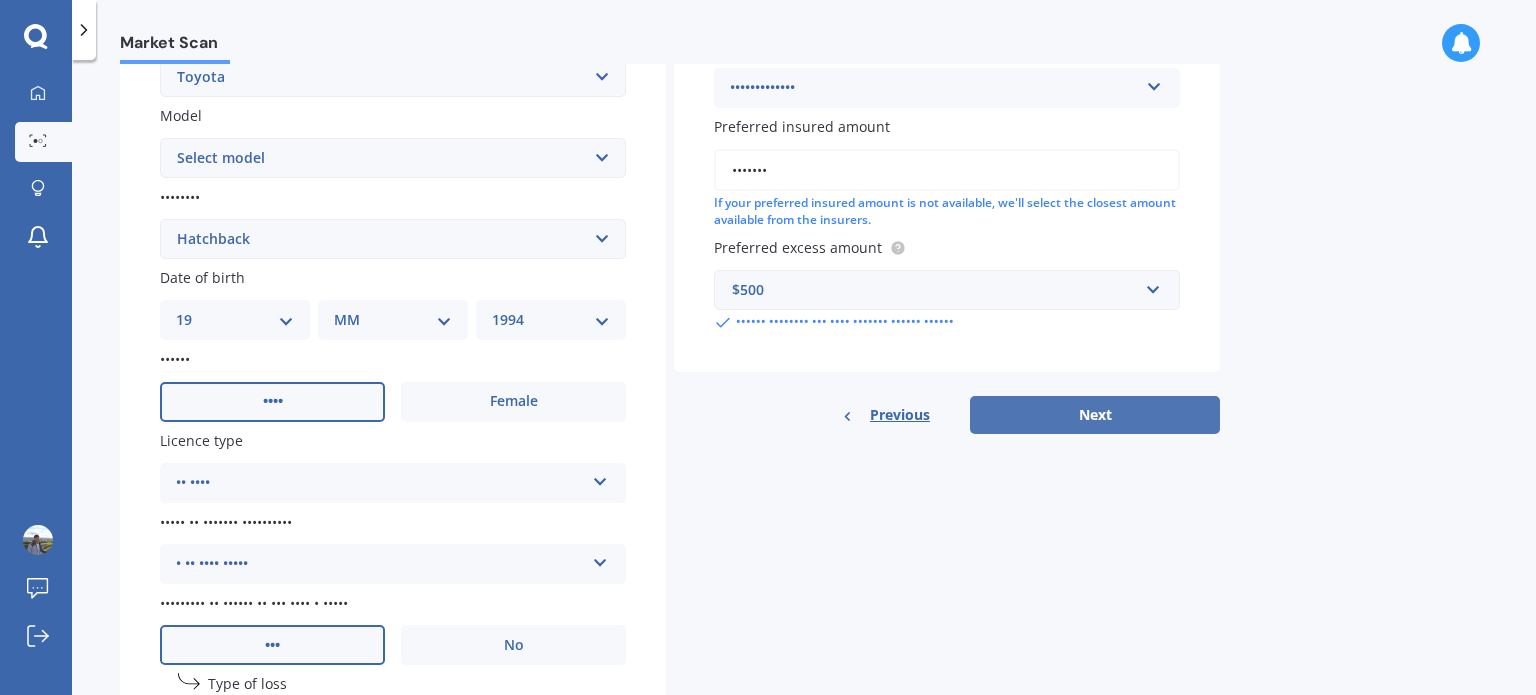 click on "Next" at bounding box center (1095, 415) 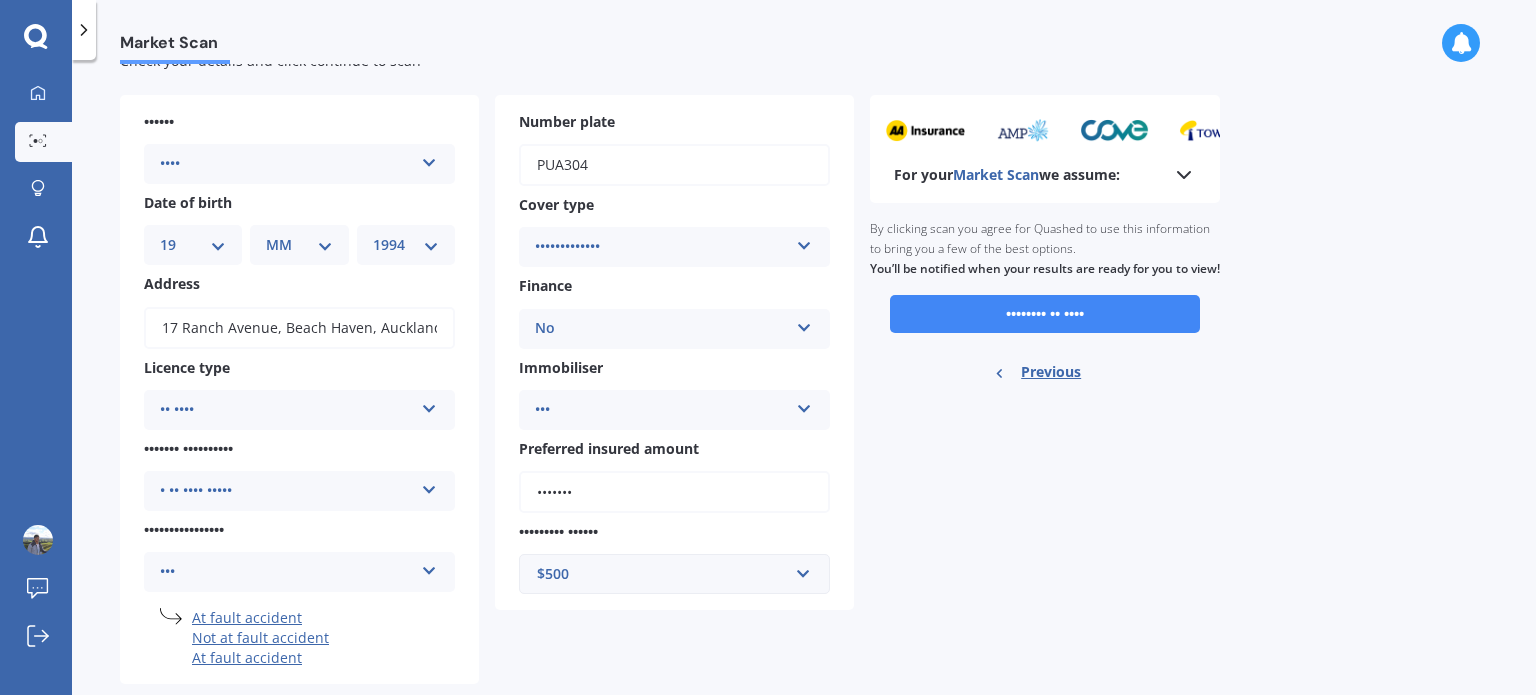 scroll, scrollTop: 0, scrollLeft: 0, axis: both 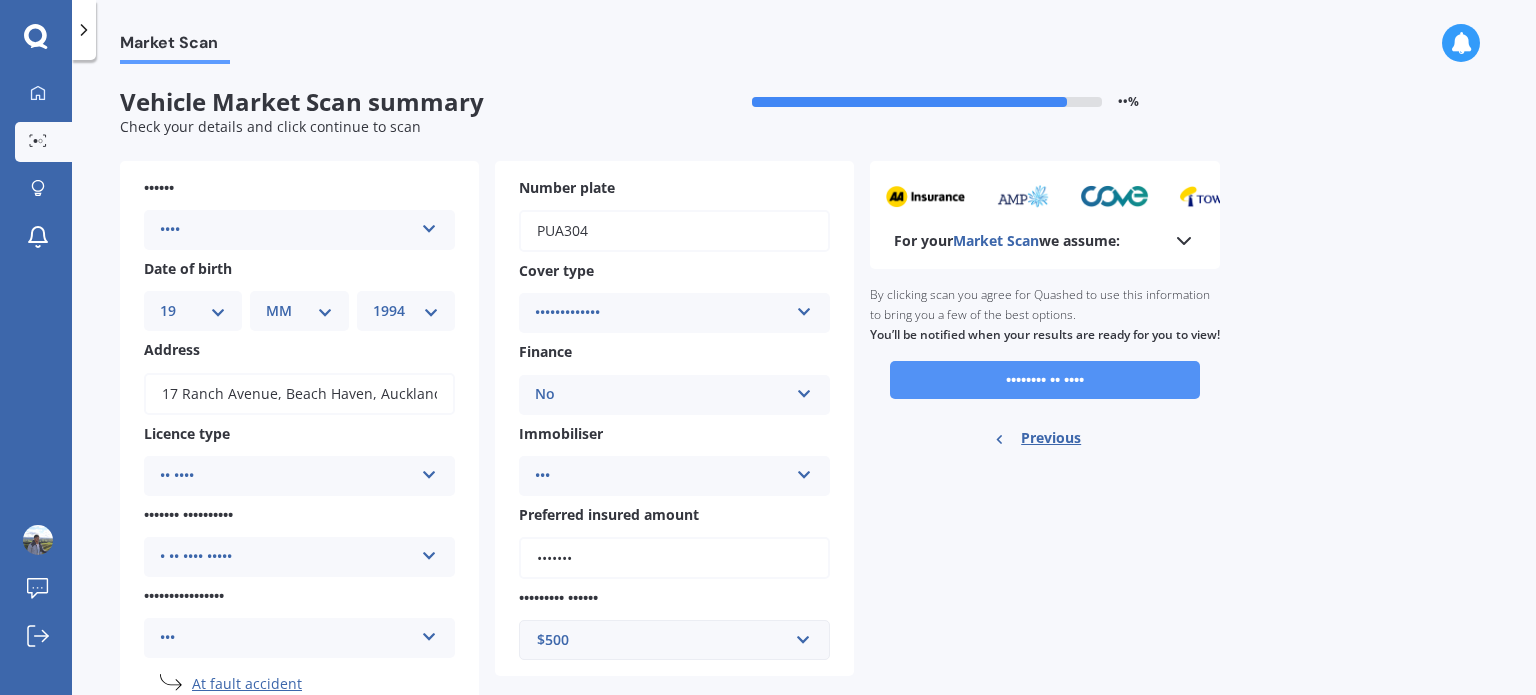 click on "•••••••• •• ••••" at bounding box center [1045, 380] 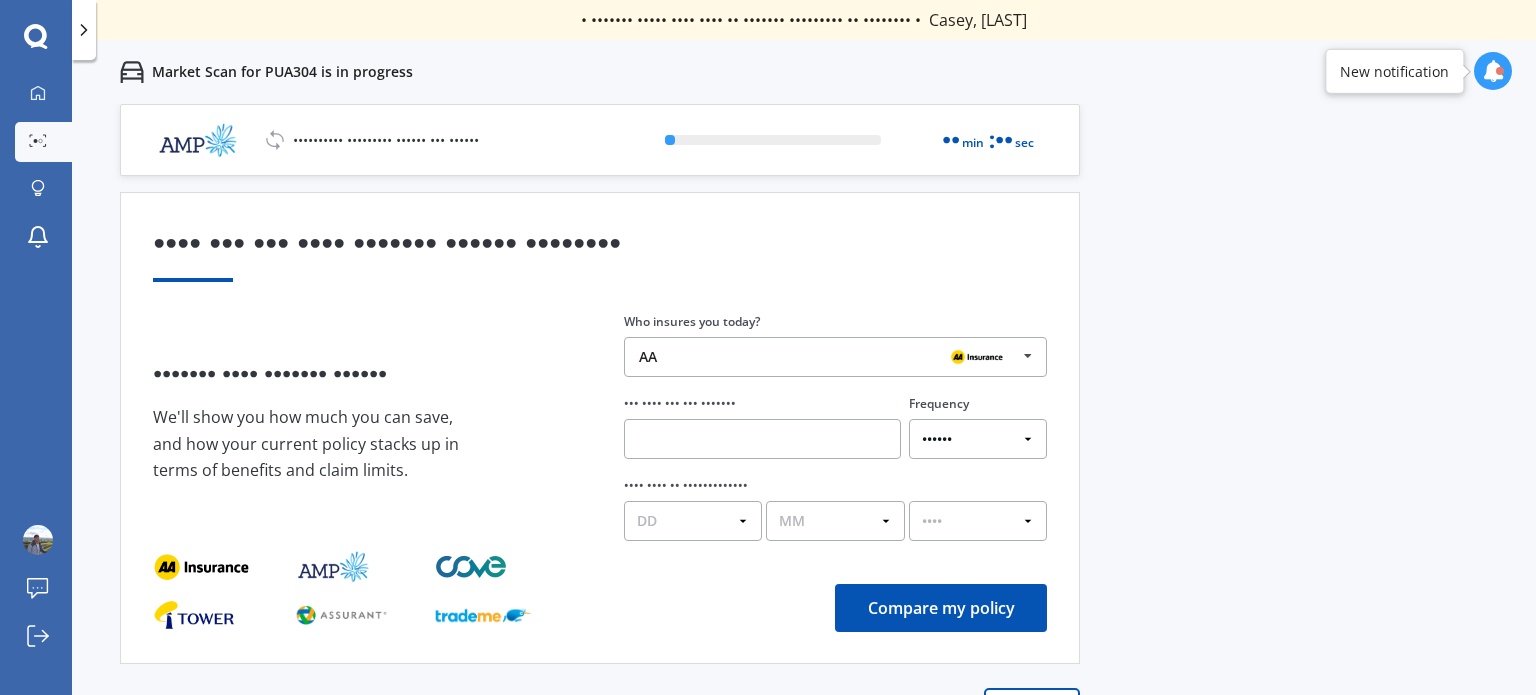 scroll, scrollTop: 28, scrollLeft: 0, axis: vertical 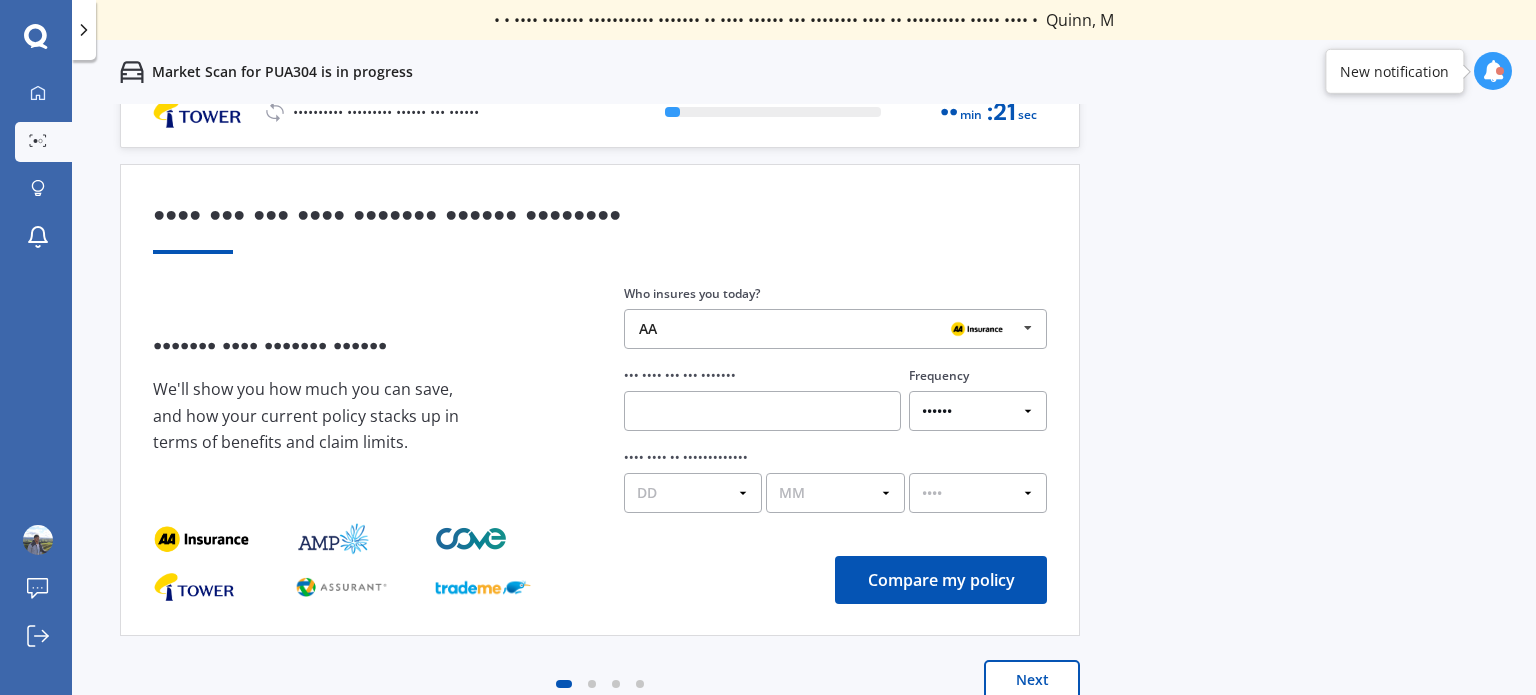 click on "AA AA Tower AMI State AMP ANZ ASB BNZ Trade Me Insurance Westpac Other" at bounding box center (835, 329) 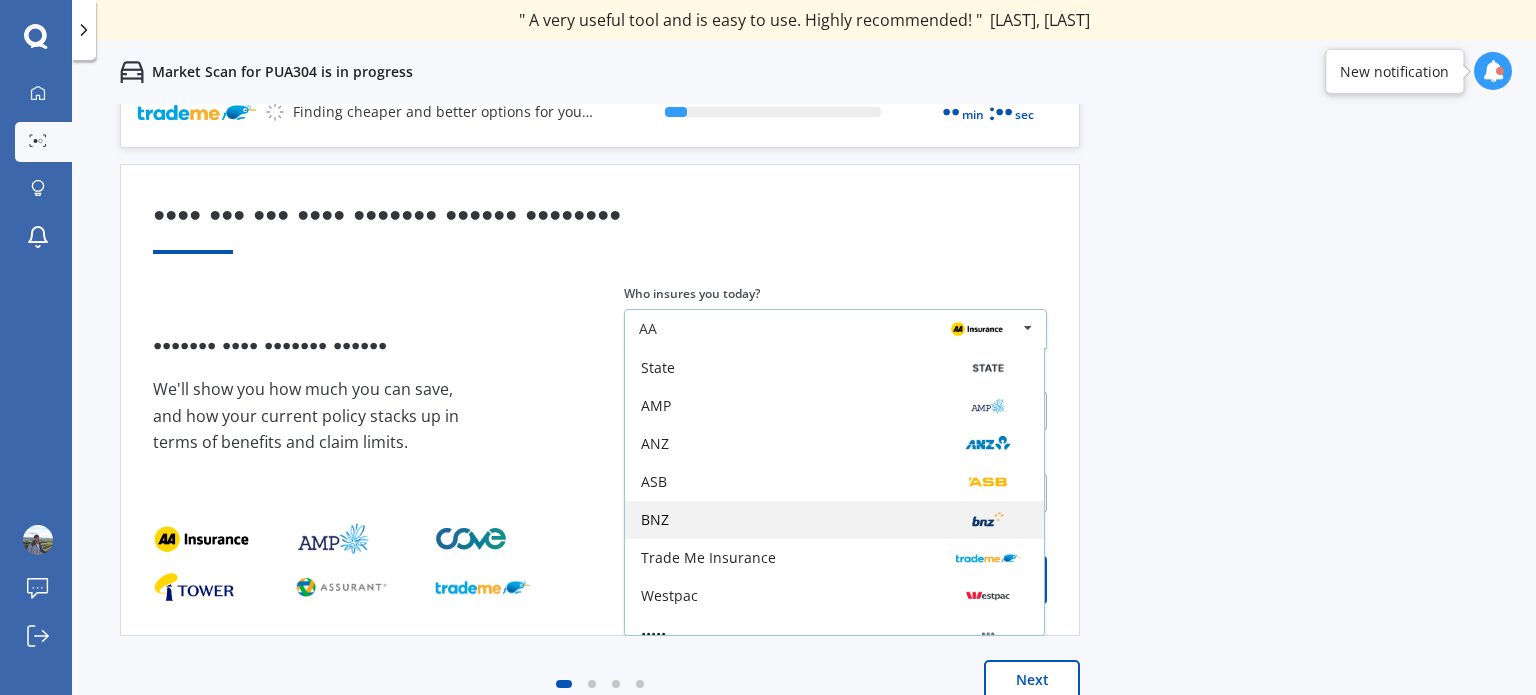 scroll, scrollTop: 112, scrollLeft: 0, axis: vertical 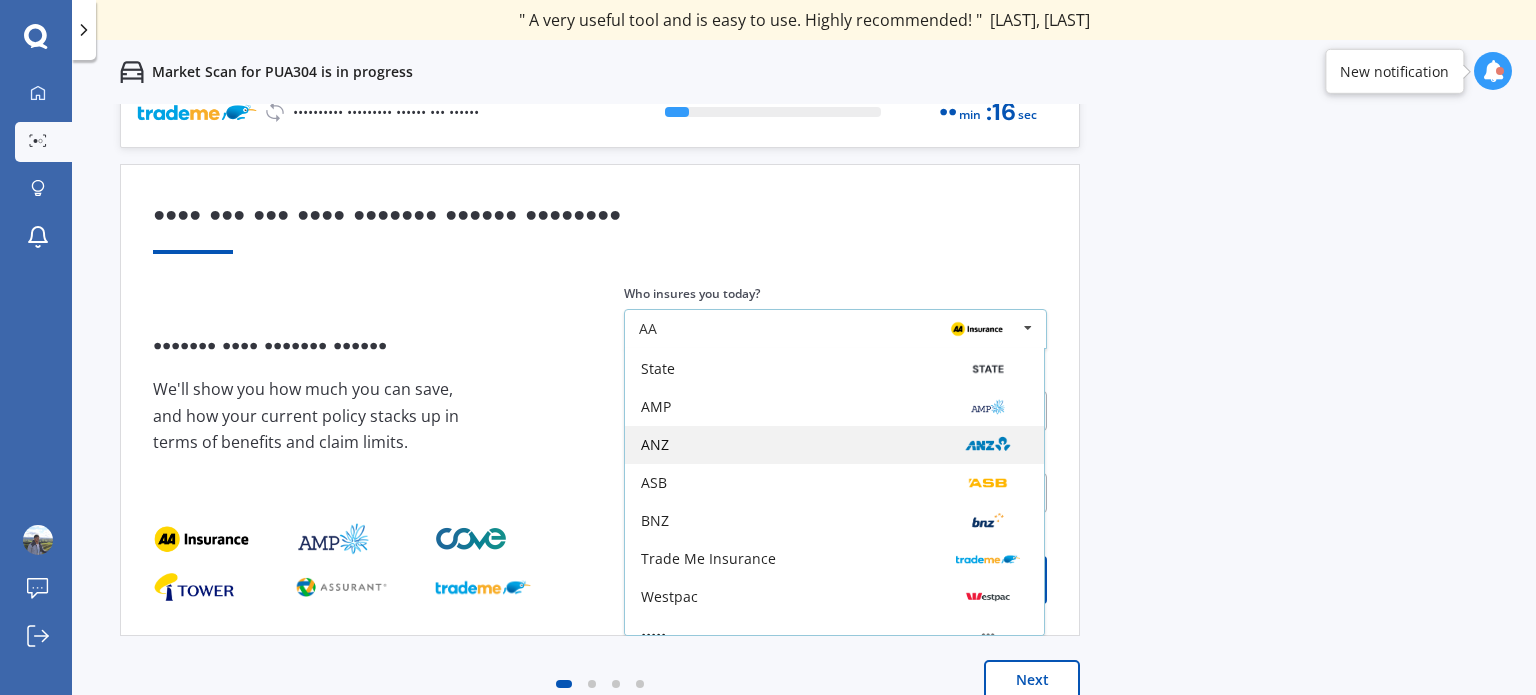 click on "ANZ" at bounding box center [834, 255] 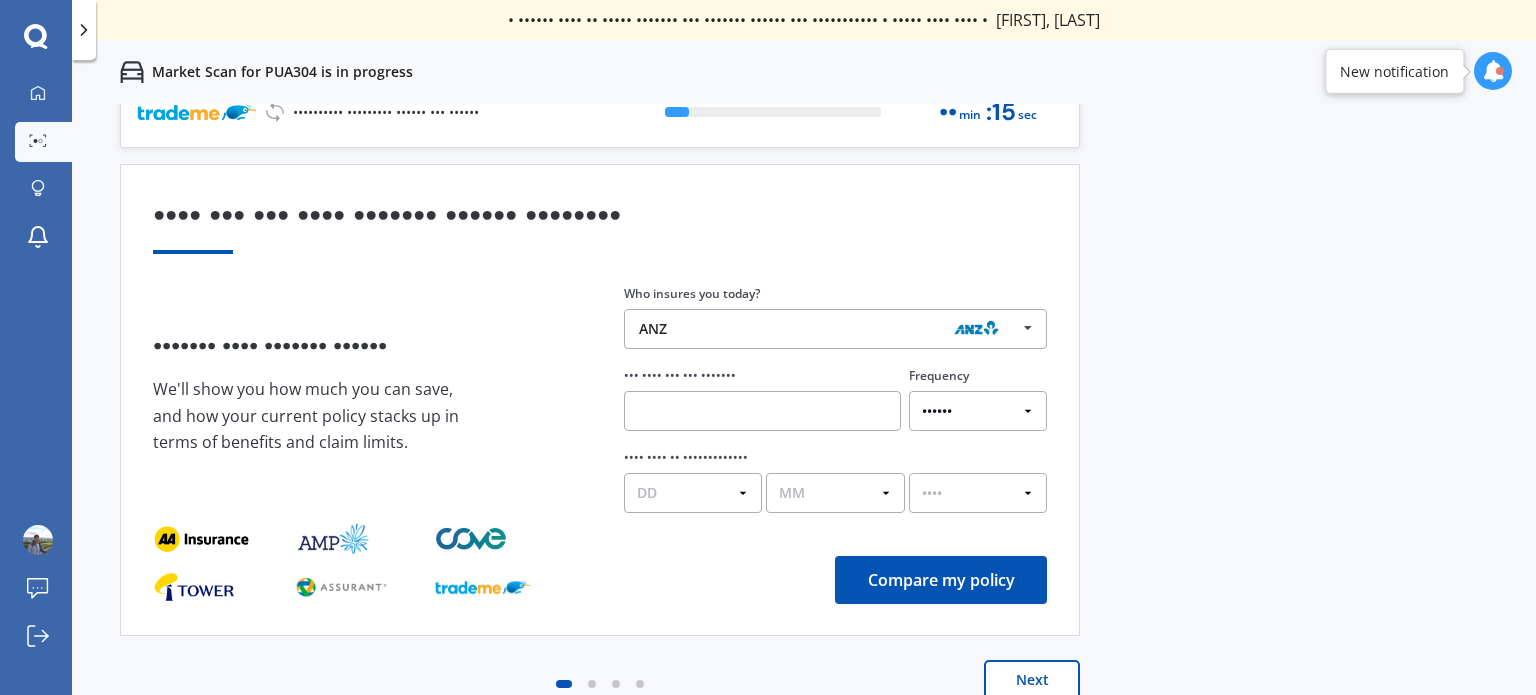 click at bounding box center [762, 411] 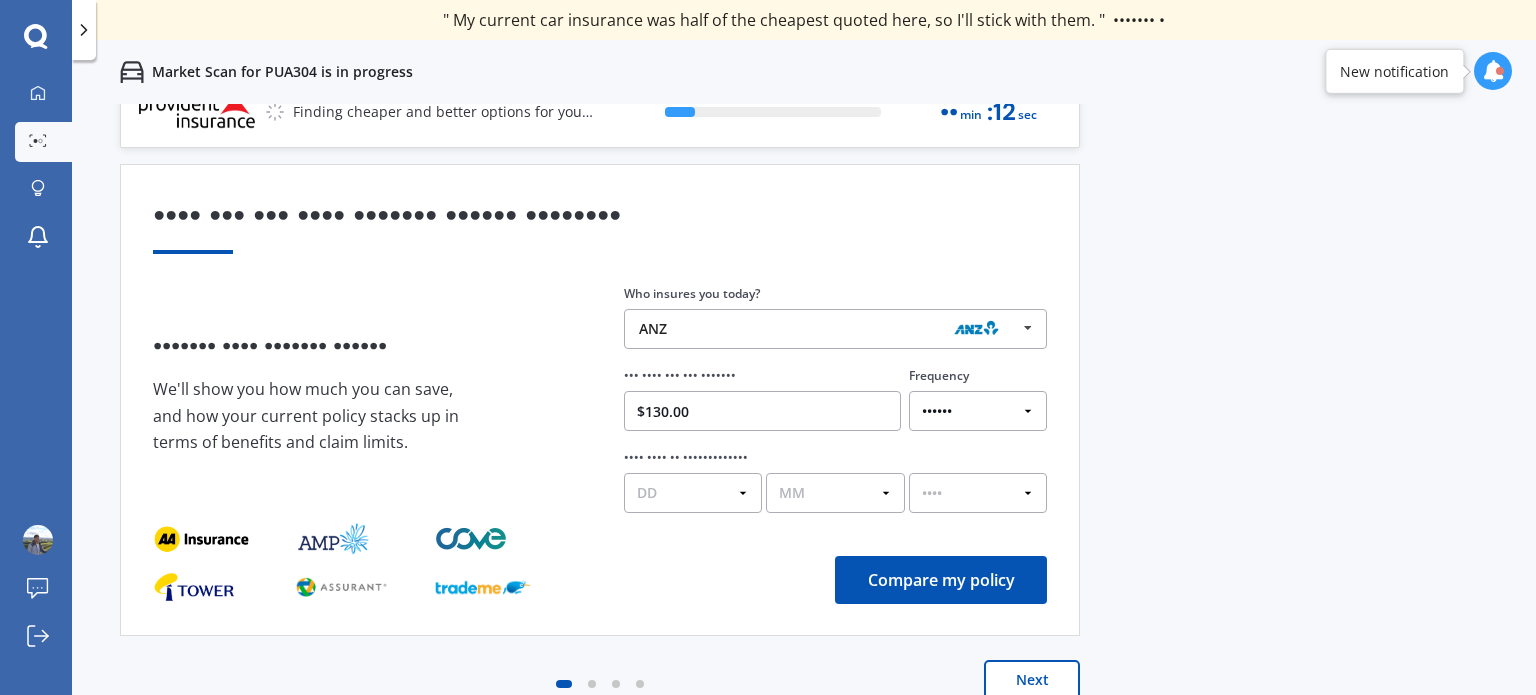 type on "$130.00" 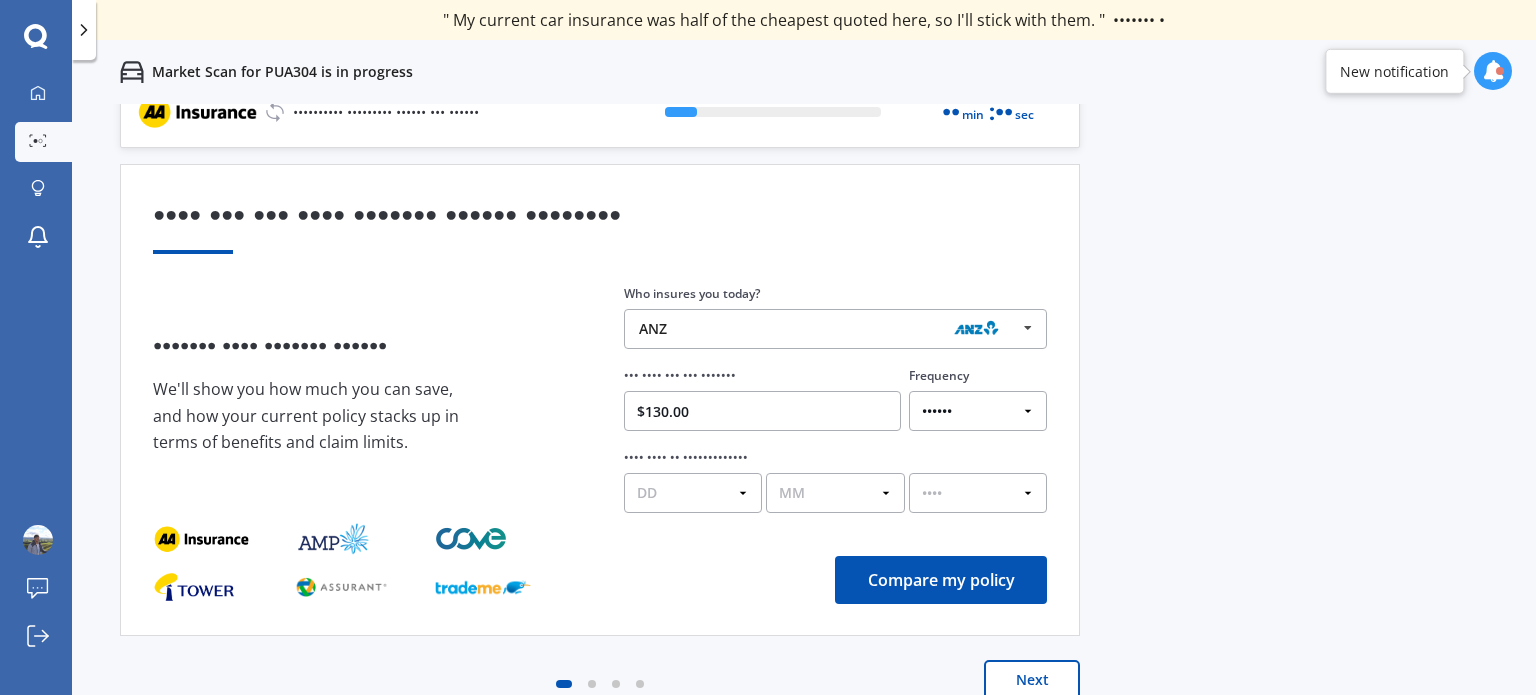 select on "Monthly" 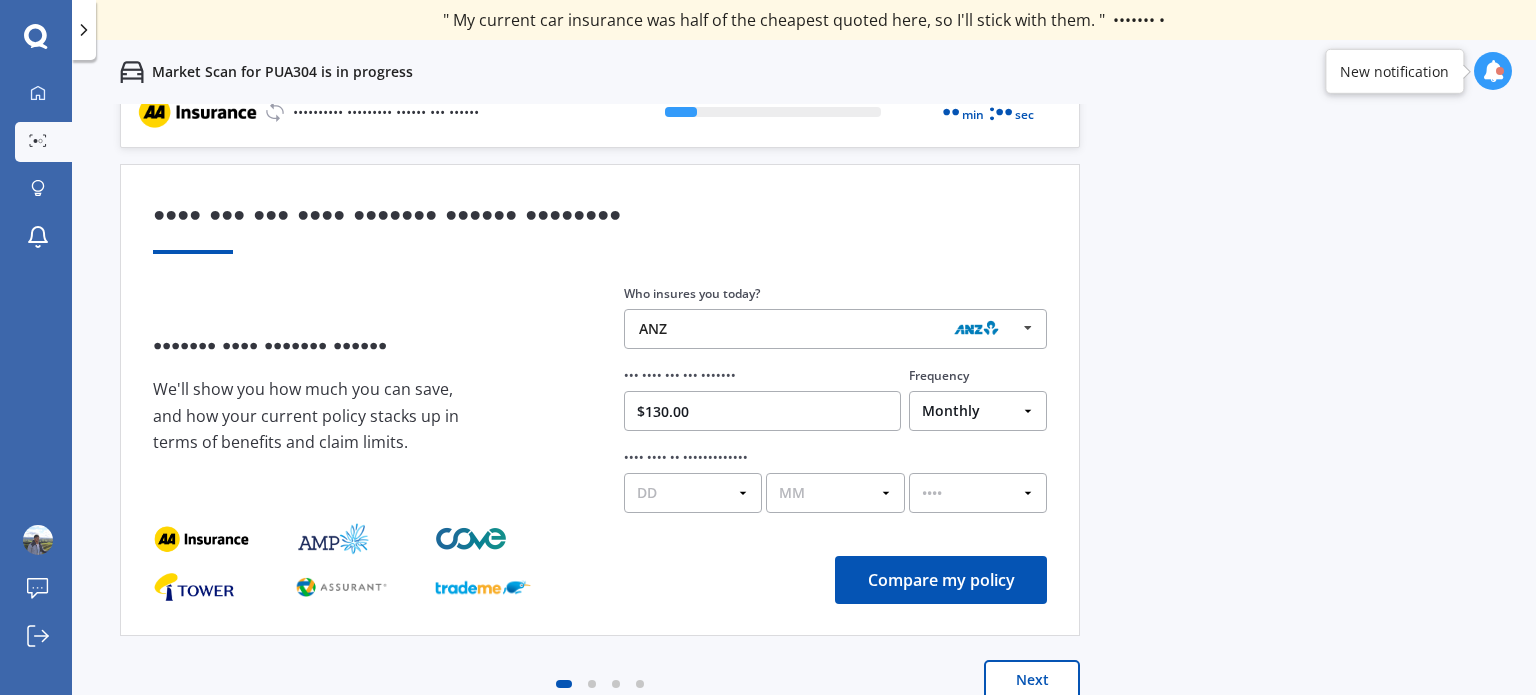 click on "Yearly Six-Monthly Quarterly Monthly Fortnightly Weekly One-Off" at bounding box center (978, 411) 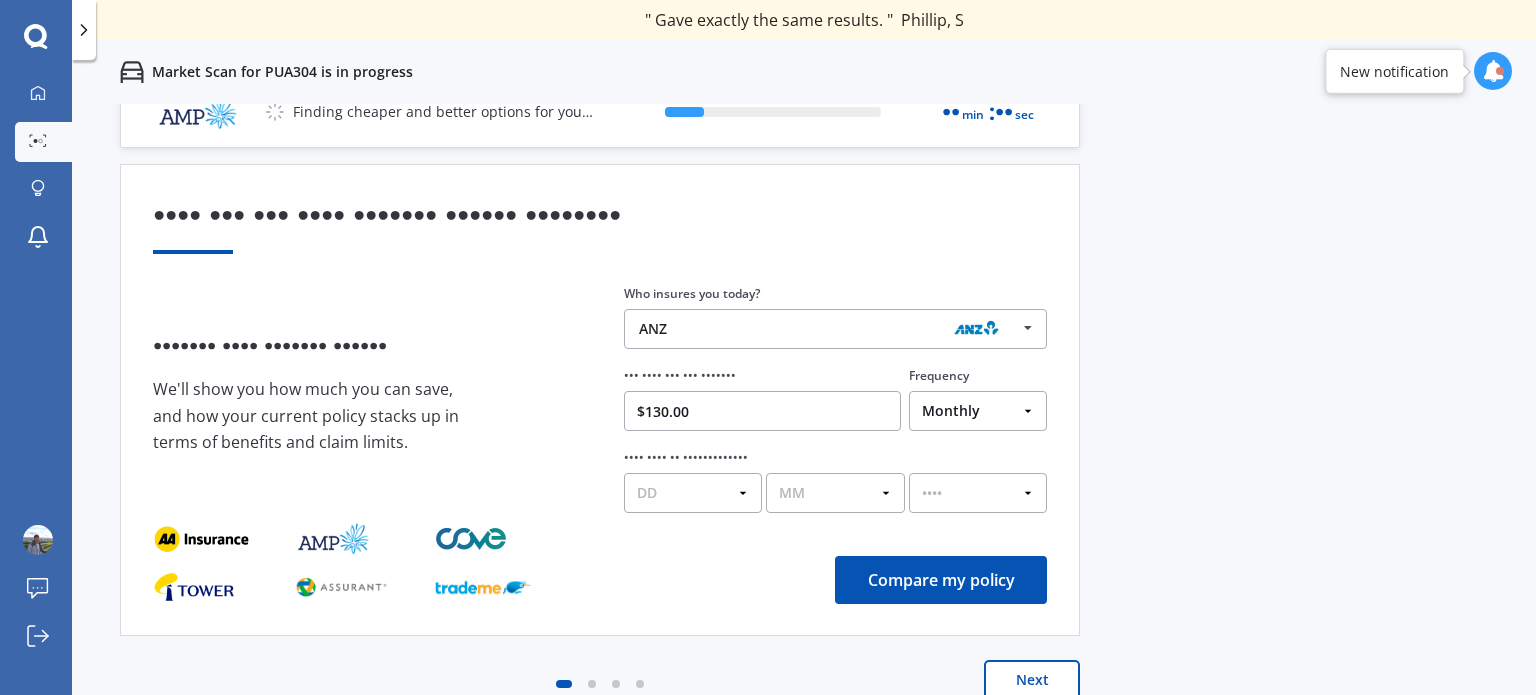 click on "DD 01 02 03 04 05 06 07 08 09 10 11 12 13 14 15 16 17 18 19 20 21 22 23 24 25 26 27 28 29 30 31" at bounding box center (693, 493) 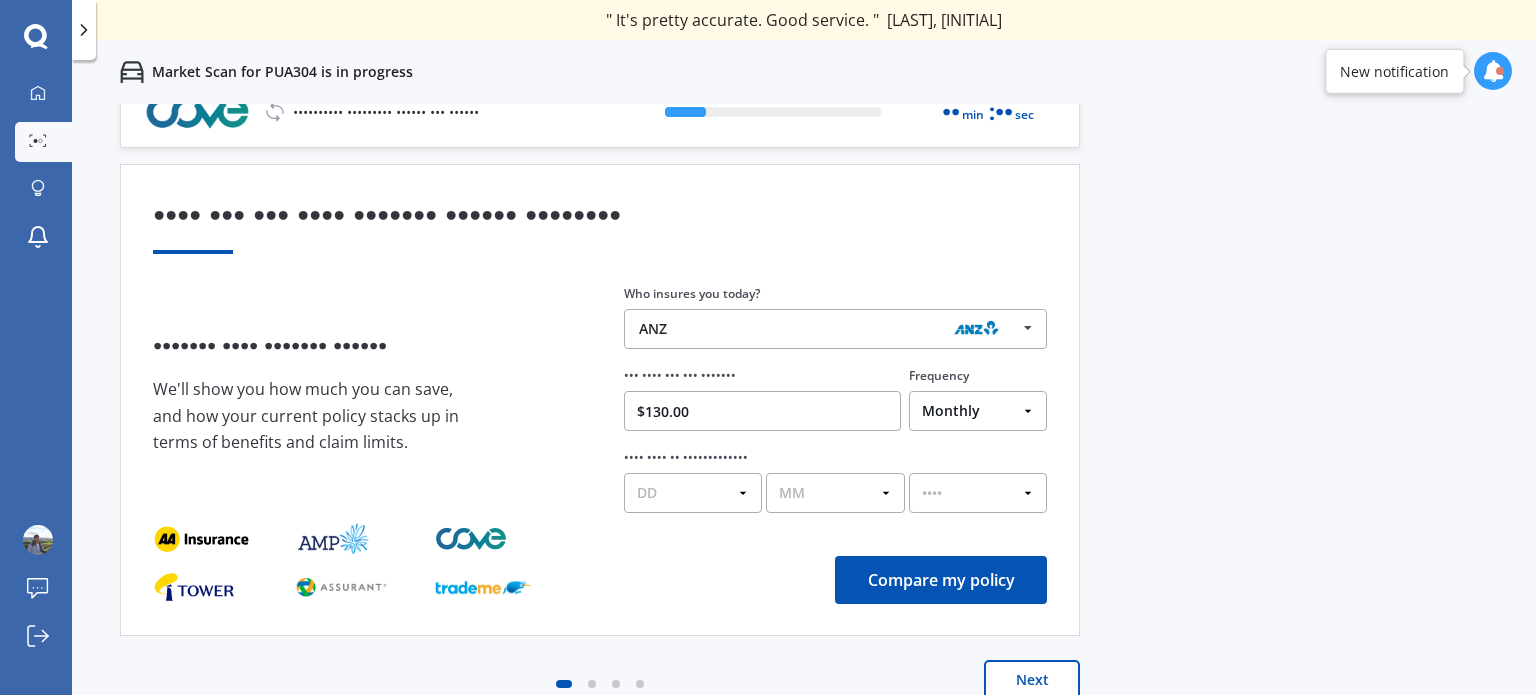 select on "••" 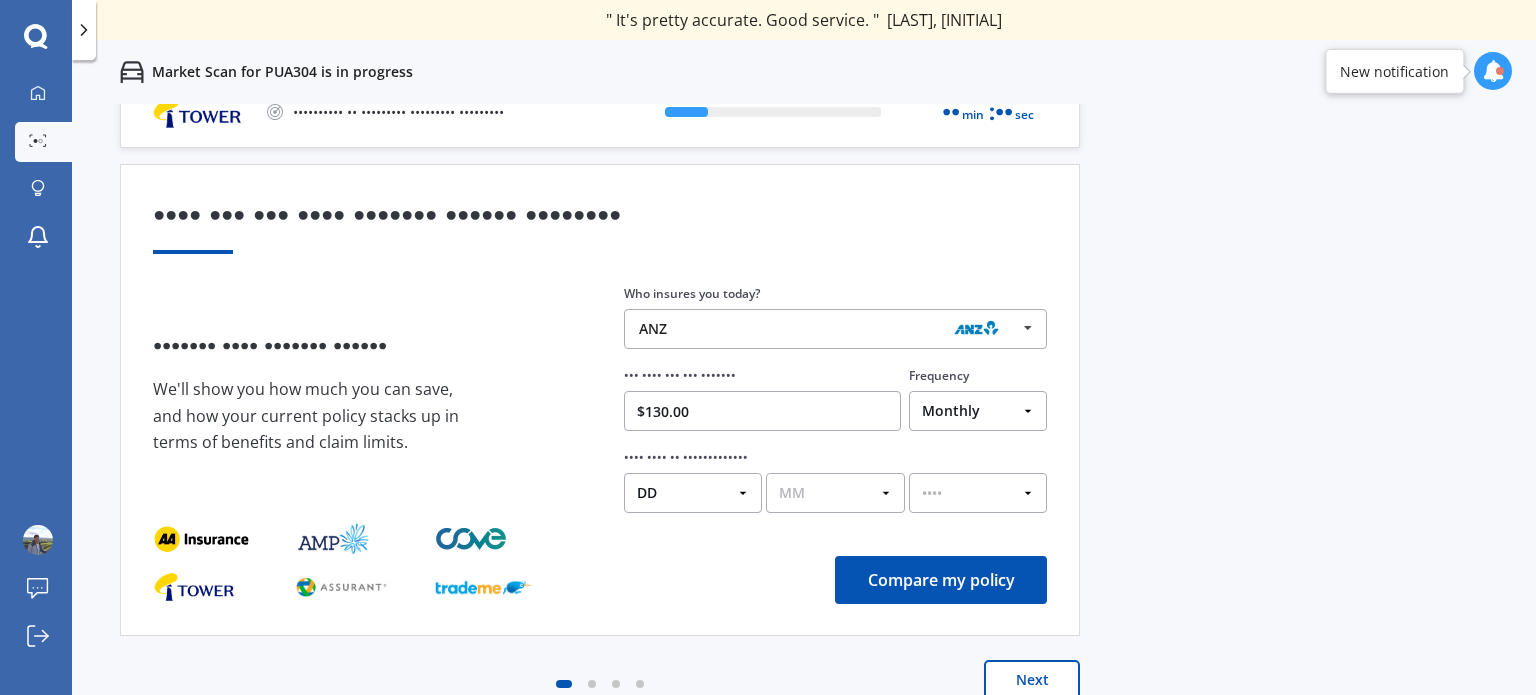 click on "MM 01 02 03 04 05 06 07 08 09 10 11 12" at bounding box center (835, 493) 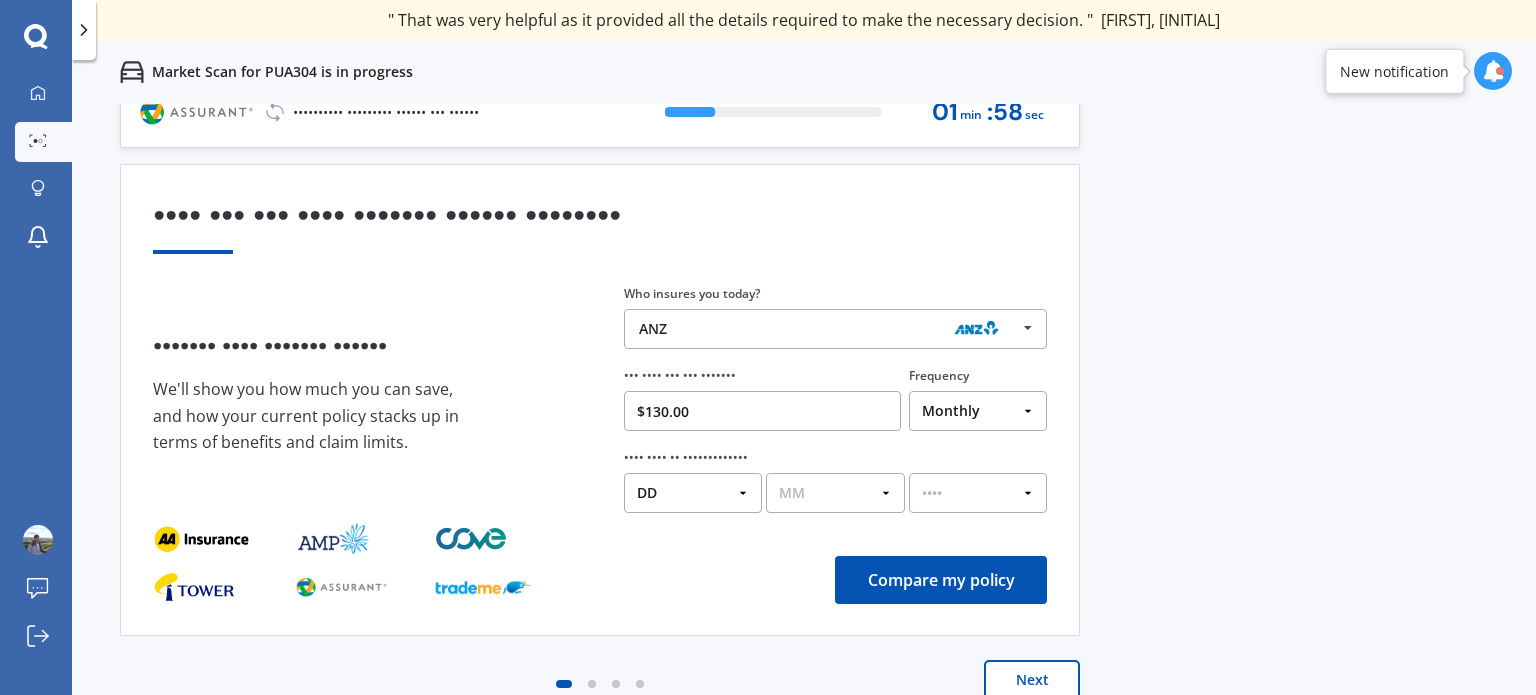 select on "07" 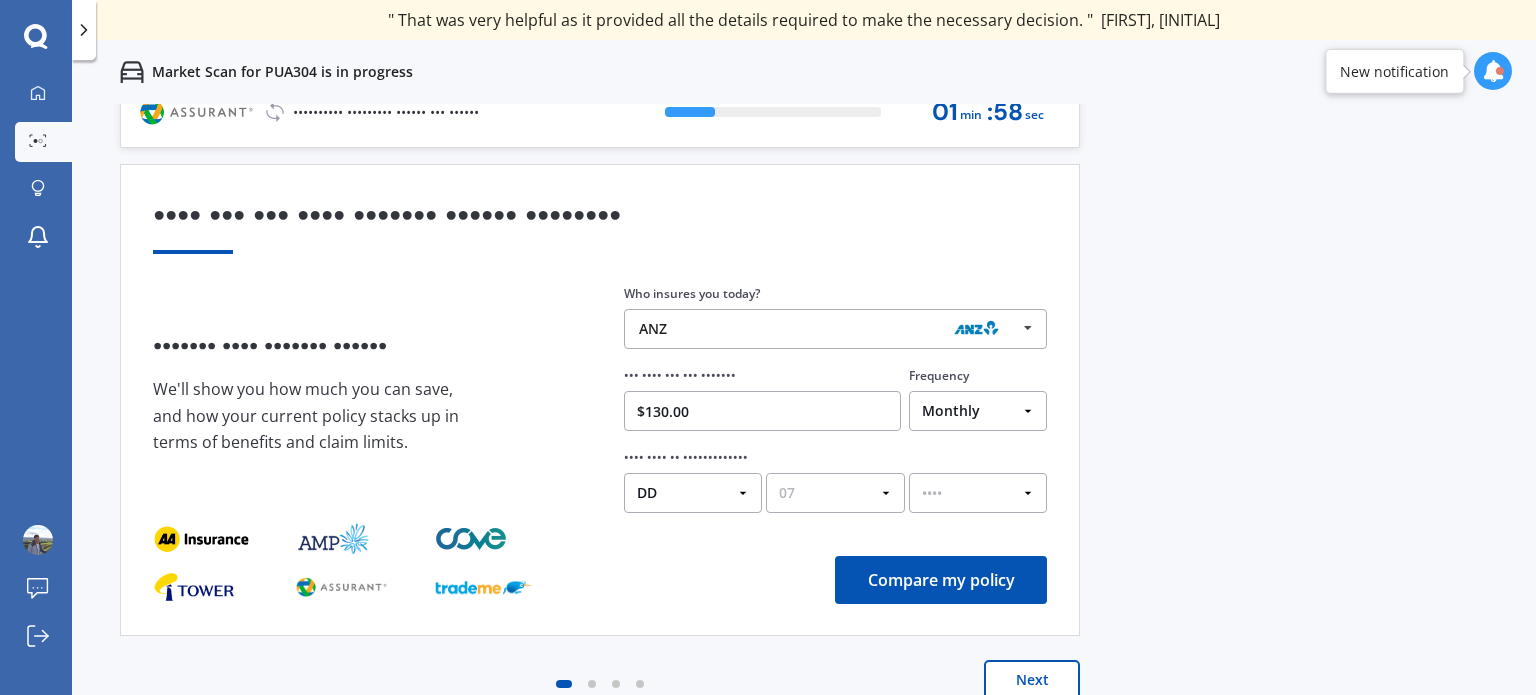 click on "MM 01 02 03 04 05 06 07 08 09 10 11 12" at bounding box center (835, 493) 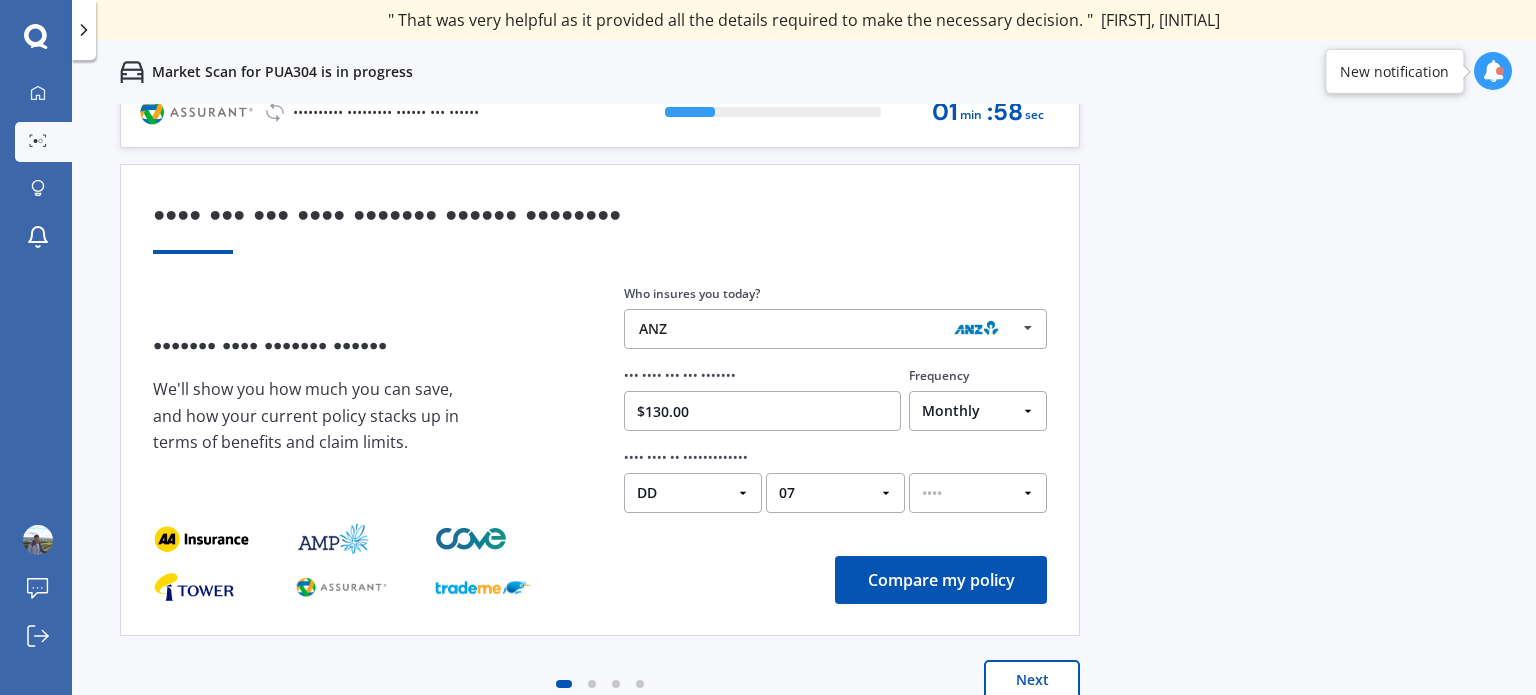 click on "ANZ" at bounding box center (828, 329) 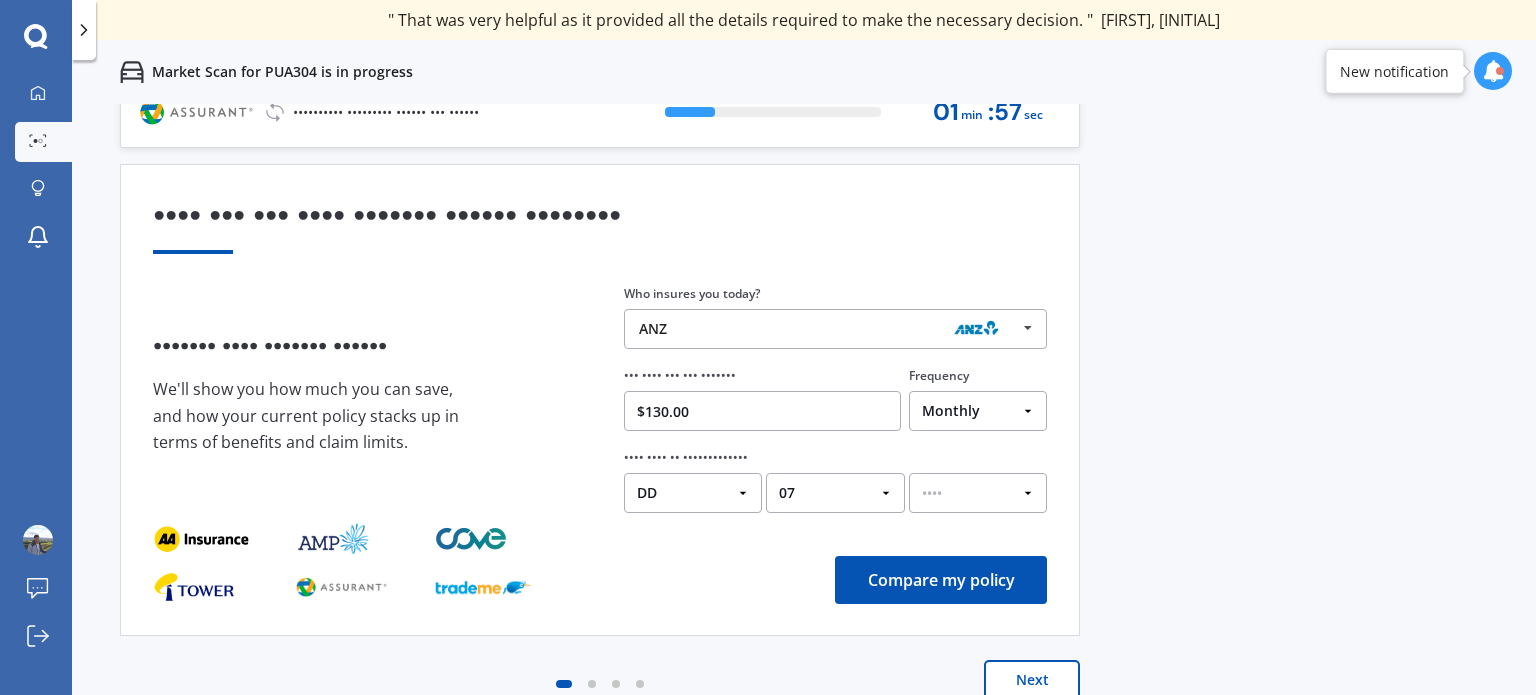 click on "Previous 60,000+ Kiwis have signed up to shop and save on insurance with us " Helpful tool, just that my current insurance is cheaper. " Casey, [LAST] " I have already recommended Quashed to many family and friends. This is fantastic. Thank you. " Quinn, M " A very useful tool and is easy to use. Highly recommended! " Yang, Z " Useful tool to check whether our current prices are competitive - which they are. " Kate, G " My current car insurance was half of the cheapest quoted here, so I'll stick with them. " Hayley, N " Gave exactly the same results. " Phillip, S " It's pretty accurate. Good service. " Mala, P " That was very helpful as it provided all the details required to make the necessary decision. " Tony, I " I've already recommended to a number of people. " Vanessa, J " Good to know my existing cover is so good! " Sheridan, [LAST] " Excellent site! I saved $300 off my existing policy. " Lian, G " Great stuff team! first time using it, and it was very clear and concise. " Lewis, B   Next 23 % 01 min :  57 sec" at bounding box center [804, 421] 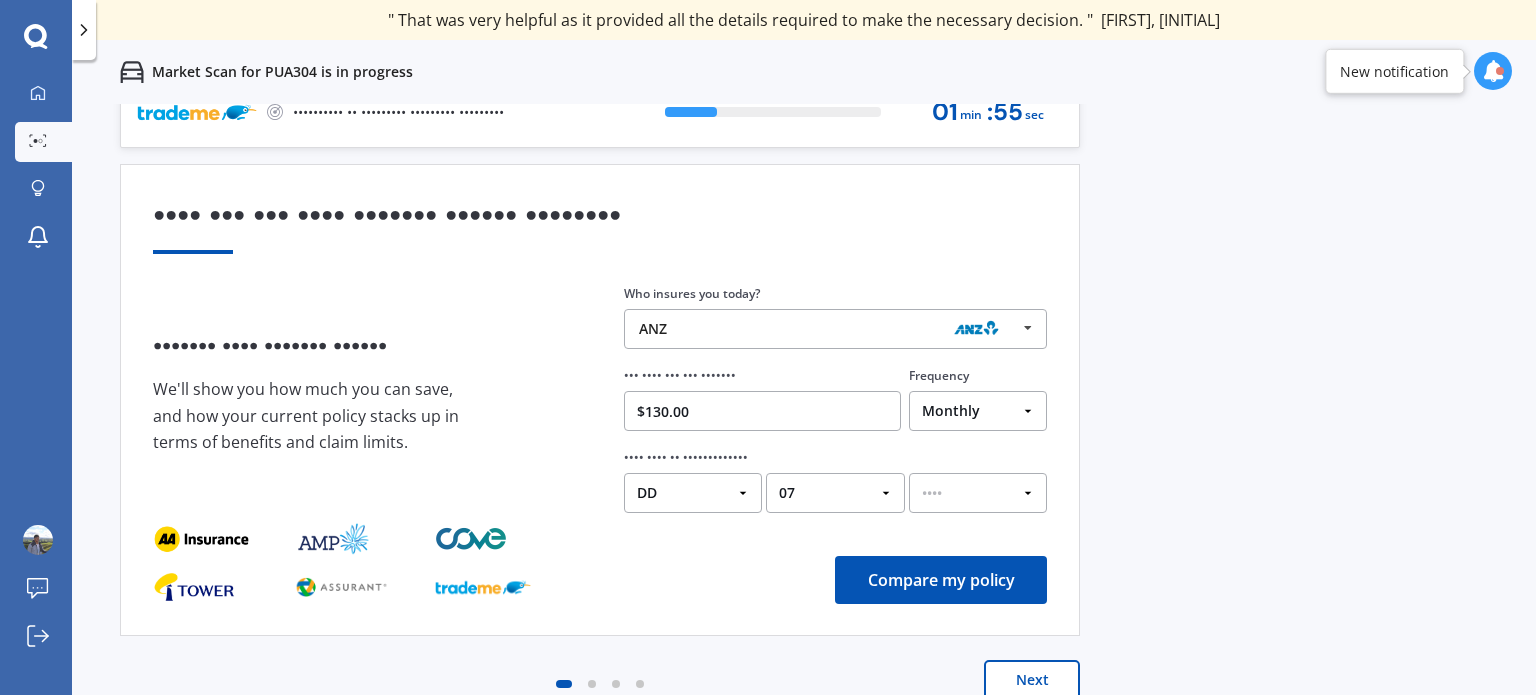 click on "YYYY 2026 2025 2024" at bounding box center [978, 493] 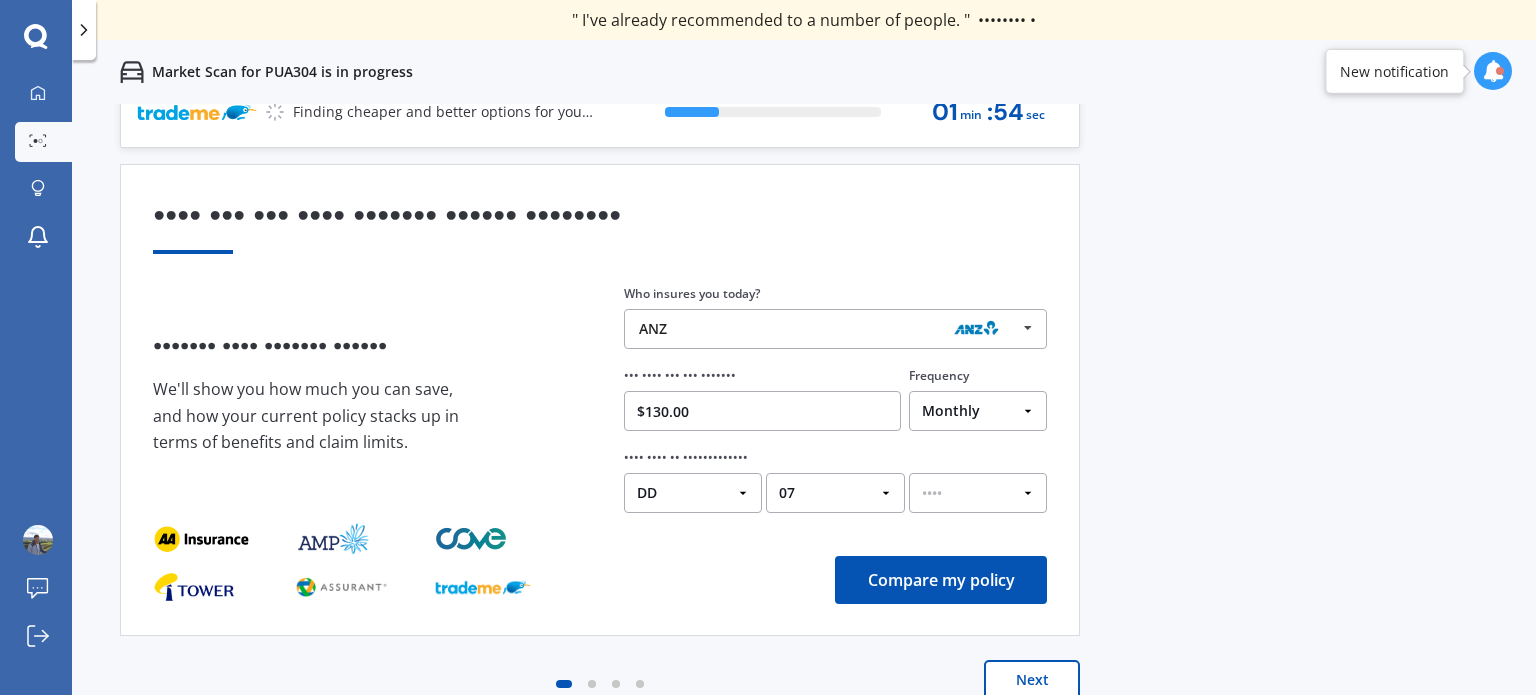 select on "••••" 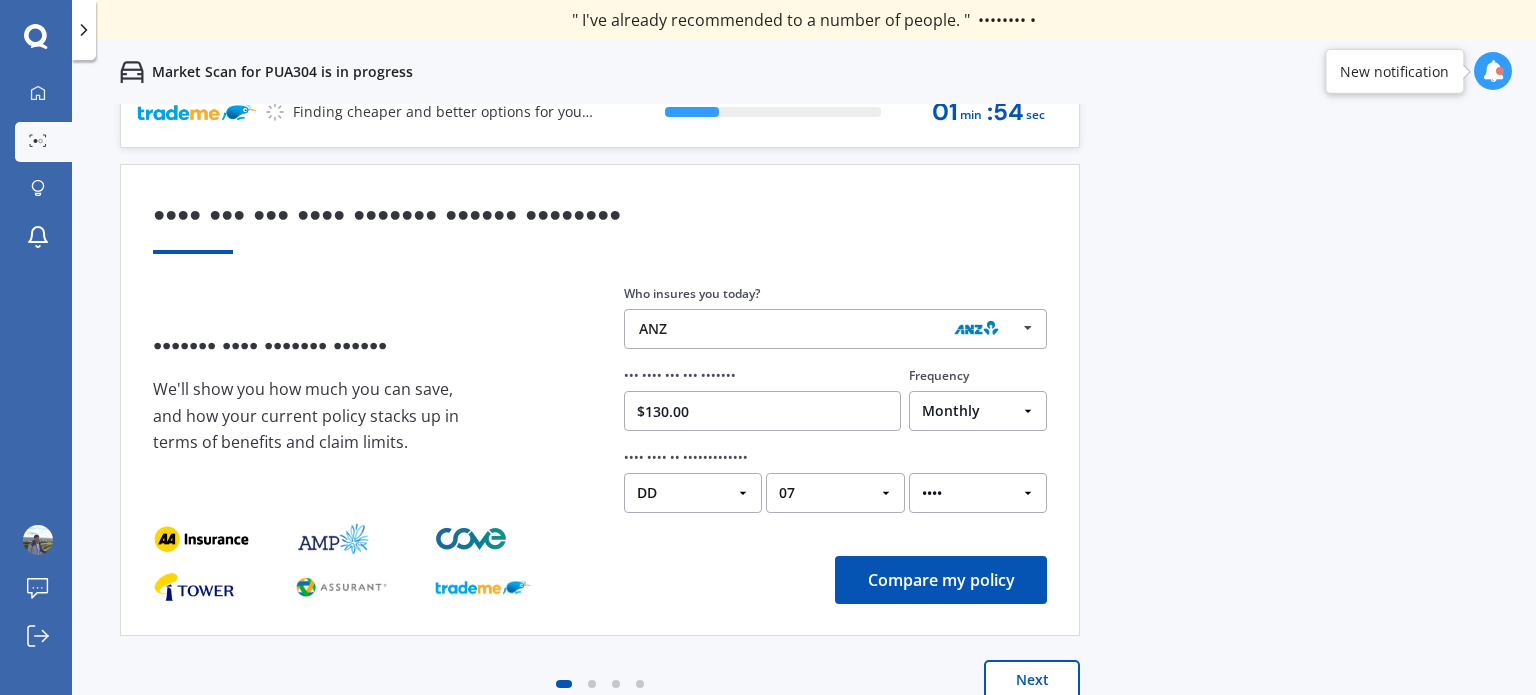 click on "Compare my policy" at bounding box center [941, 580] 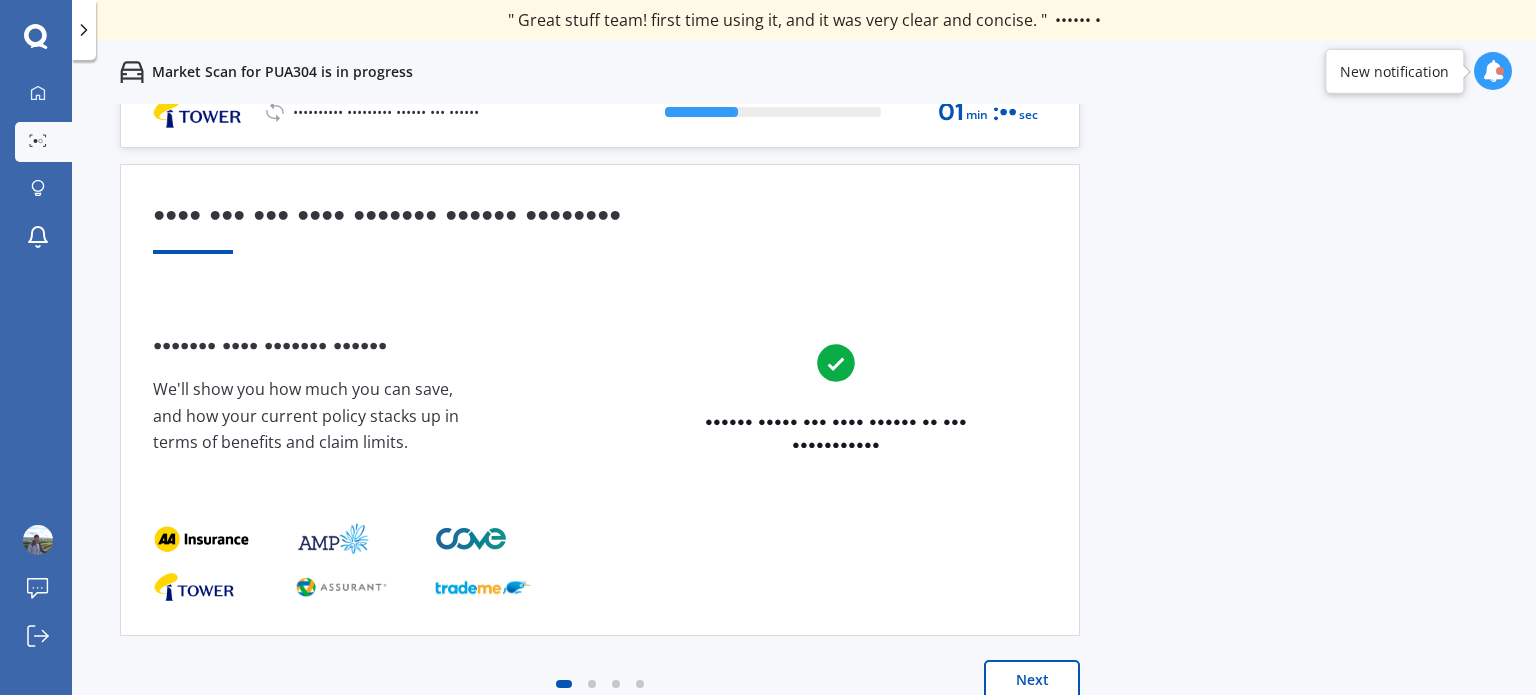 click on "Next" at bounding box center [1032, 680] 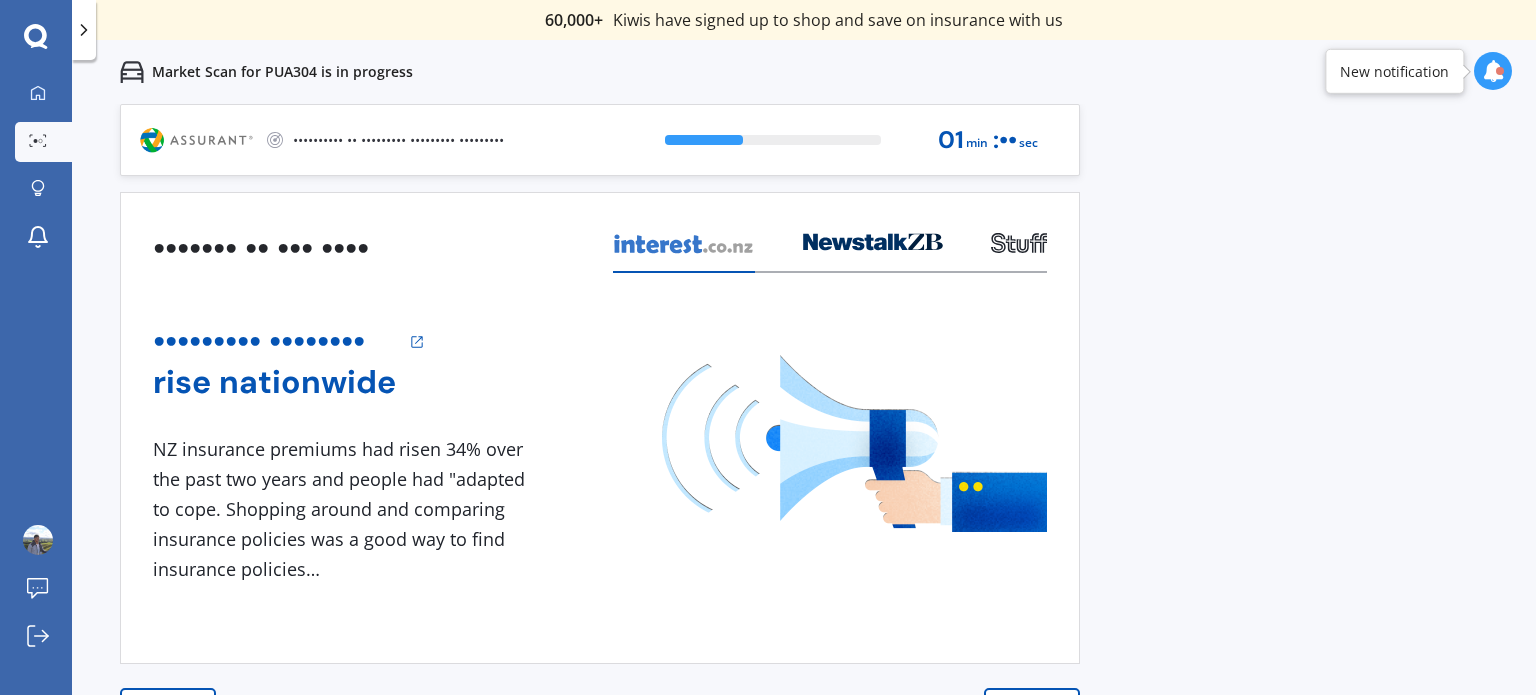 scroll, scrollTop: 28, scrollLeft: 0, axis: vertical 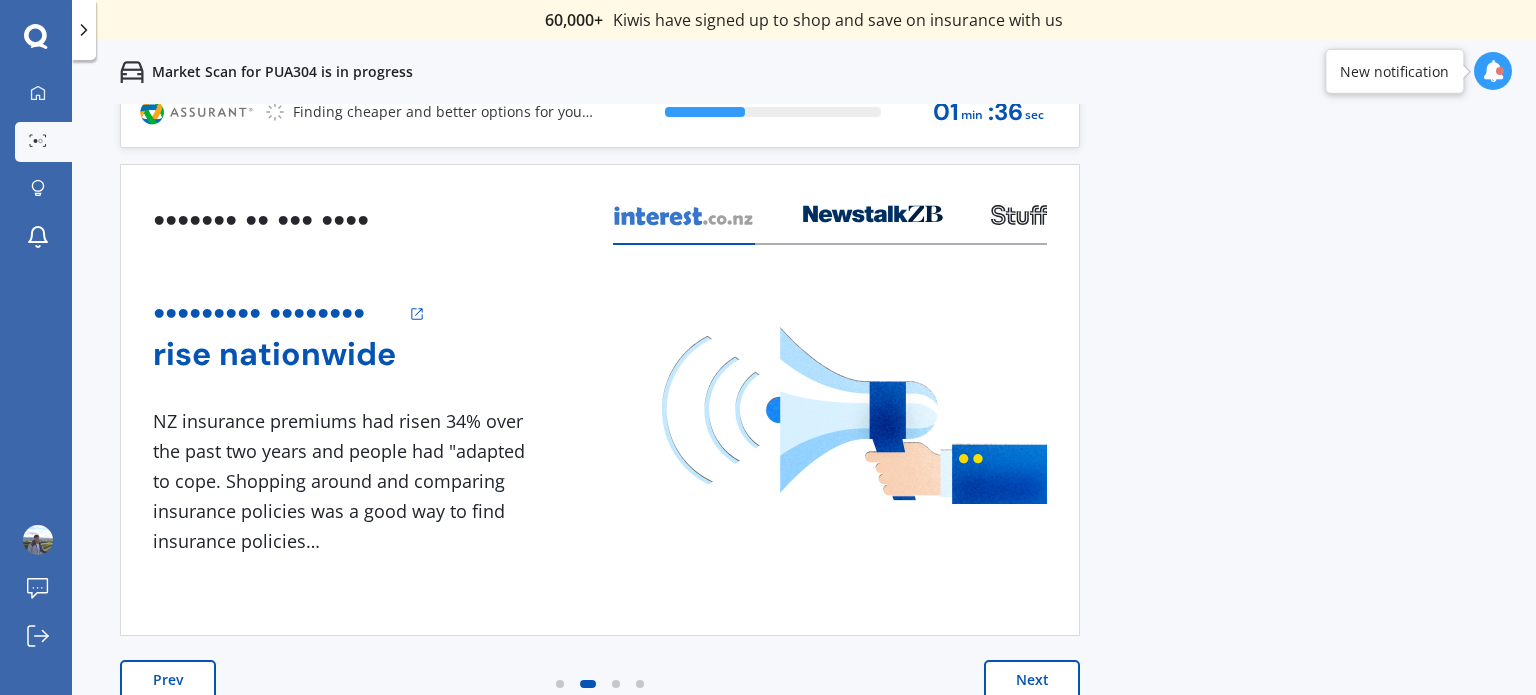 click on "Next" at bounding box center [1032, 680] 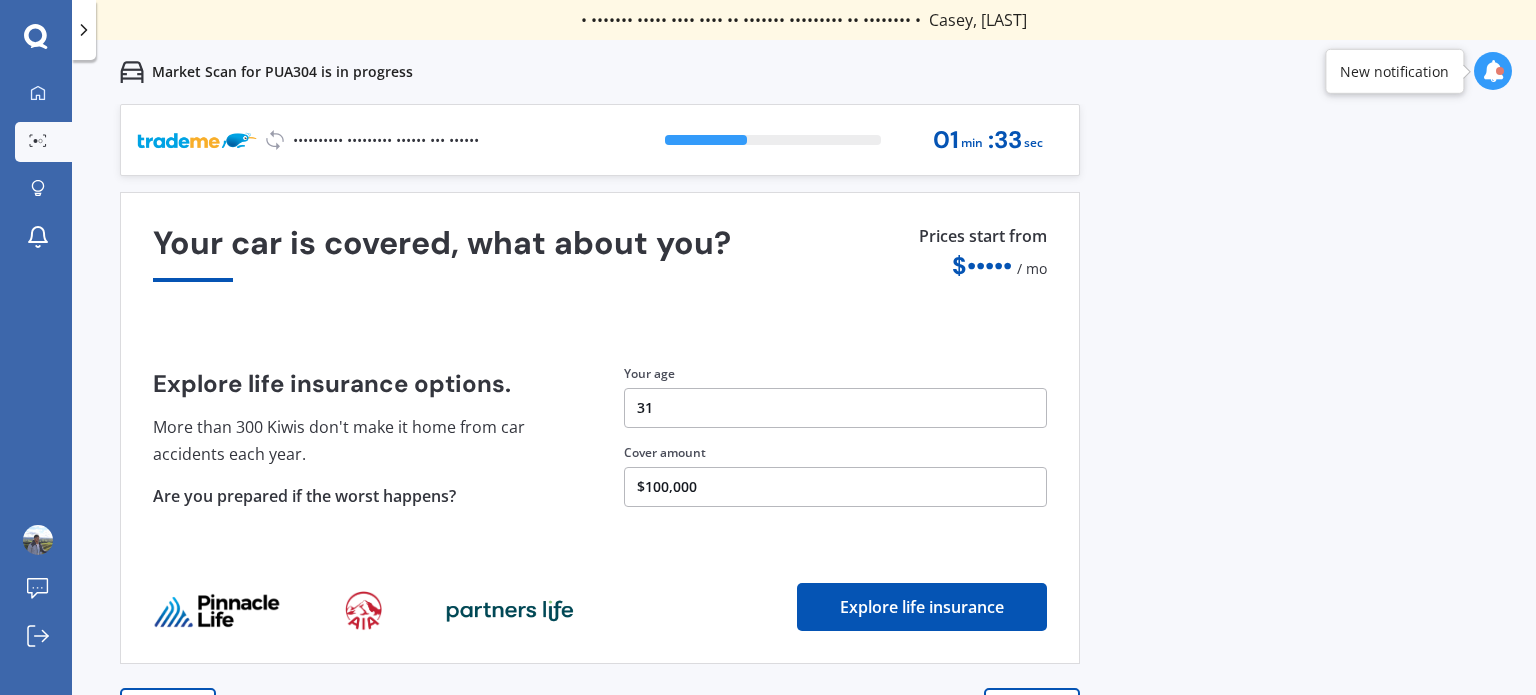 scroll, scrollTop: 28, scrollLeft: 0, axis: vertical 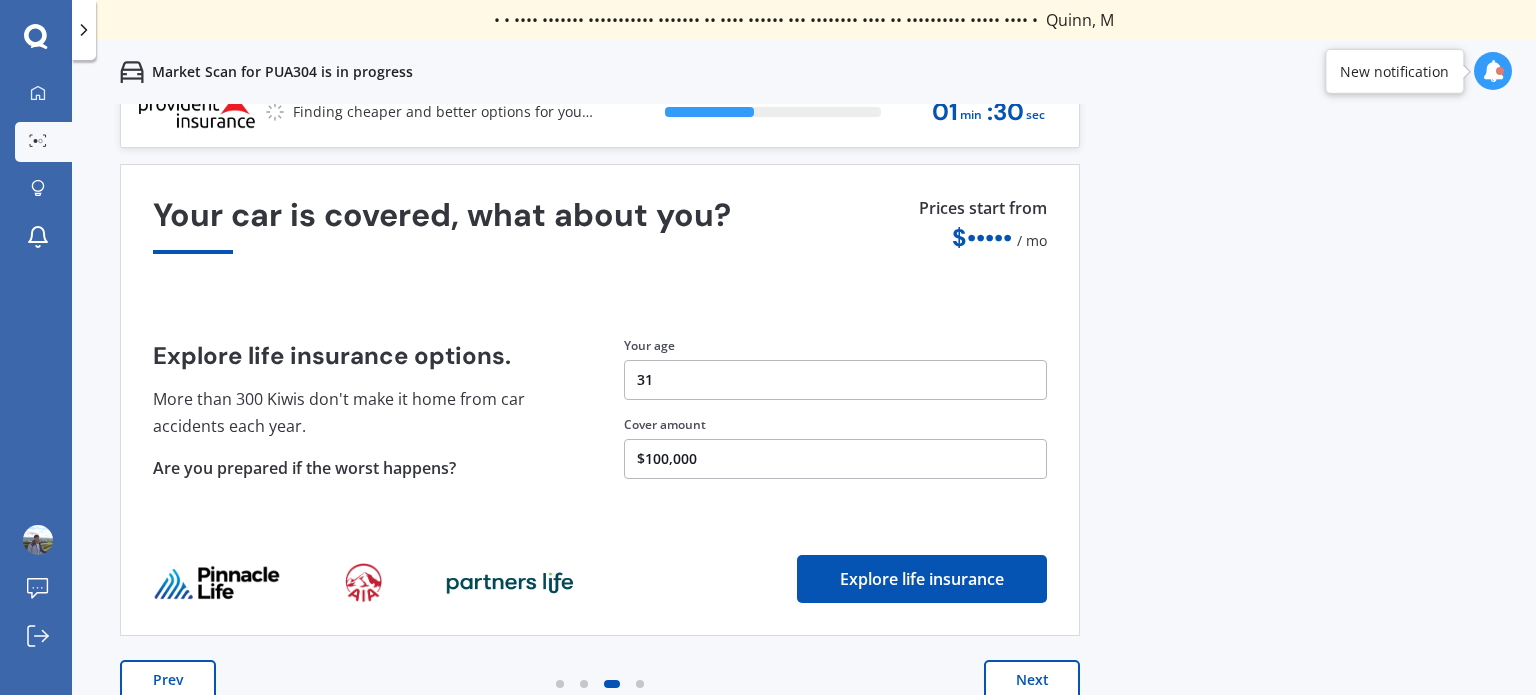 click on "Next" at bounding box center (1032, 680) 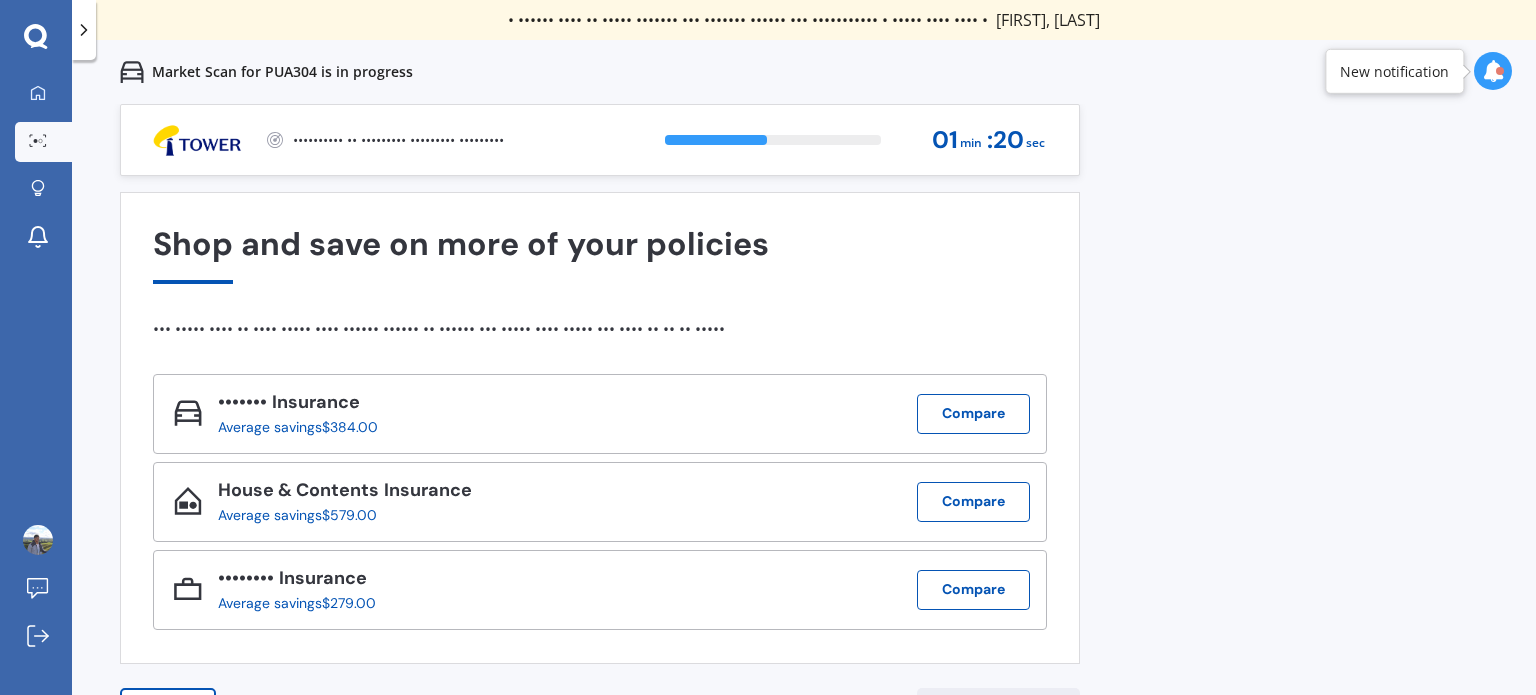 scroll, scrollTop: 2, scrollLeft: 0, axis: vertical 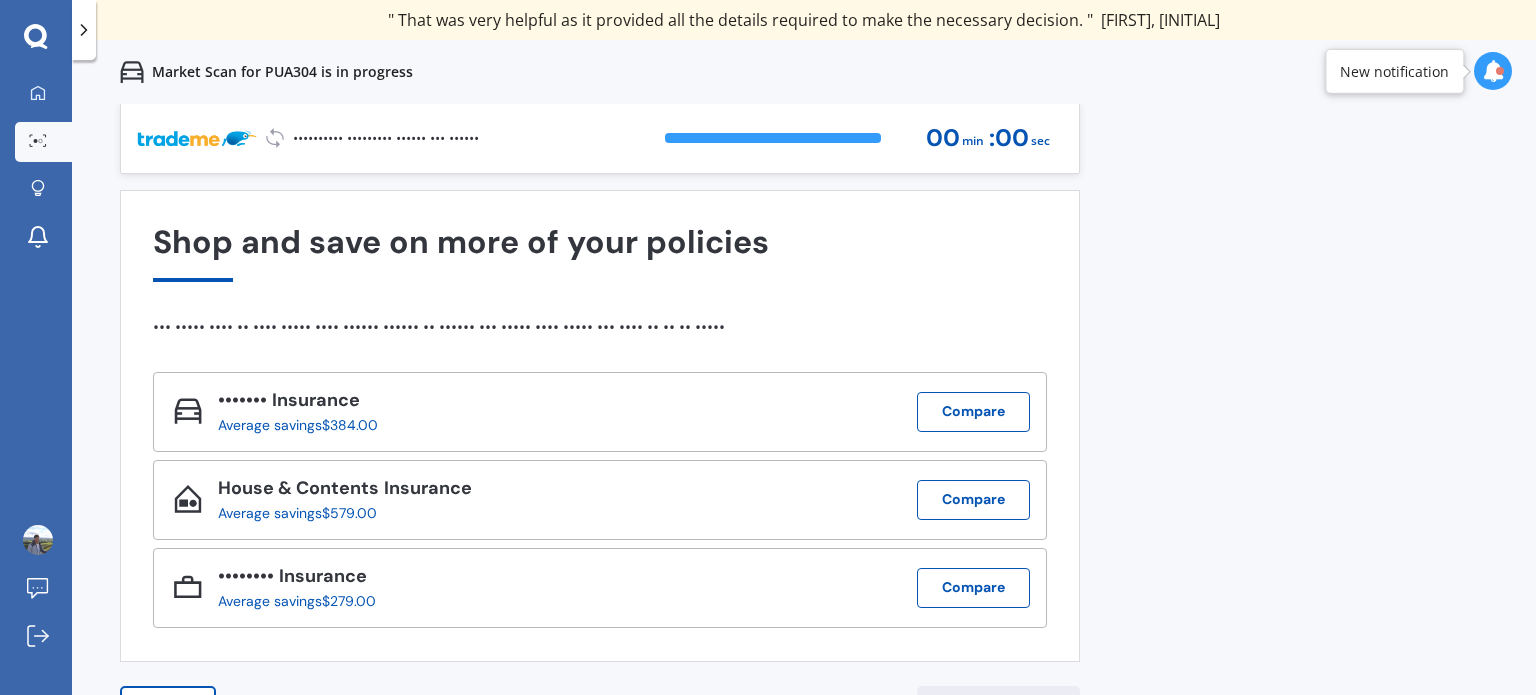 click on "Shop and save on more of your policies" at bounding box center (600, 252) 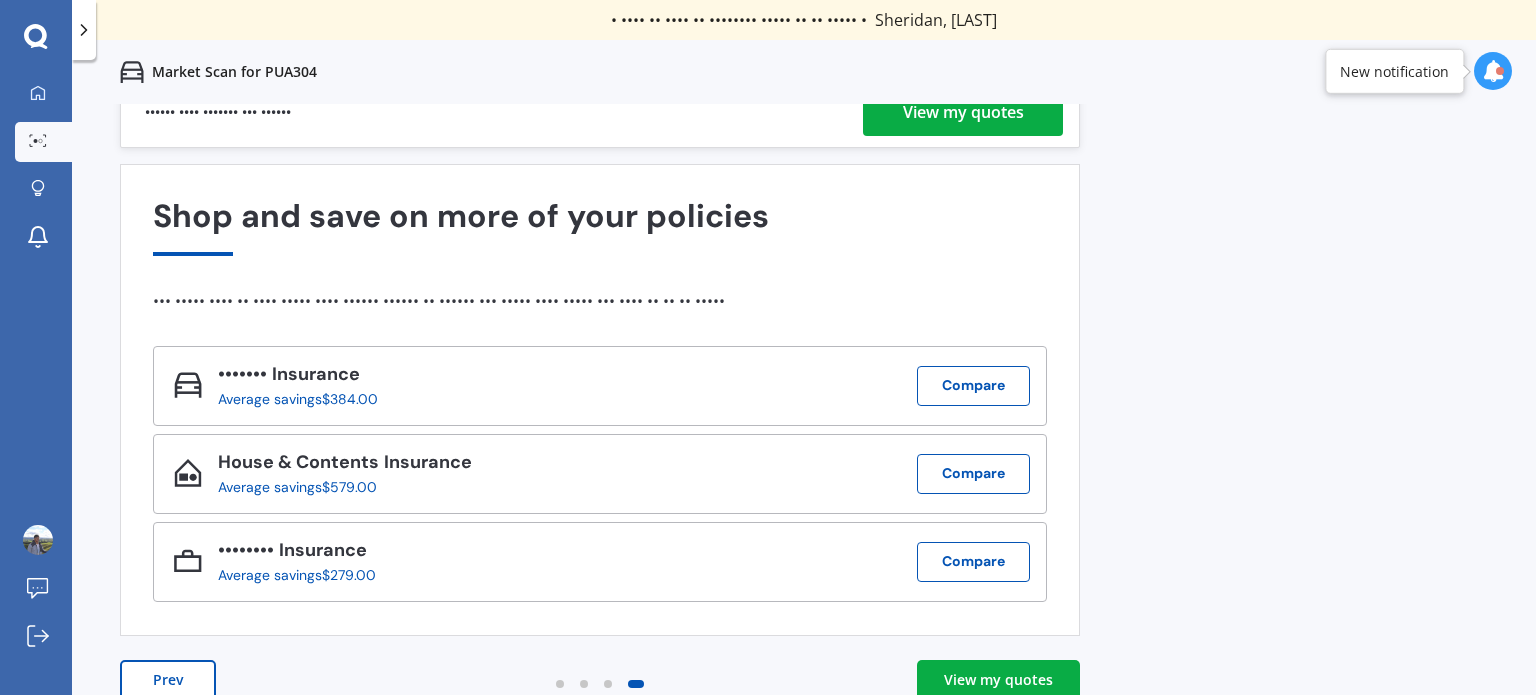 scroll, scrollTop: 0, scrollLeft: 0, axis: both 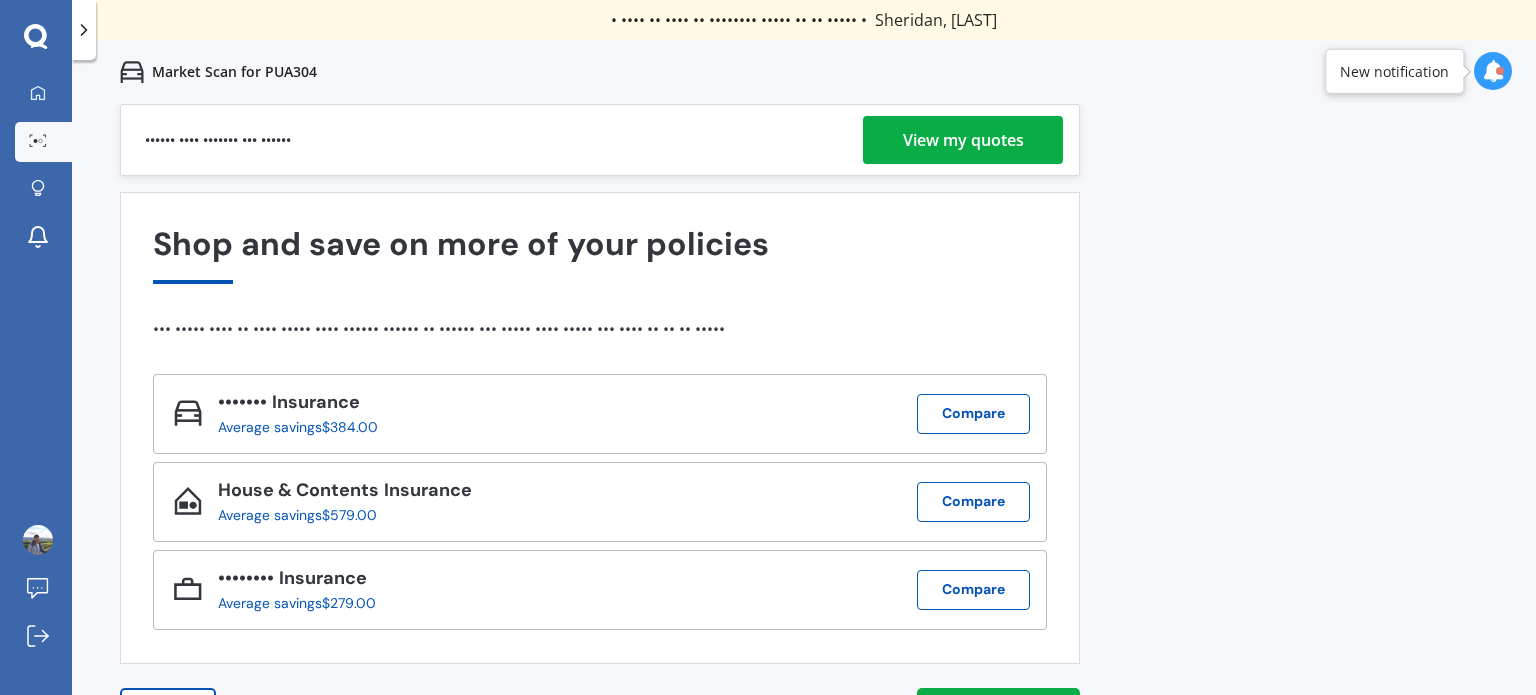 click on "View my quotes" at bounding box center (963, 140) 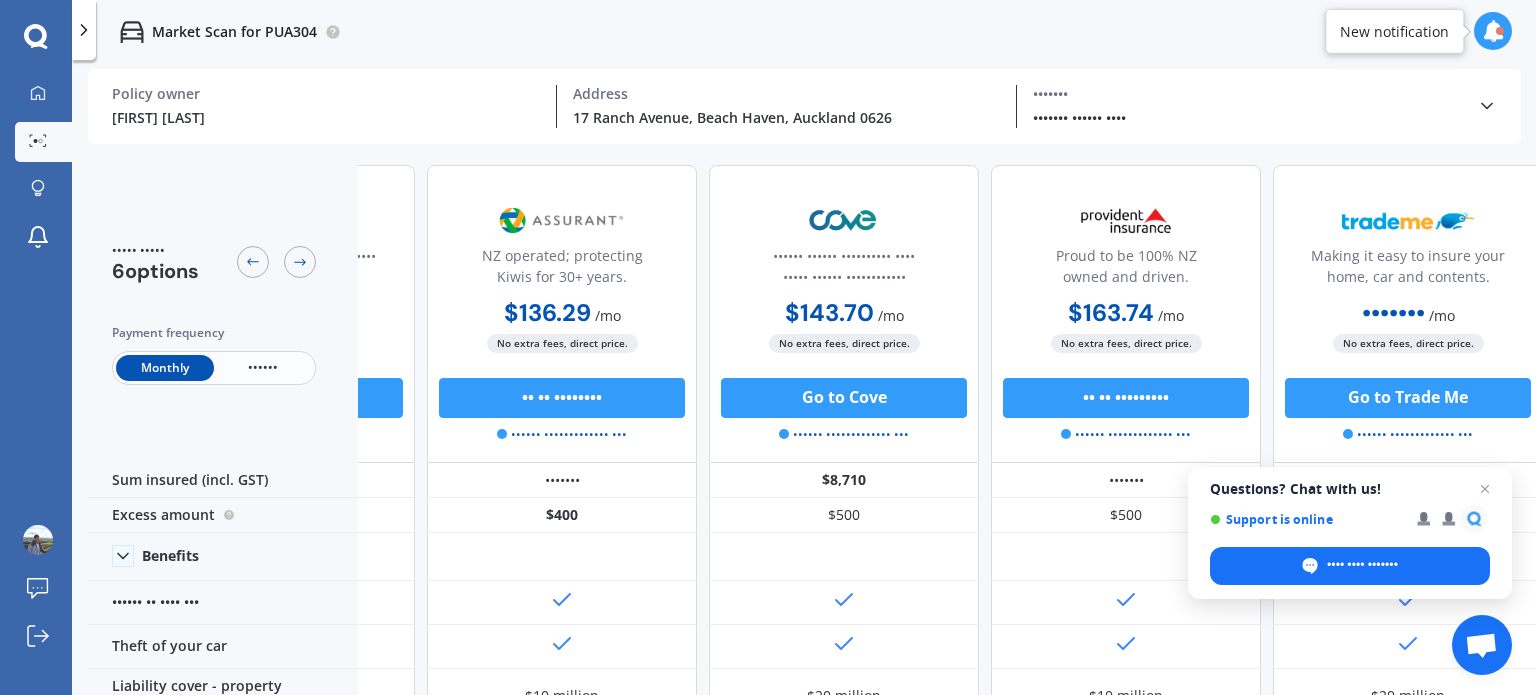 scroll, scrollTop: 0, scrollLeft: 512, axis: horizontal 